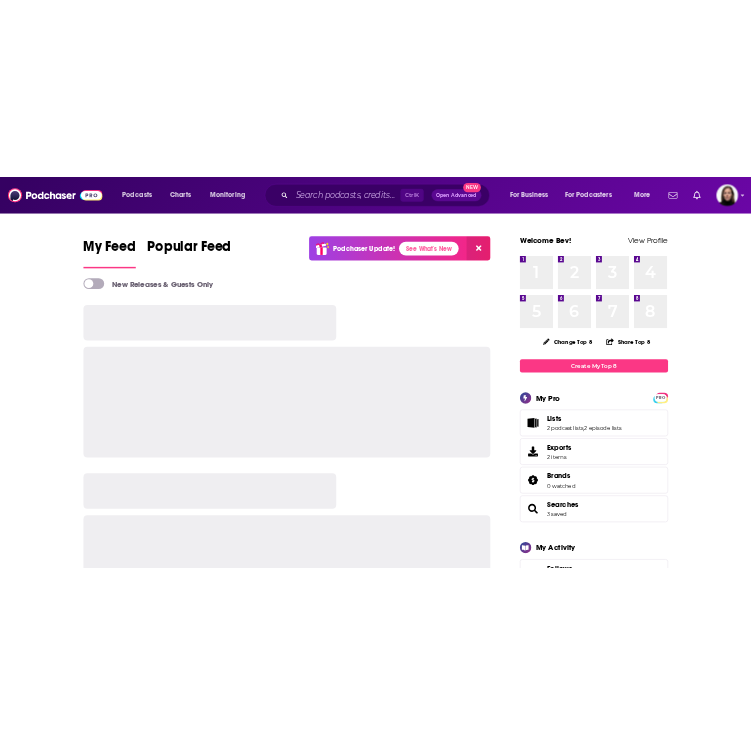 scroll, scrollTop: 0, scrollLeft: 0, axis: both 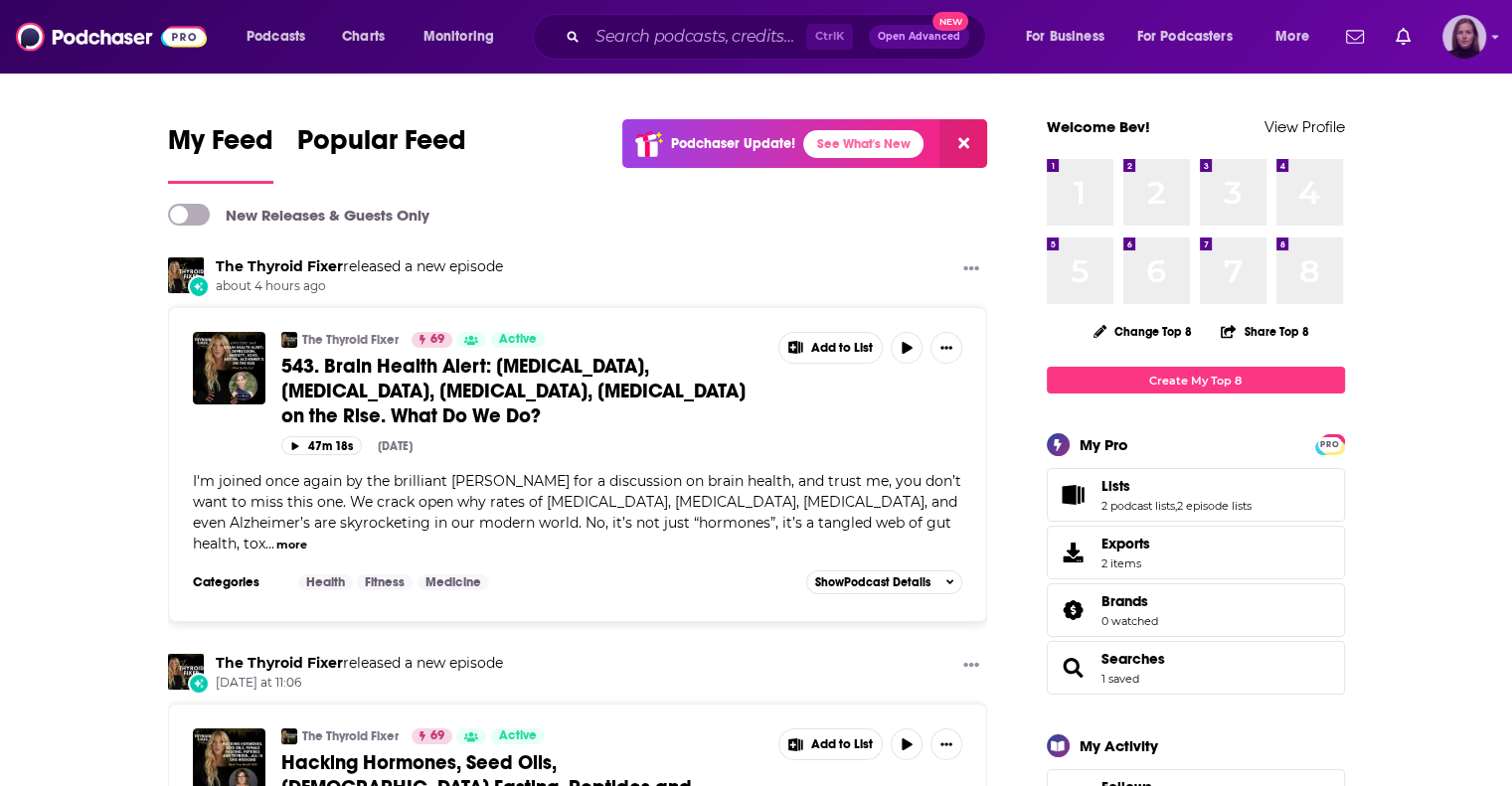 click at bounding box center (1464, 37) 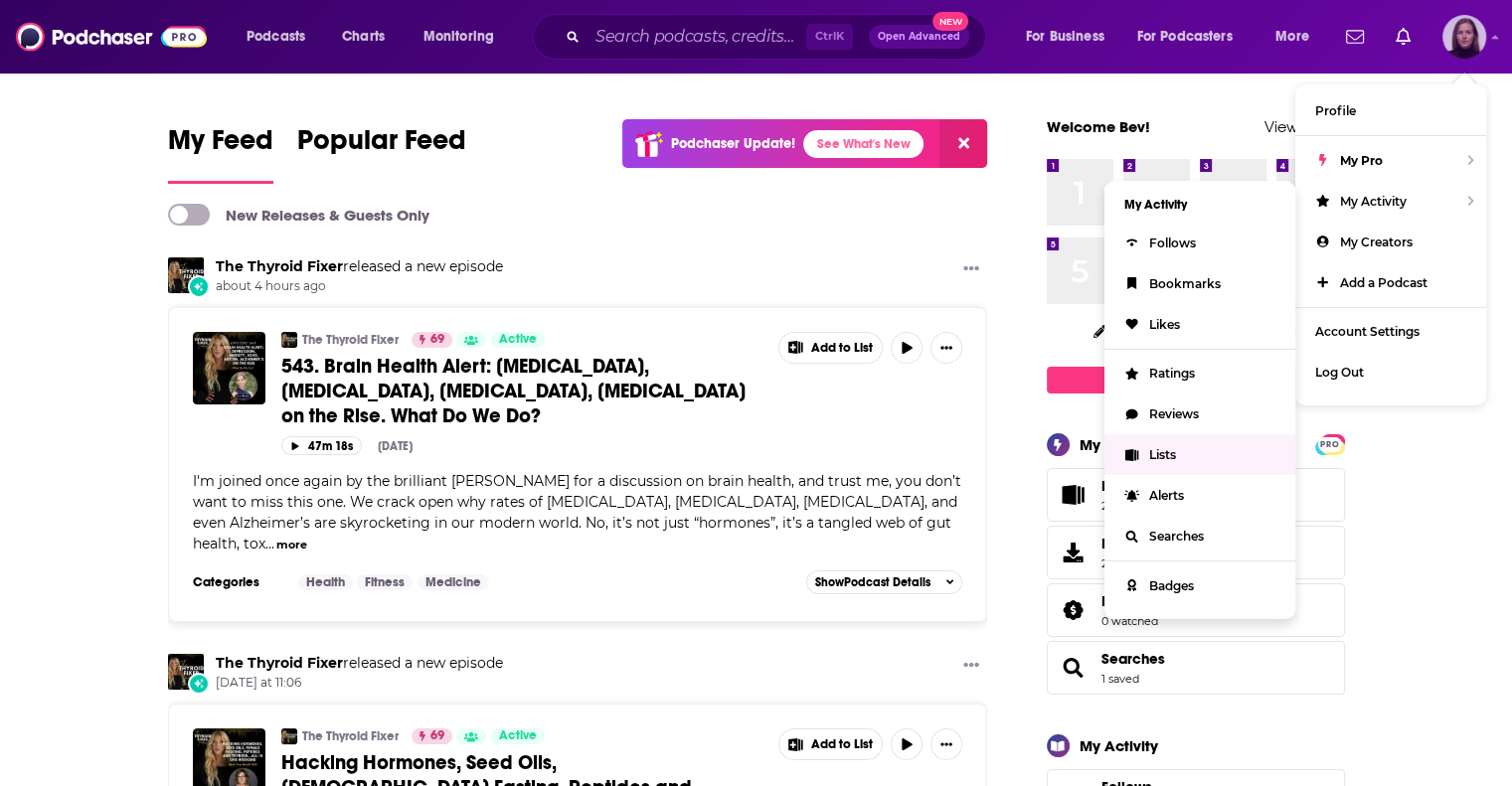 click on "Lists" at bounding box center [1200, 454] 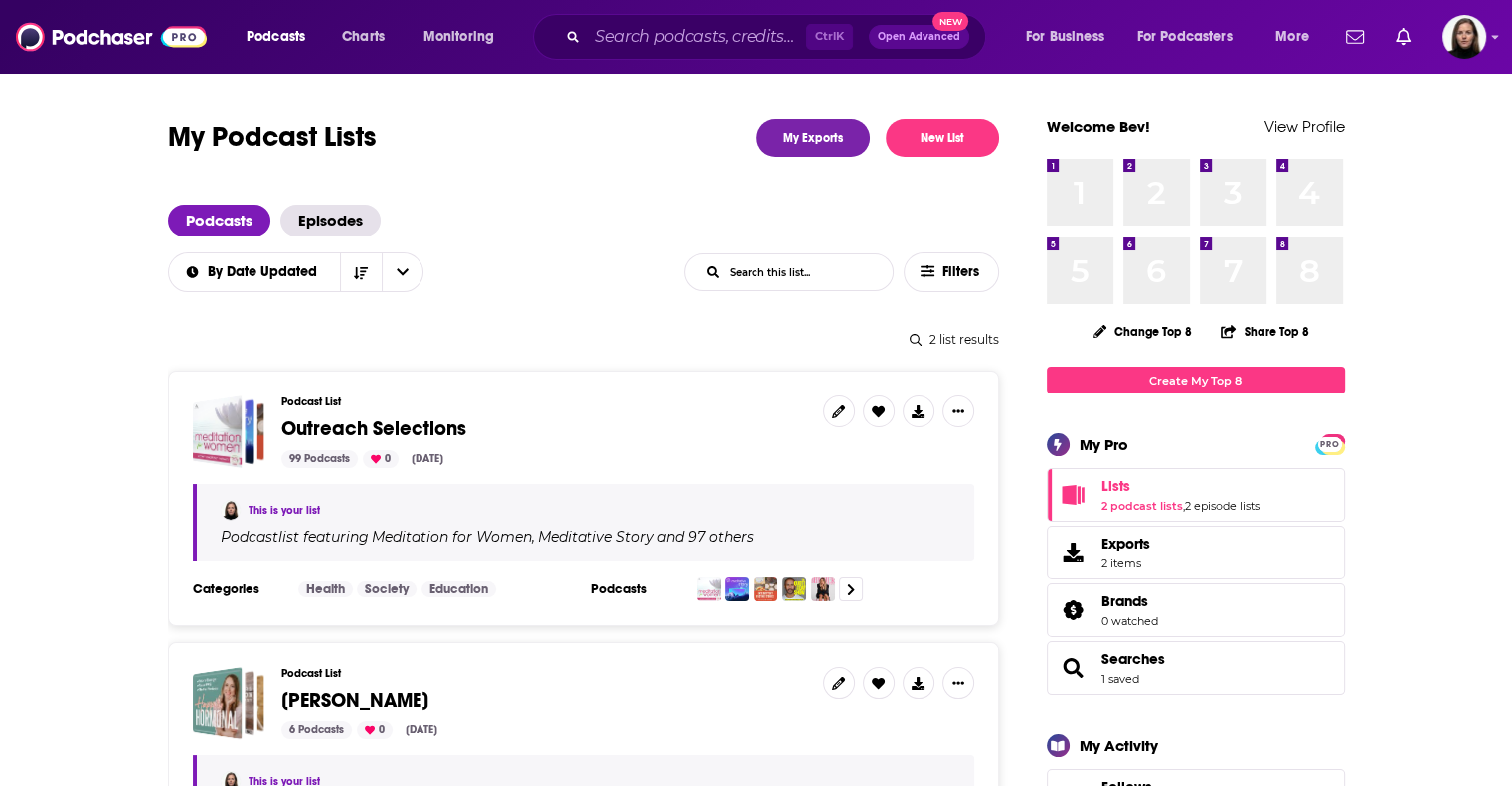click on "Outreach Selections" at bounding box center [374, 428] 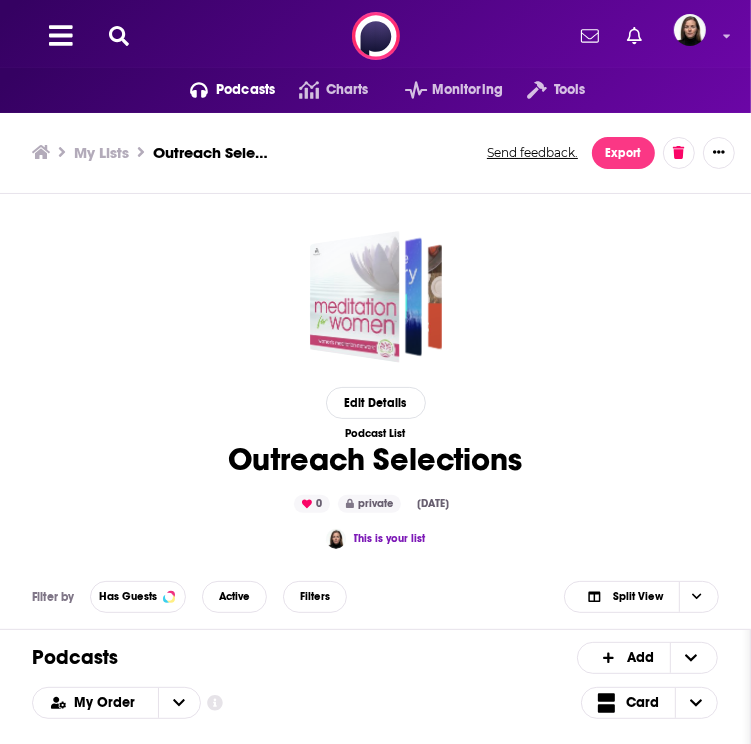 click on "Edit Details Podcast List Outreach Selections 0 private [DATE] This is your list" at bounding box center [375, 386] 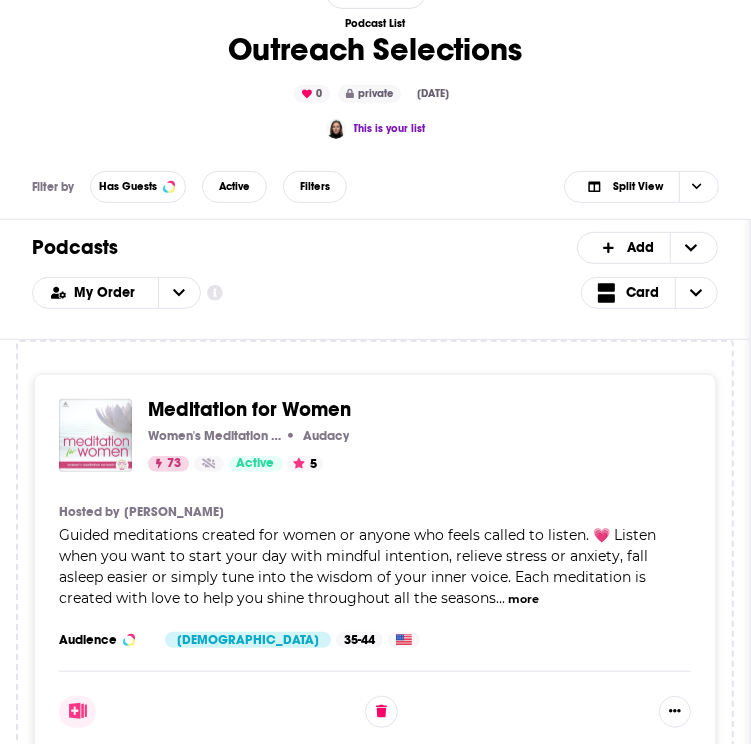 scroll, scrollTop: 45523, scrollLeft: 0, axis: vertical 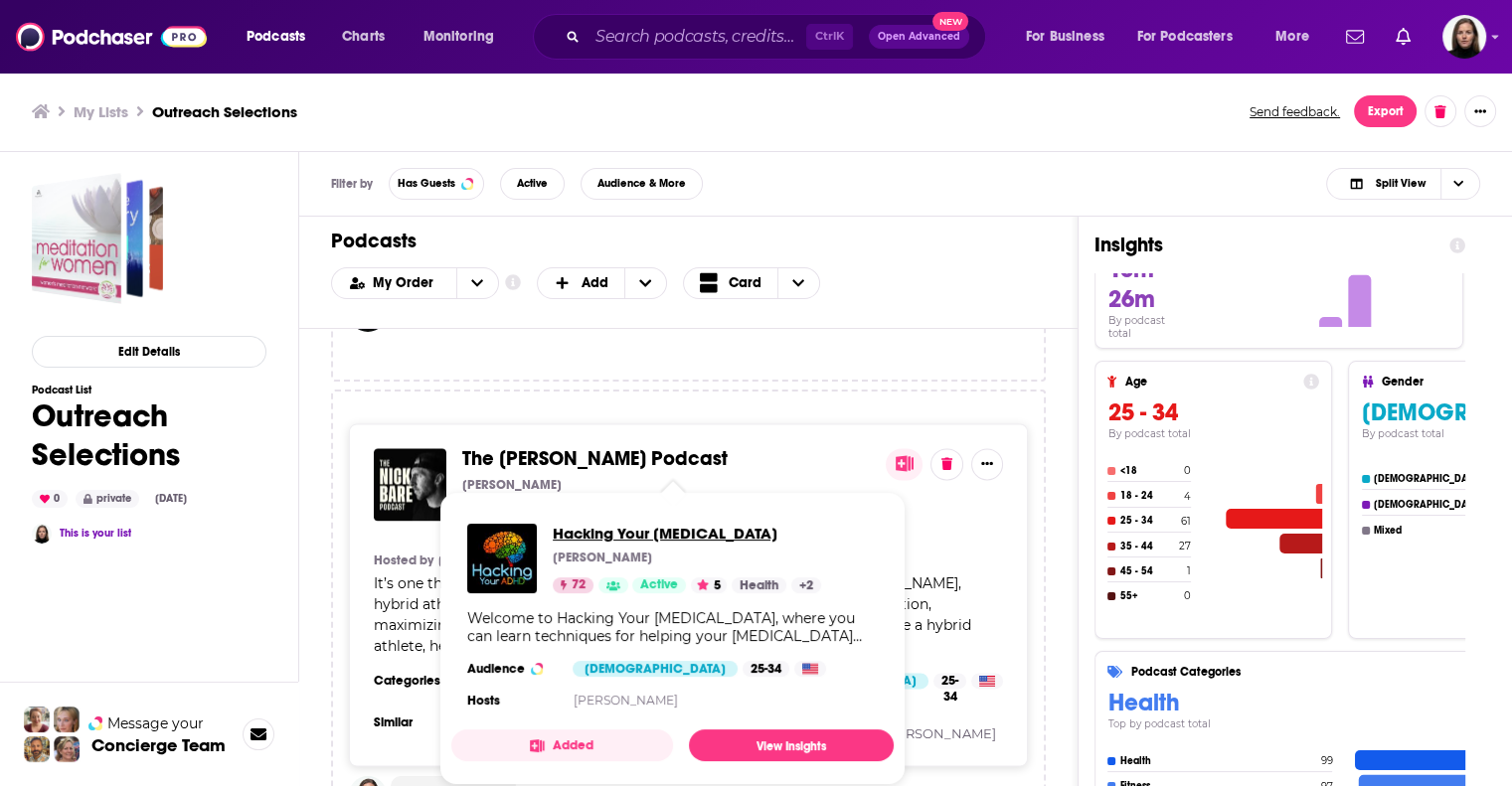 drag, startPoint x: 591, startPoint y: 545, endPoint x: 585, endPoint y: 534, distance: 12.529964 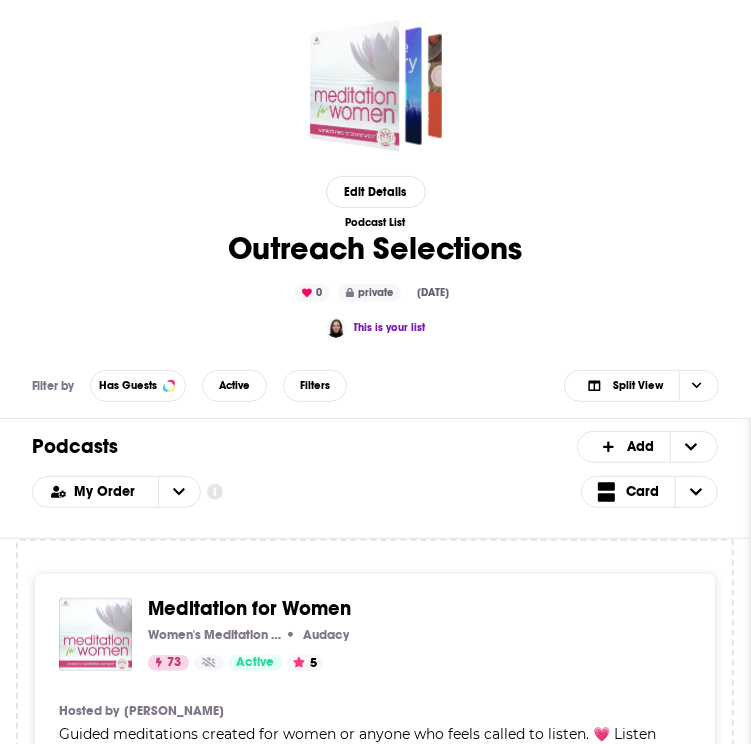 scroll, scrollTop: 400, scrollLeft: 0, axis: vertical 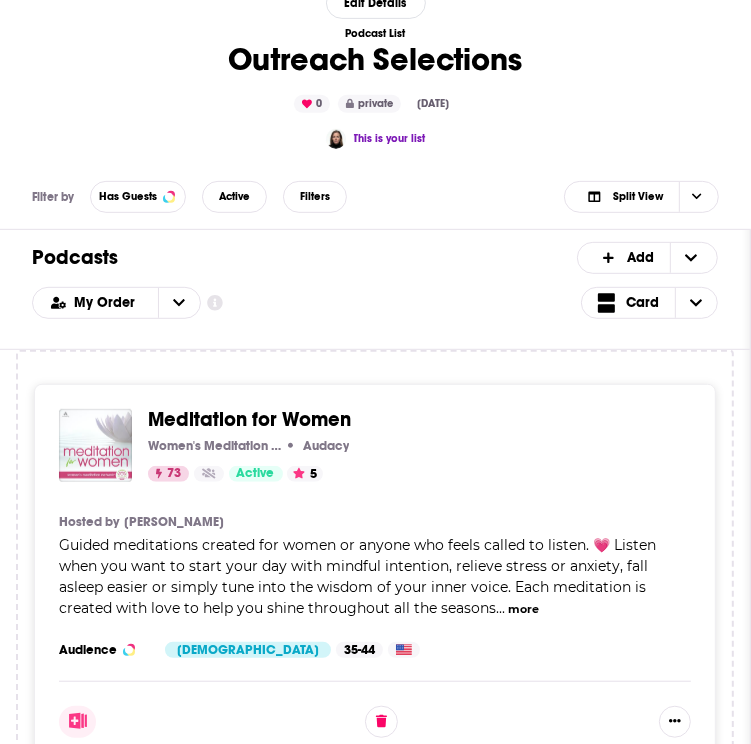 click on "Podcasts" at bounding box center [296, 257] 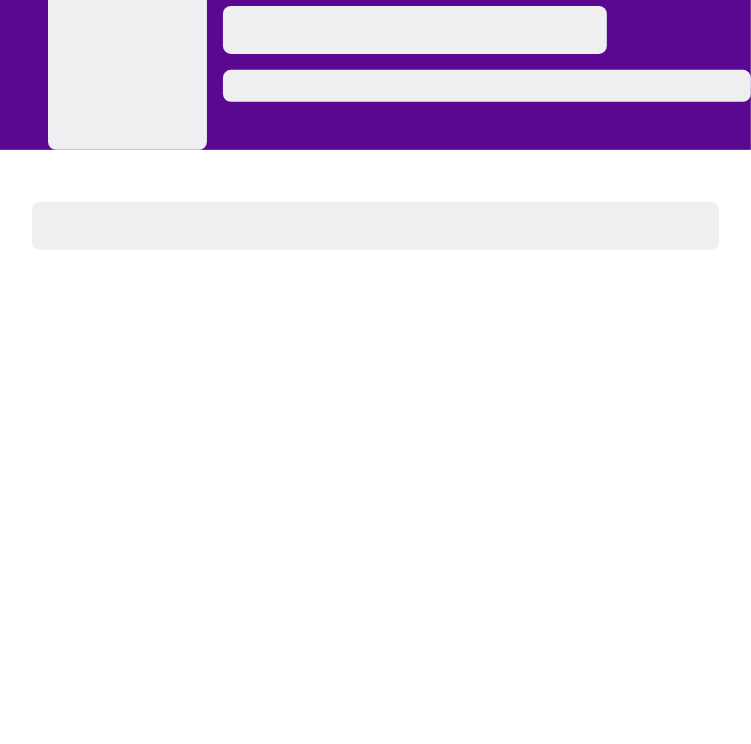 scroll, scrollTop: 0, scrollLeft: 0, axis: both 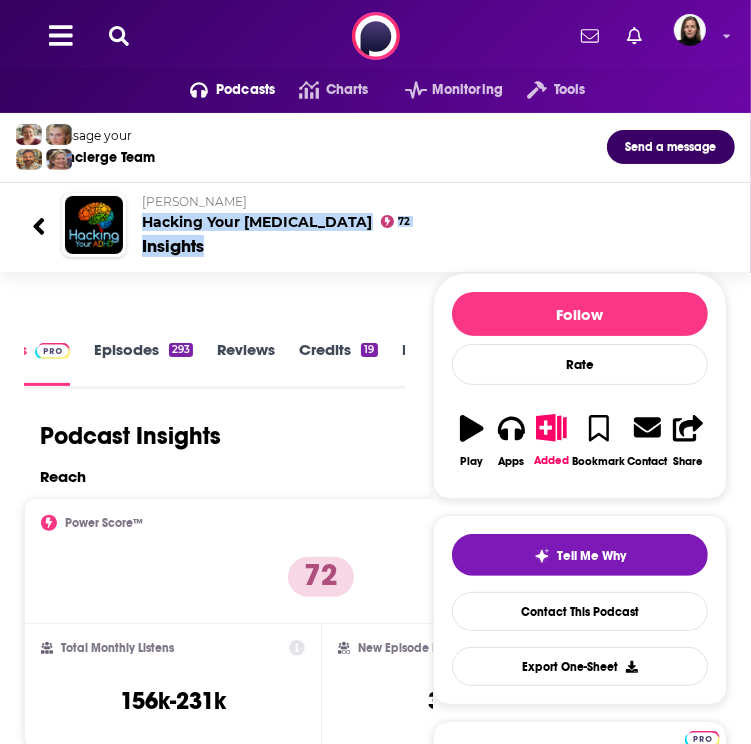 drag, startPoint x: 224, startPoint y: 245, endPoint x: 140, endPoint y: 215, distance: 89.19641 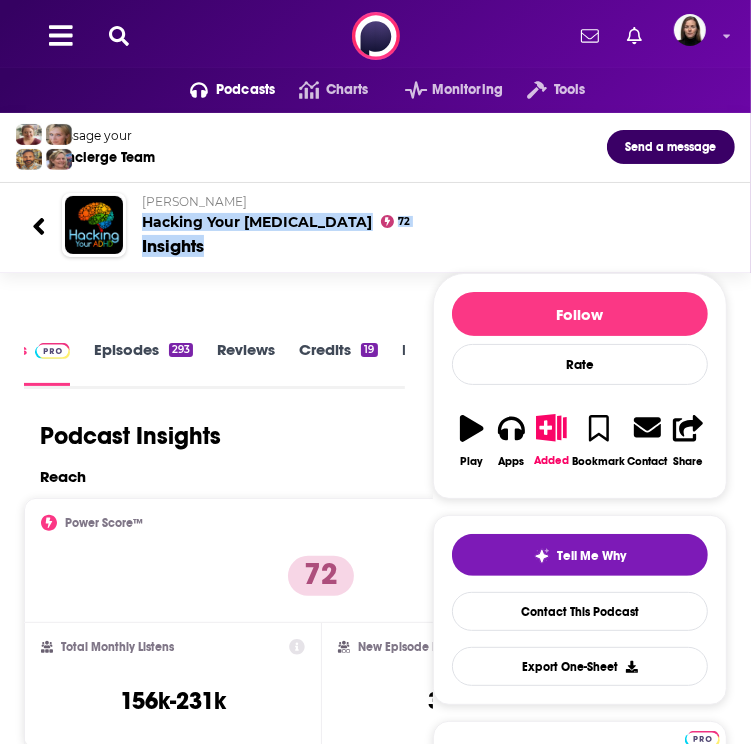 copy on "Hacking Your ADHD 72 Insights" 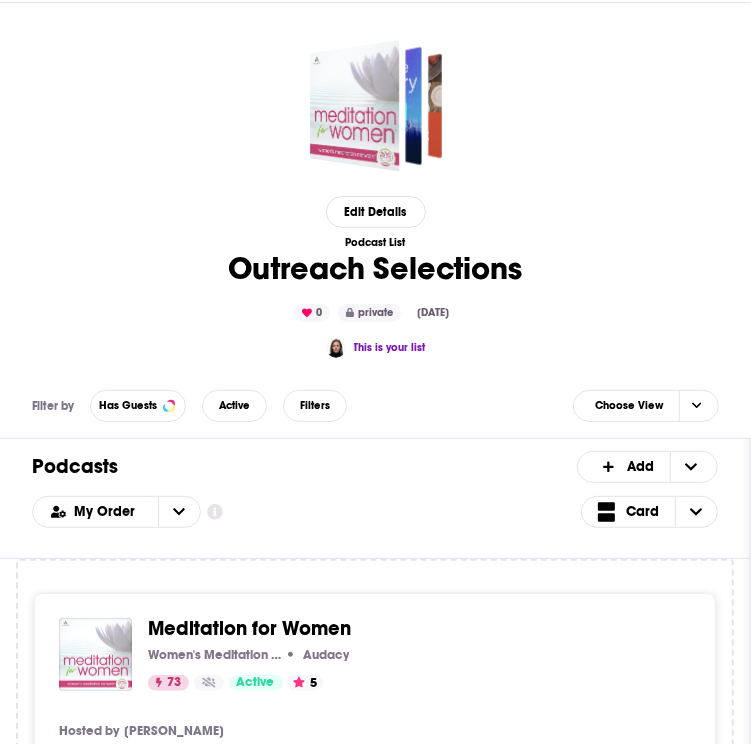 scroll, scrollTop: 400, scrollLeft: 0, axis: vertical 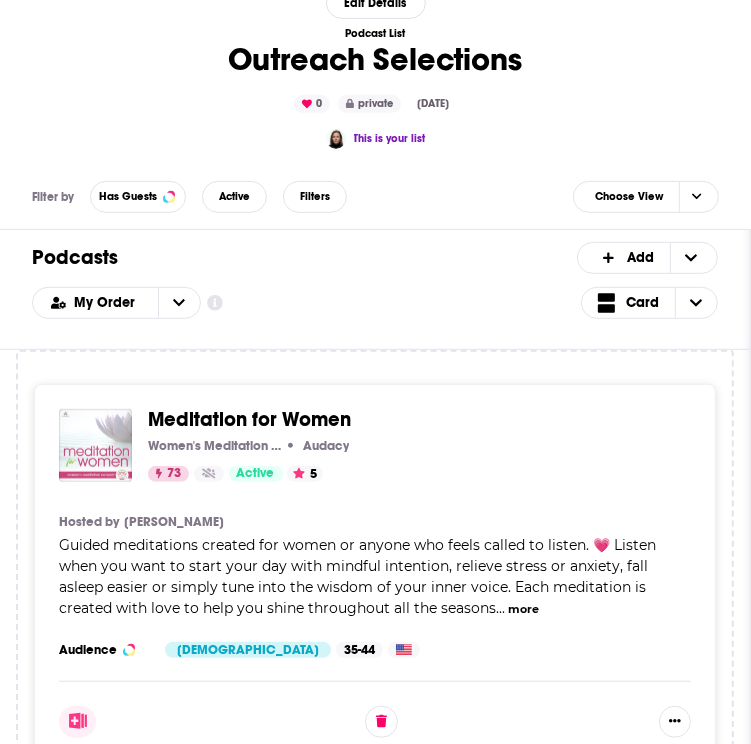 click on "Filter by Has Guests Active Filters Choose View" at bounding box center [375, 197] 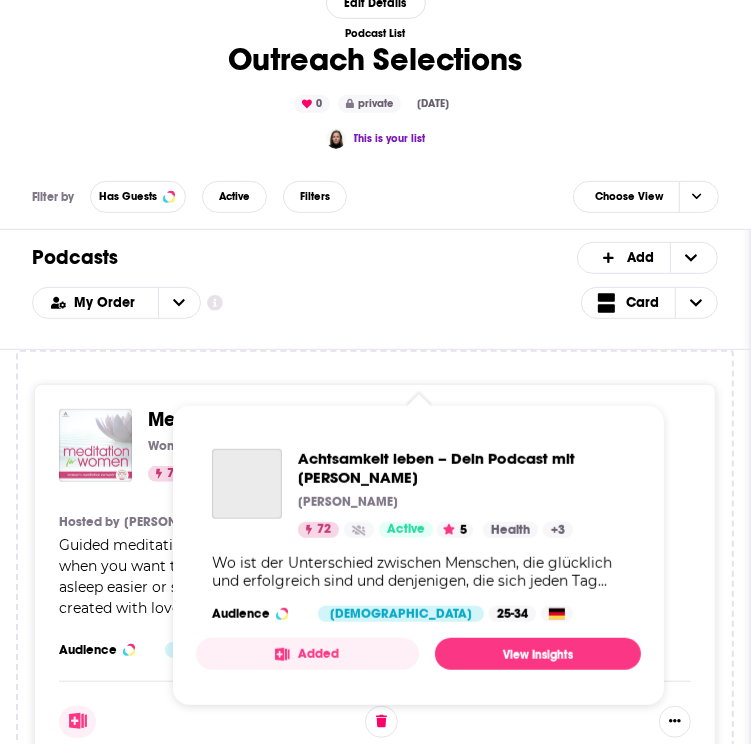 scroll, scrollTop: 45959, scrollLeft: 0, axis: vertical 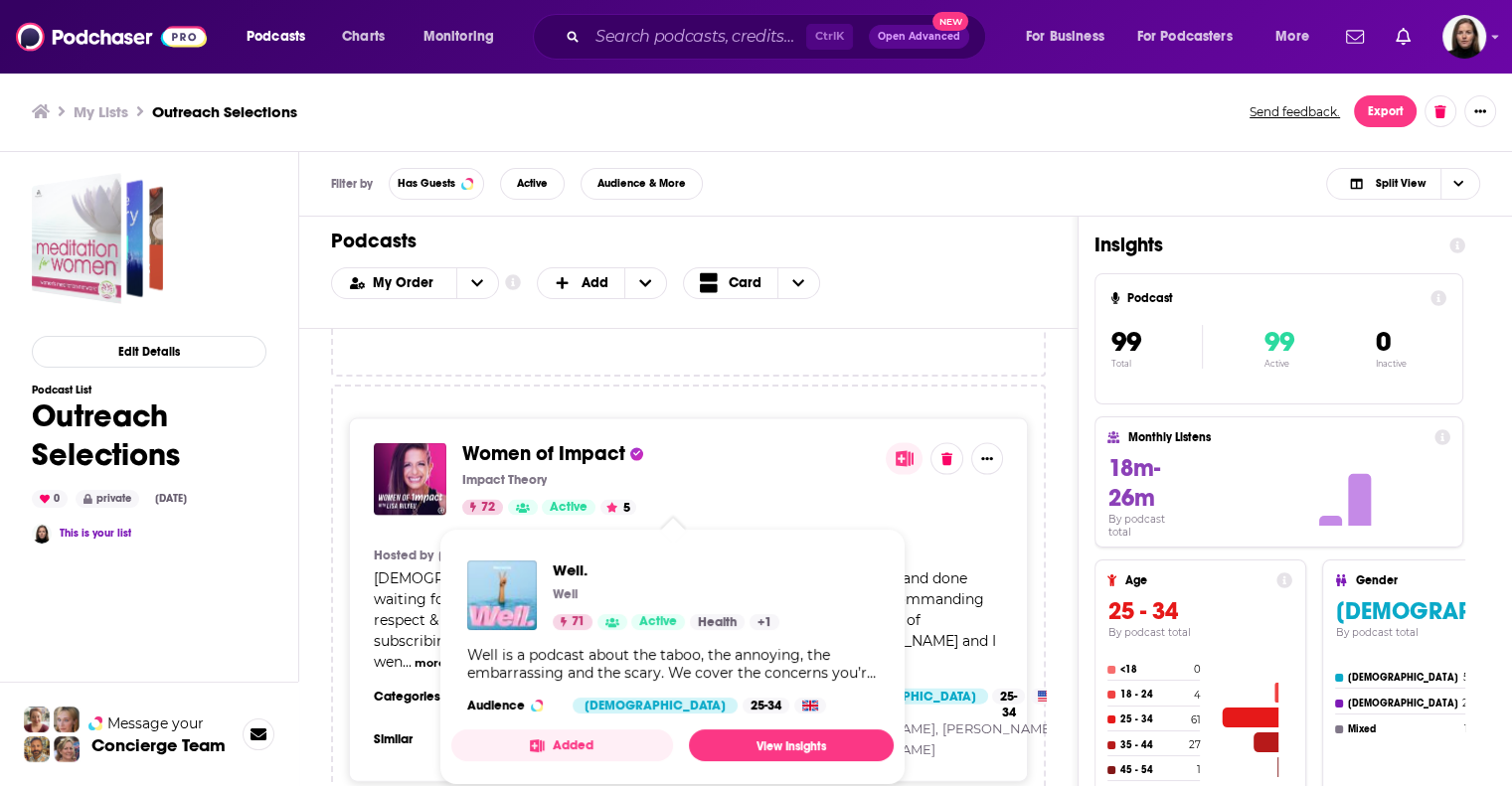 drag, startPoint x: 481, startPoint y: 522, endPoint x: 437, endPoint y: 472, distance: 66.6033 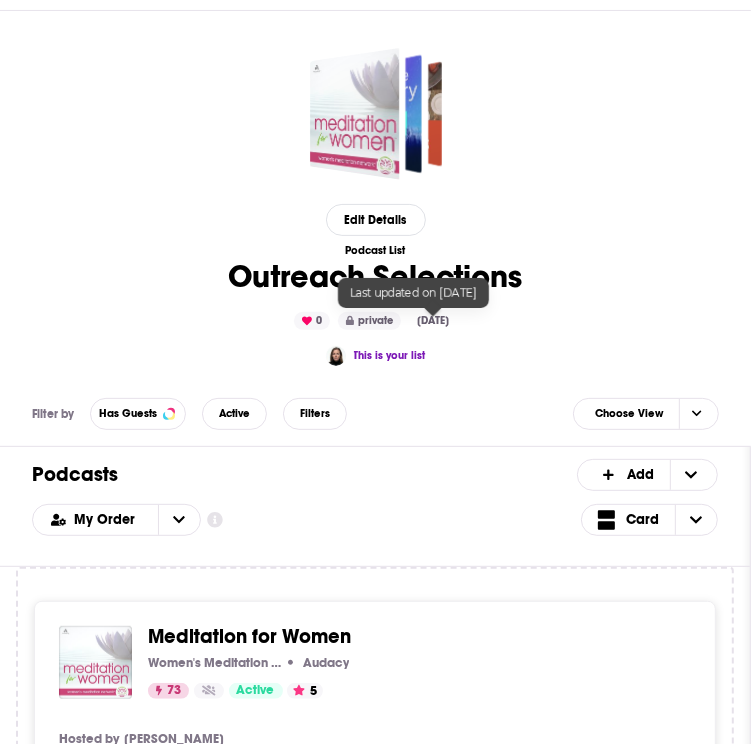 scroll, scrollTop: 300, scrollLeft: 0, axis: vertical 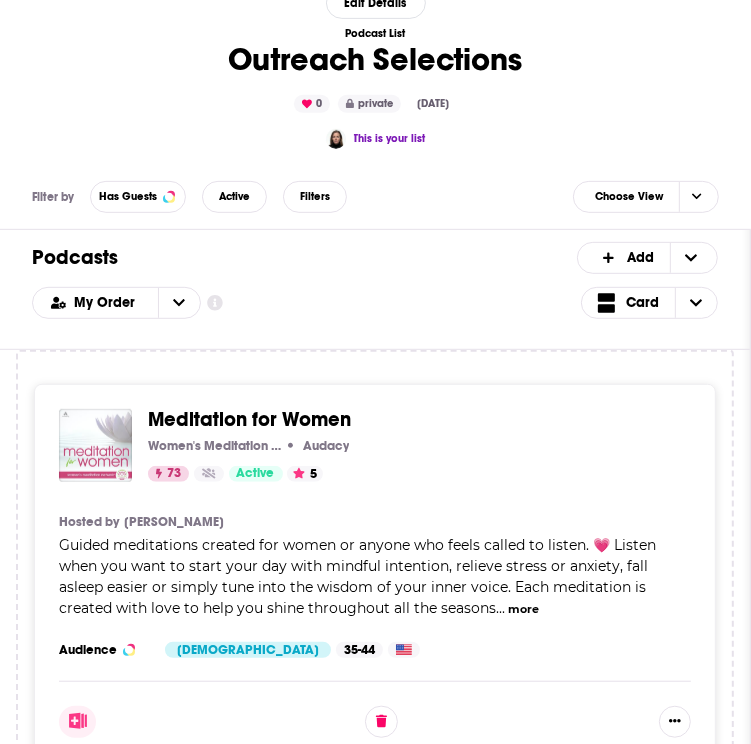 click on "Filter by Has Guests Active Filters Choose View" at bounding box center [375, 197] 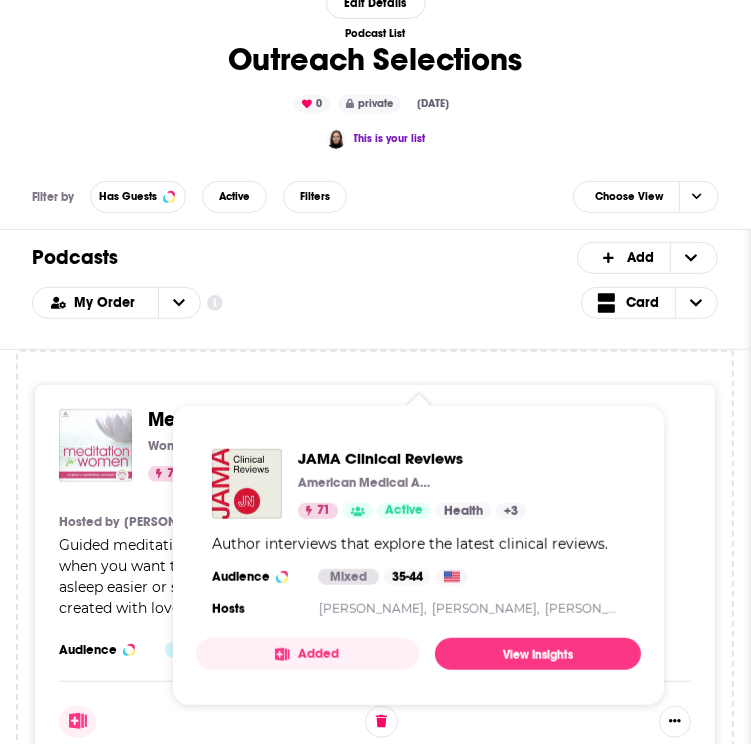 drag, startPoint x: 281, startPoint y: 542, endPoint x: 235, endPoint y: 416, distance: 134.13426 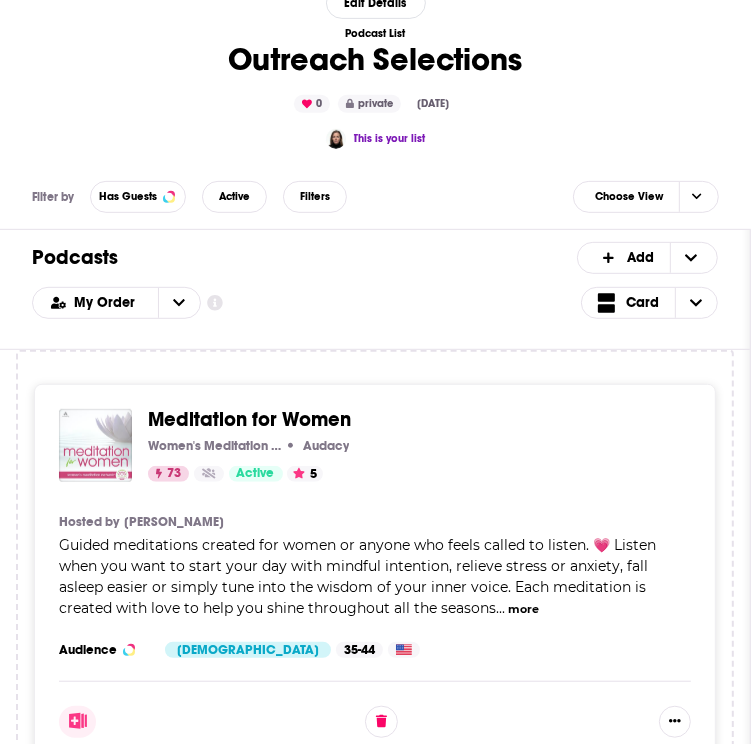 scroll, scrollTop: 48523, scrollLeft: 0, axis: vertical 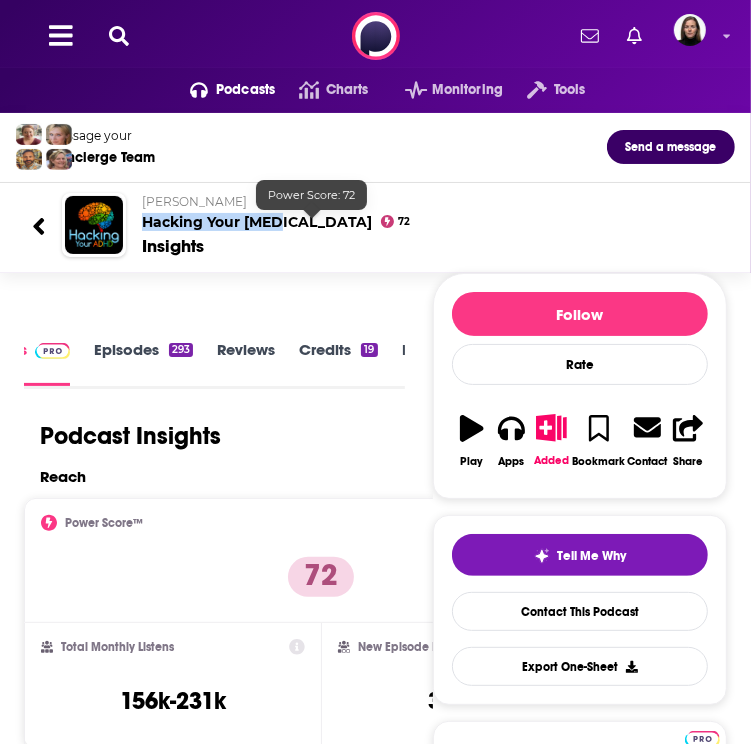 drag, startPoint x: 134, startPoint y: 216, endPoint x: 295, endPoint y: 218, distance: 161.01242 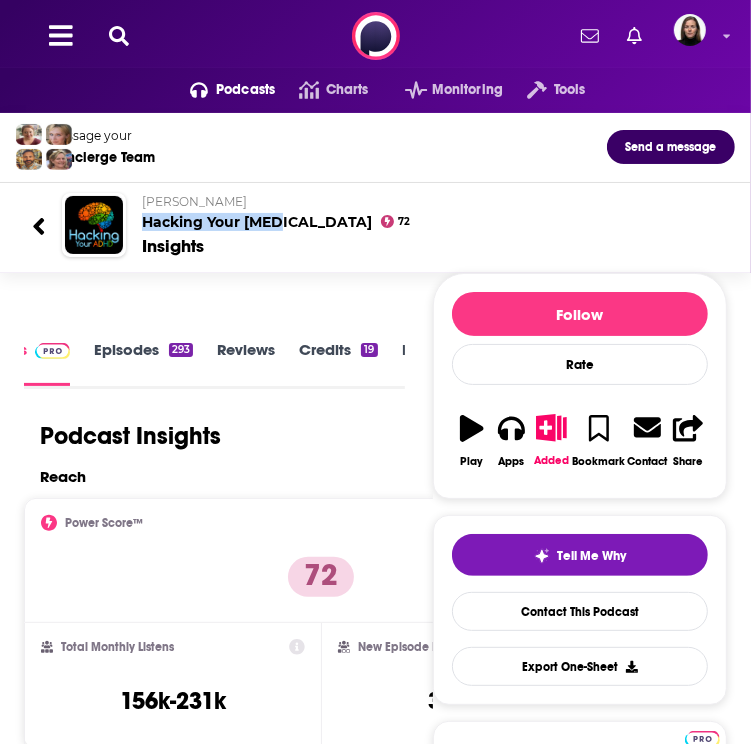 copy on "Hacking Your [MEDICAL_DATA]" 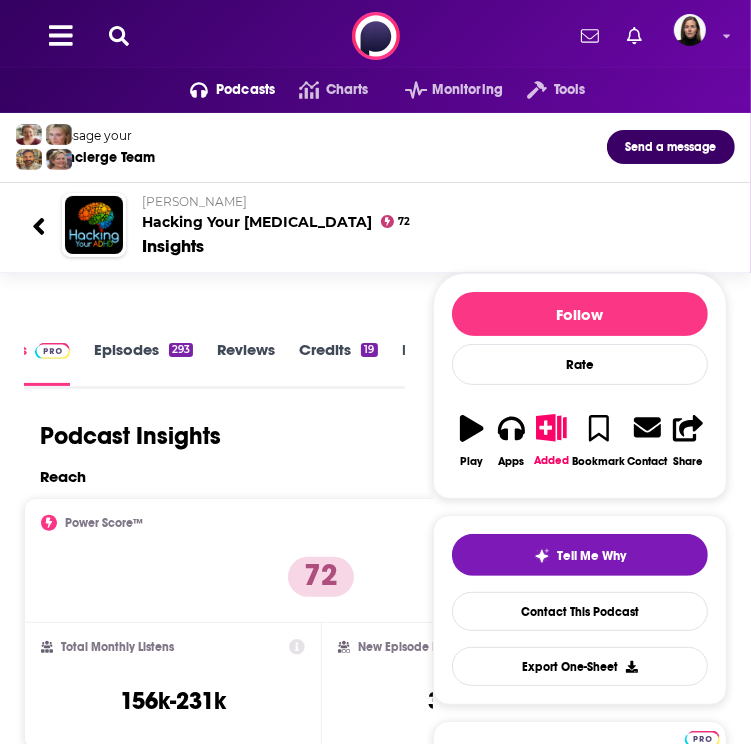 click on "Reach" at bounding box center (316, 476) 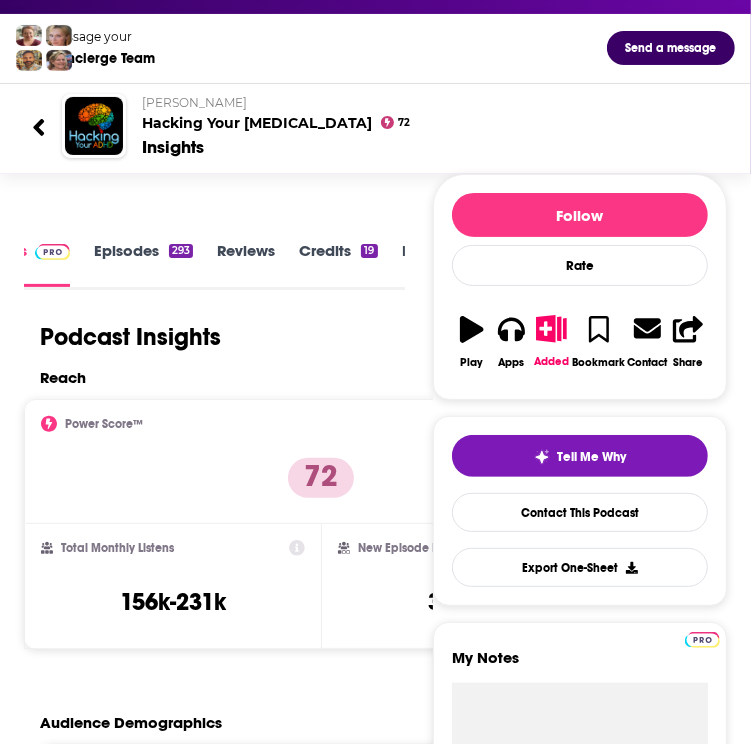 scroll, scrollTop: 300, scrollLeft: 0, axis: vertical 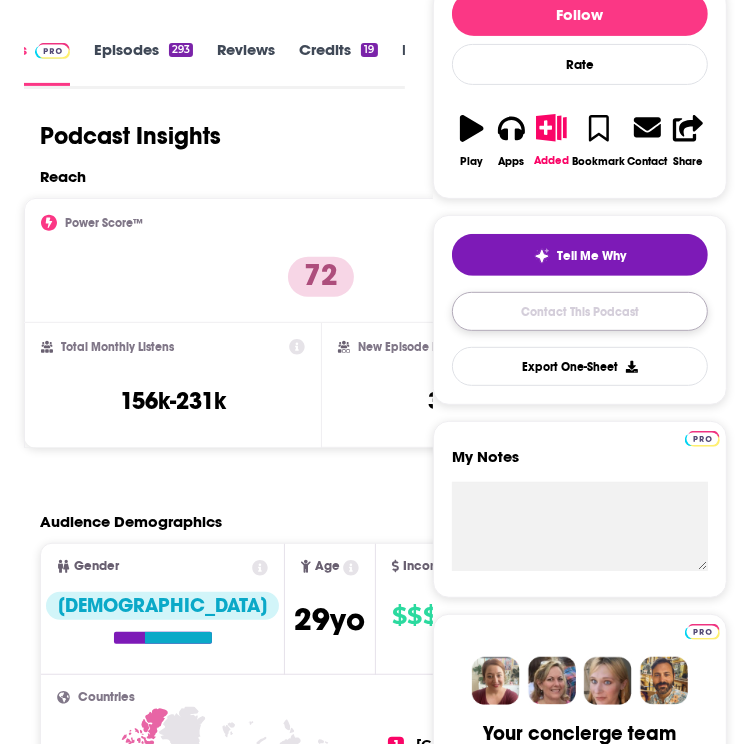 click on "Contact This Podcast" at bounding box center (580, 311) 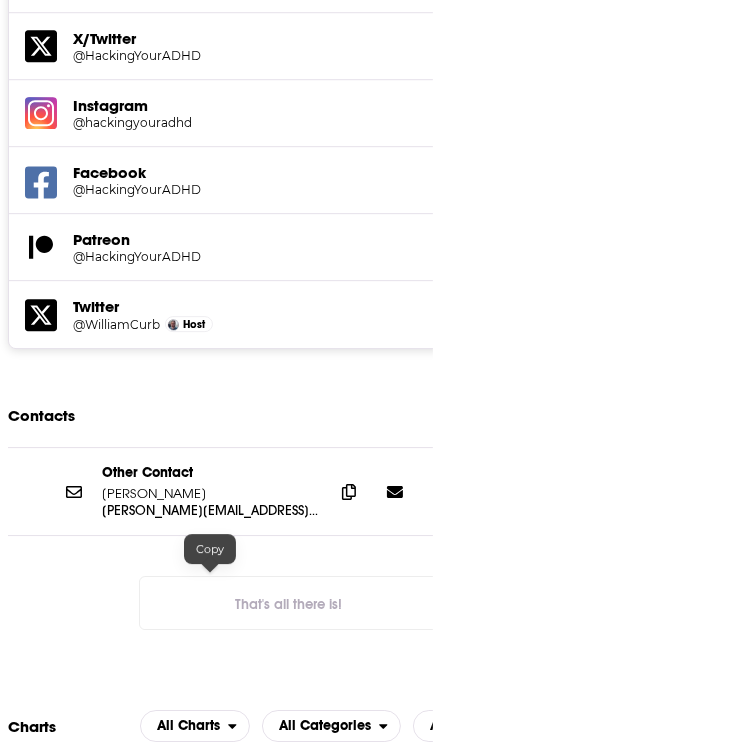 scroll, scrollTop: 3116, scrollLeft: 0, axis: vertical 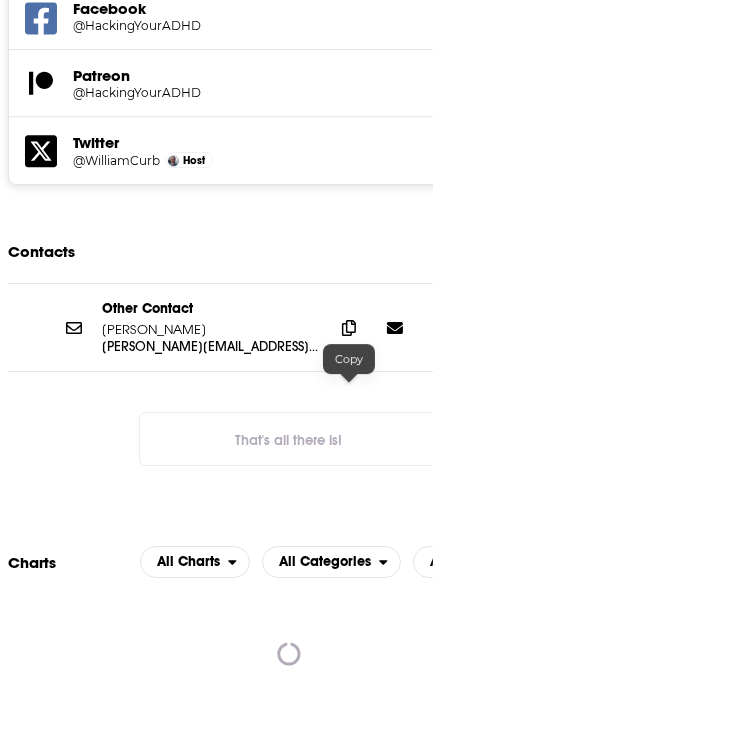 click 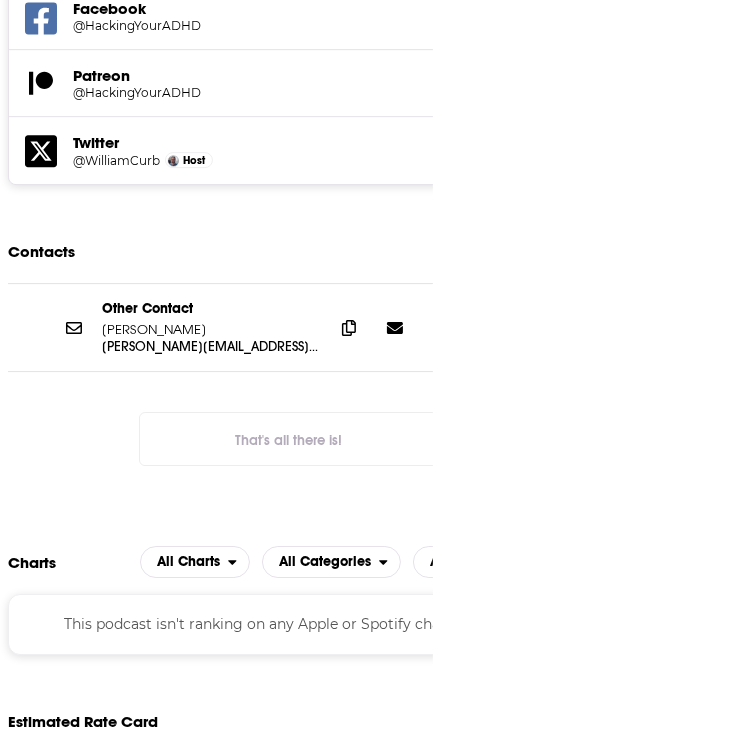 scroll, scrollTop: 2716, scrollLeft: 0, axis: vertical 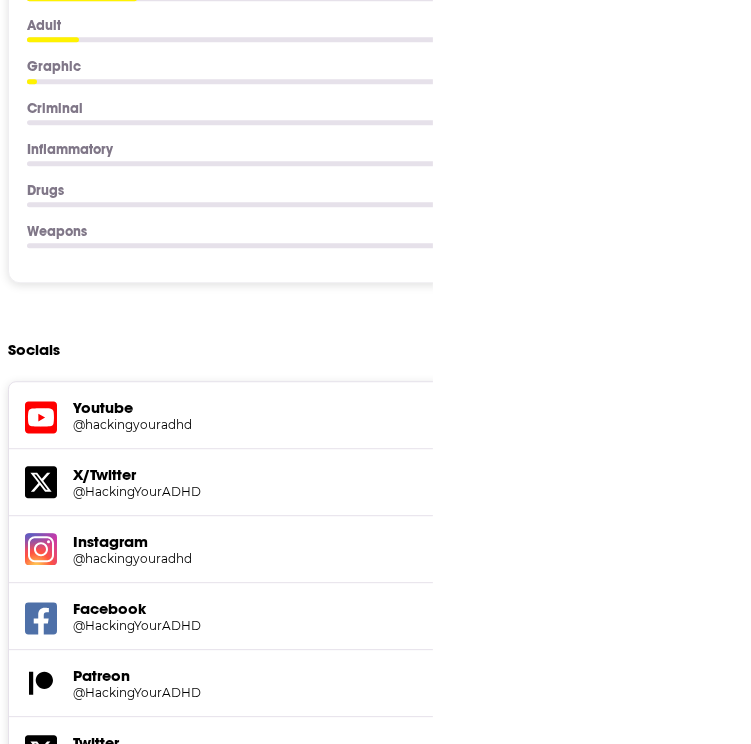 click on "Follow Rate Play Apps Added Bookmark Contact Share Tell Me Why Contact This Podcast Export One-Sheet Get this podcast via API My Notes Your concierge team Ask a question or make a request. Send a message Share This Podcast Recommendation sent https://www.podchaser.com/podcasts/hacking-your-adhd-925260 Copy Link Followers 23 +21" at bounding box center [580, 2132] 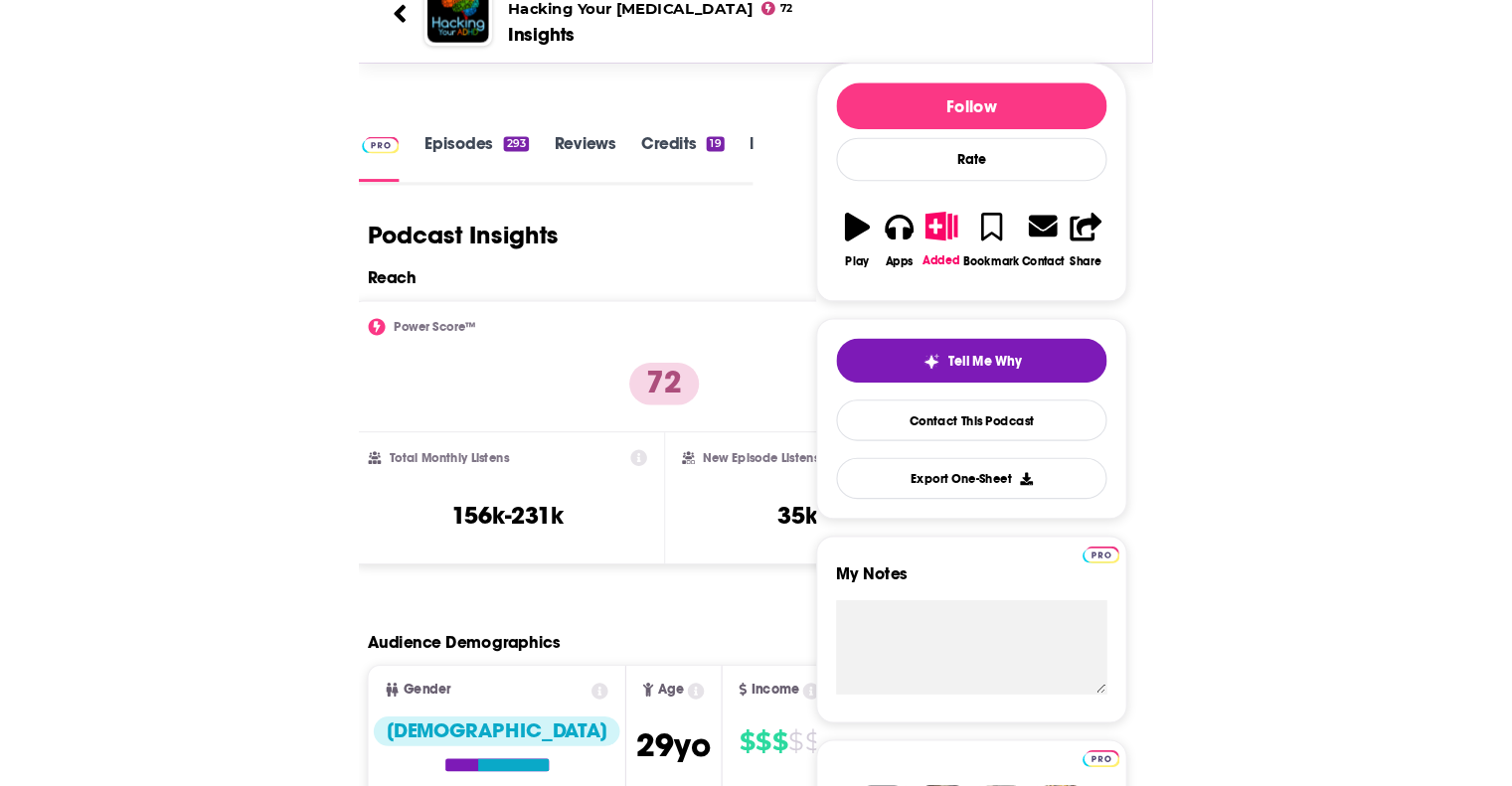 scroll, scrollTop: 0, scrollLeft: 0, axis: both 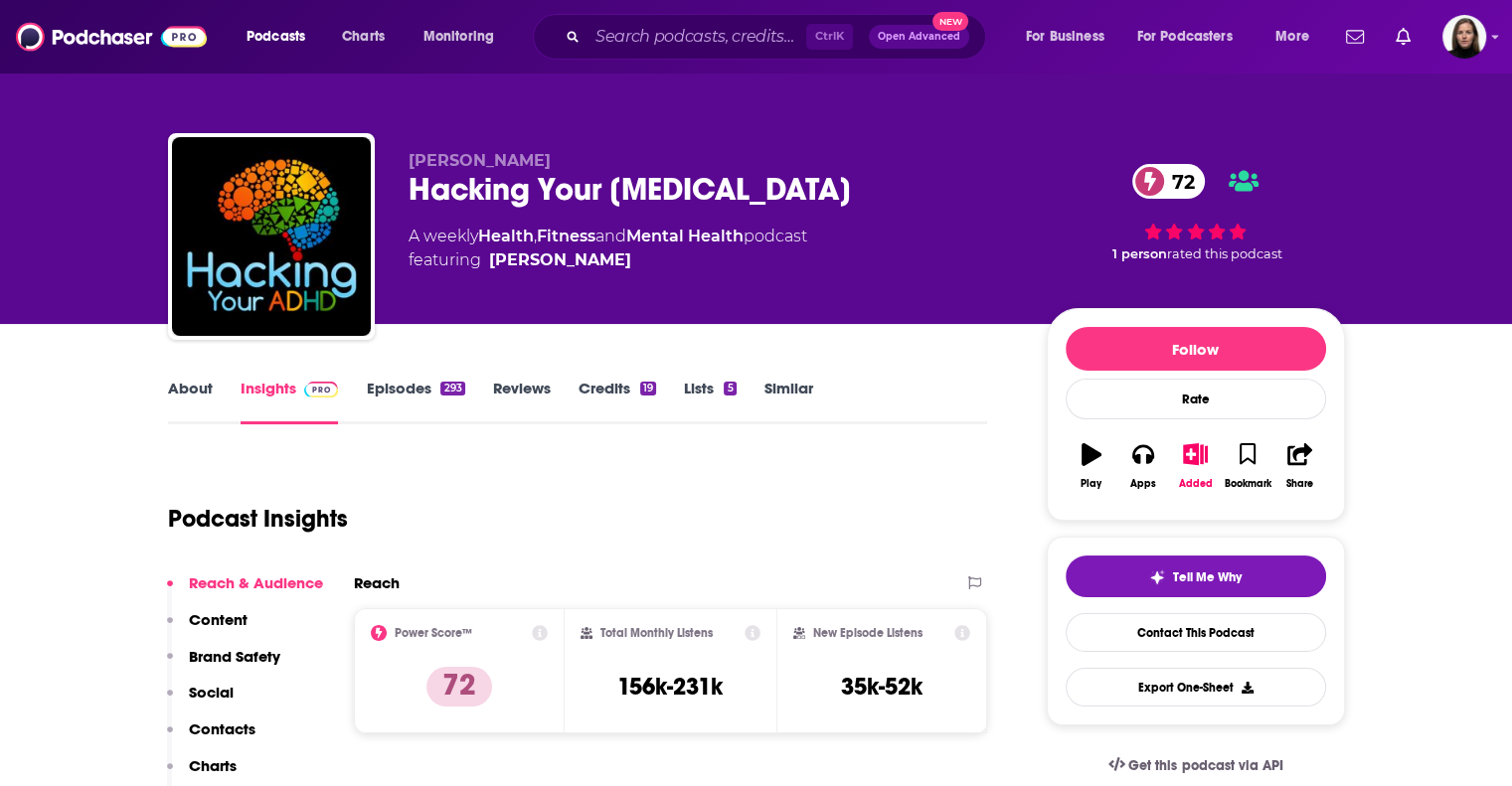 drag, startPoint x: 624, startPoint y: 268, endPoint x: 595, endPoint y: 261, distance: 29.832868 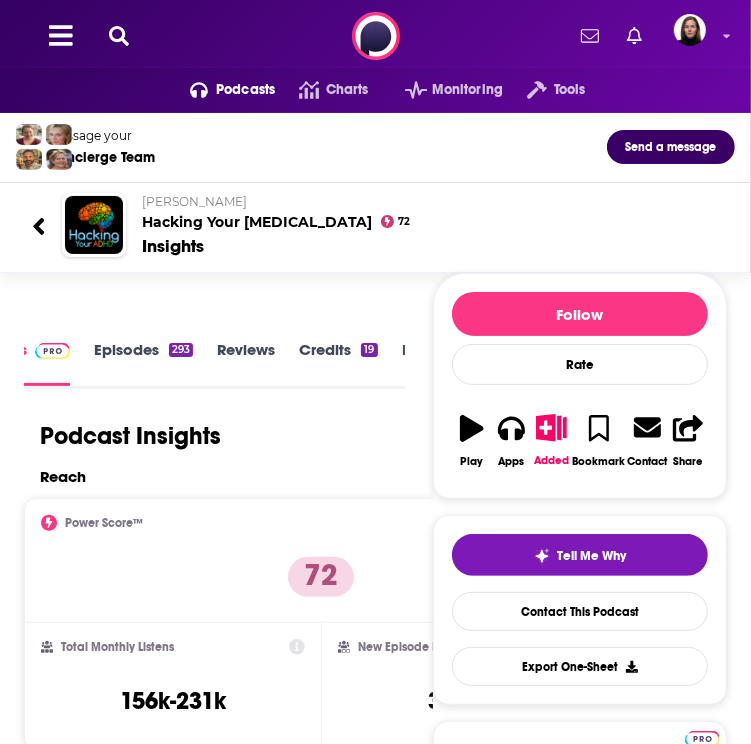 click on "Reach" at bounding box center [316, 476] 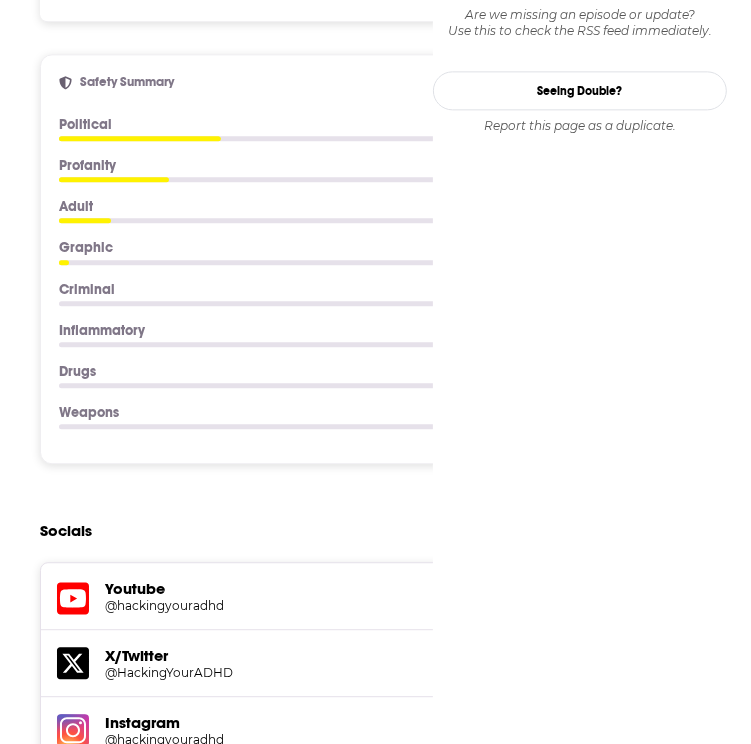 scroll, scrollTop: 2500, scrollLeft: 0, axis: vertical 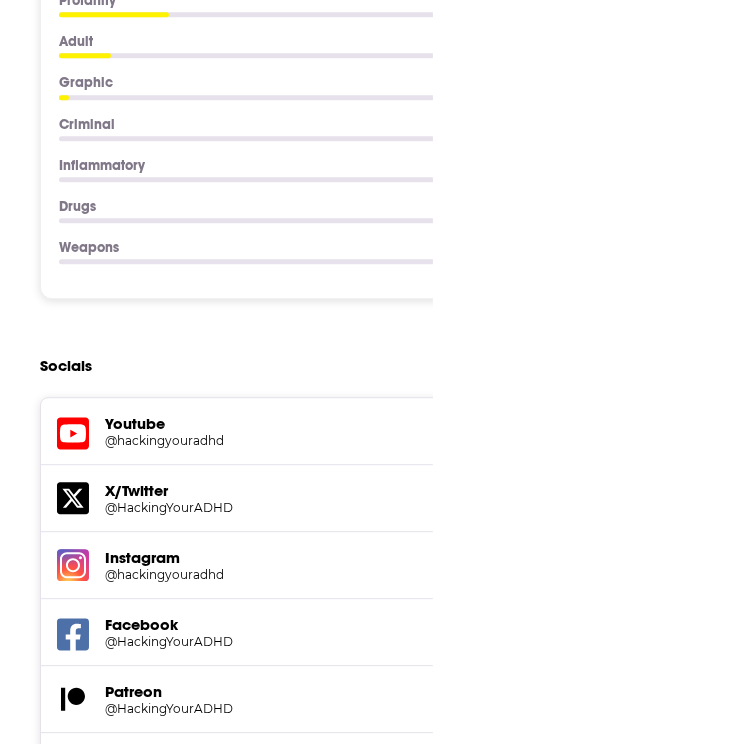 click on "@hackingyouradhd" at bounding box center (177, 440) 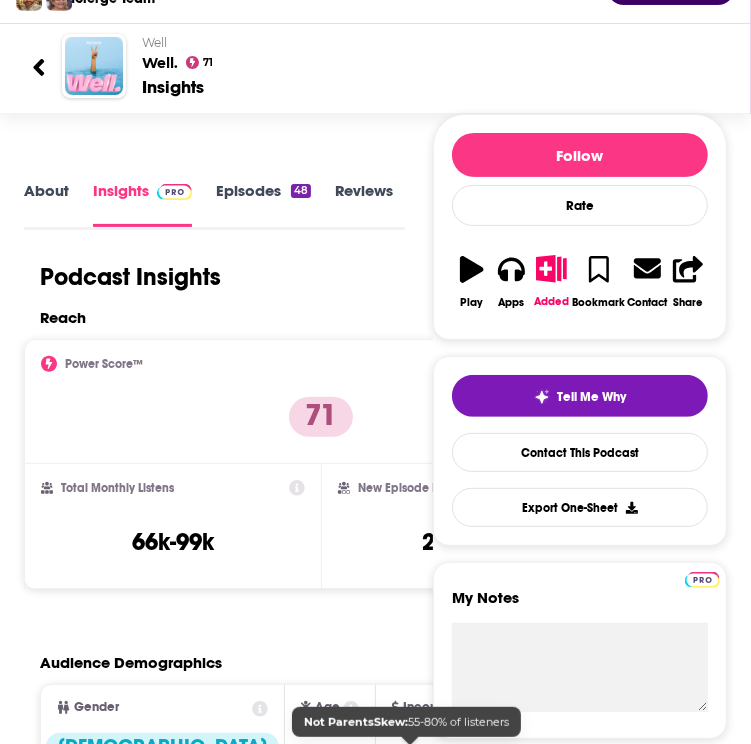 scroll, scrollTop: 0, scrollLeft: 0, axis: both 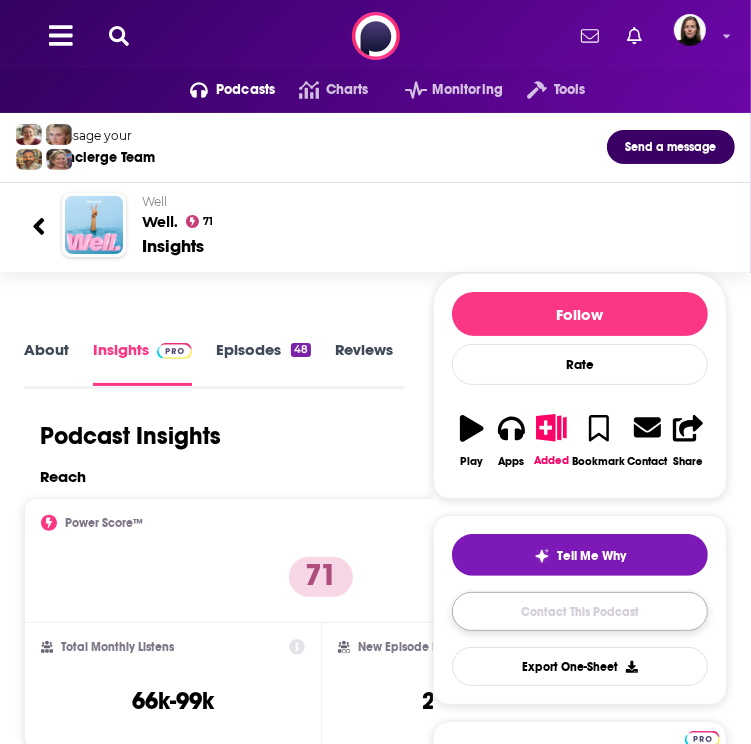 click on "Contact This Podcast" at bounding box center [580, 611] 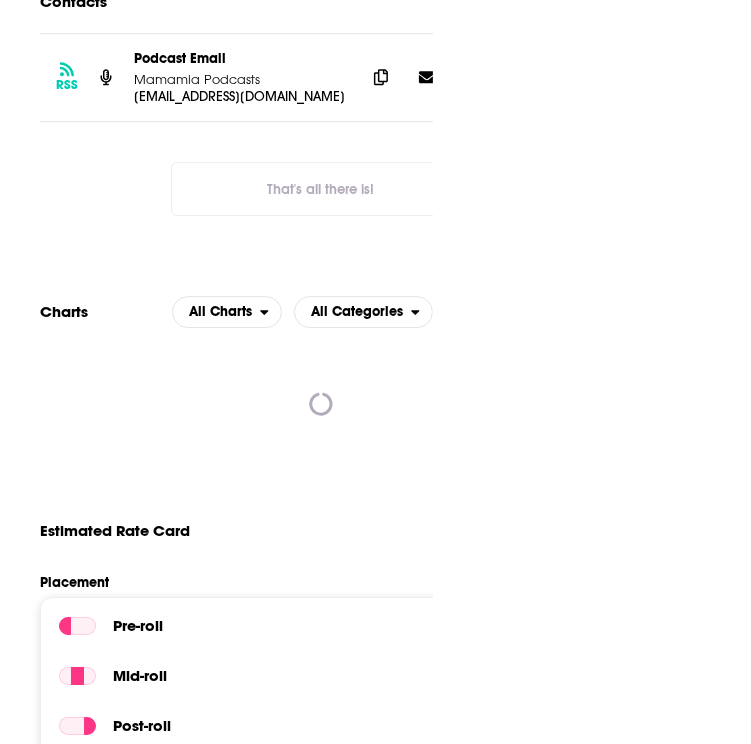 scroll, scrollTop: 0, scrollLeft: 32, axis: horizontal 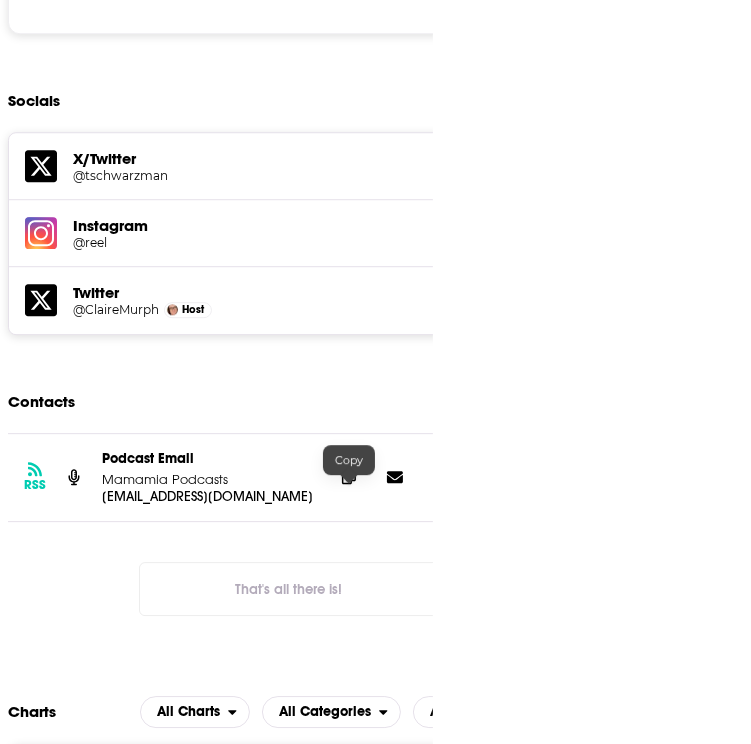 click 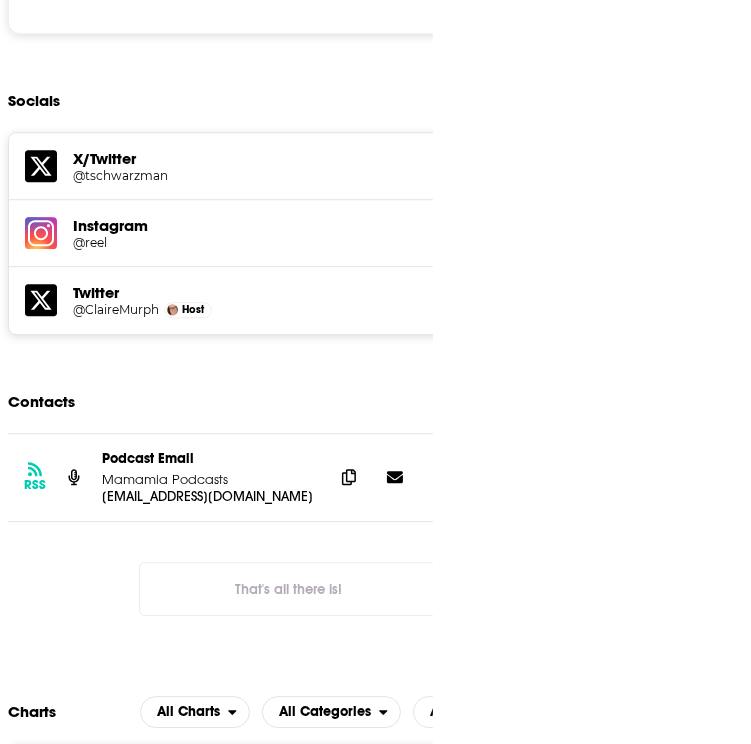click on "Follow Rate Play Apps Added Bookmark Contact Share Tell Me Why Contact This Podcast Export One-Sheet Get this podcast via API My Notes Your concierge team Ask a question or make a request. Send a message Share This Podcast Recommendation sent https://www.podchaser.com/podcasts/well-126706 Copy Link Official Website mamamia.com.au RSS Feed omnycontent.com X/Twitter twitter.com/tschwarzman Instagram instagram.com/reel Claim This Podcast Do you host or manage this podcast? Claim and edit this page to your liking. Refresh Feed Are we missing an episode or update? Use this to check the RSS feed immediately. Seeing Double? Report this page as a duplicate." at bounding box center [580, 1687] 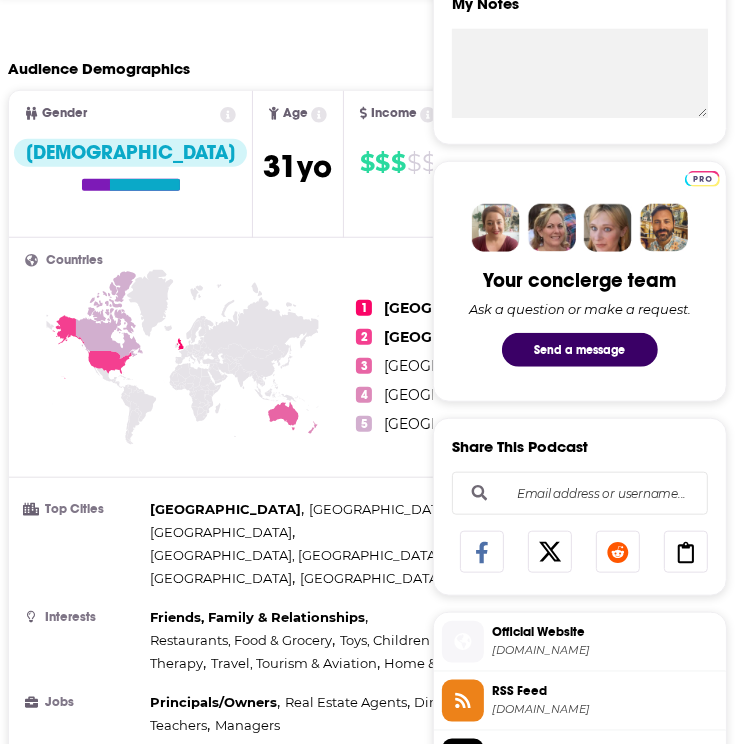 click on "Countries 1 United Kingdom 2 United States 3 Australia 4 New Zealand 5 Canada Top Cities Melbourne , Sydney , Brisbane , Canberra, Australia , Adelaide , Perth Interests Friends, Family & Relationships , Restaurants, Food & Grocery , Toys, Children & Baby , Therapy , Travel, Tourism & Aviation , Home & garden Jobs Principals/Owners , Real Estate Agents , Directors , Artists , Teachers , Managers Ethnicities White / Caucasian , Asian , African American , Hispanic Show More" at bounding box center (288, 555) 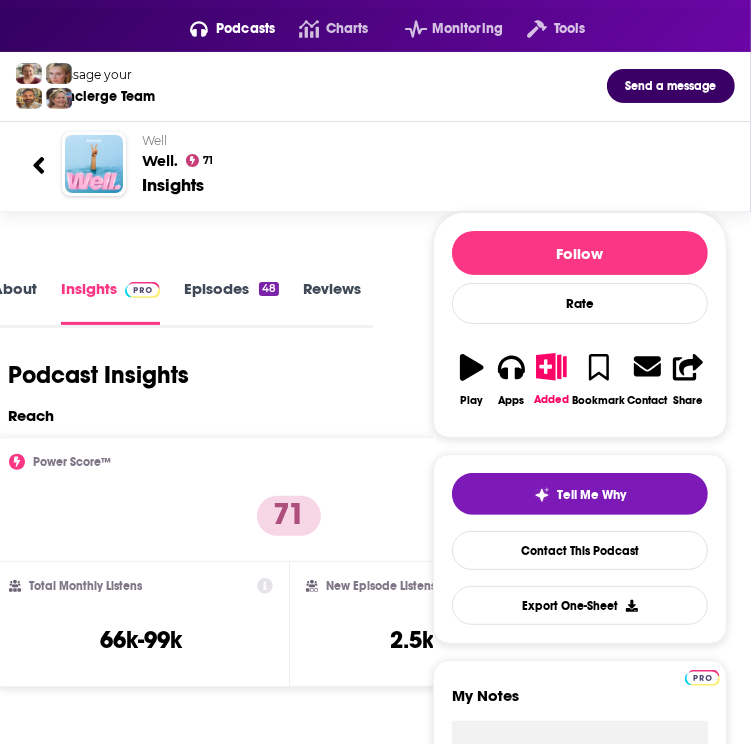 scroll, scrollTop: 53, scrollLeft: 0, axis: vertical 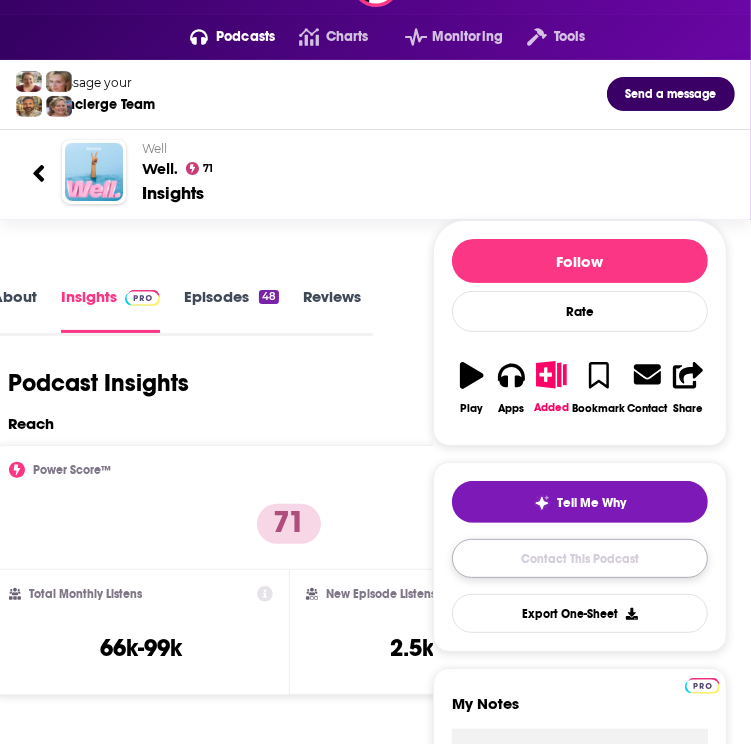 click on "Contact This Podcast" at bounding box center [580, 558] 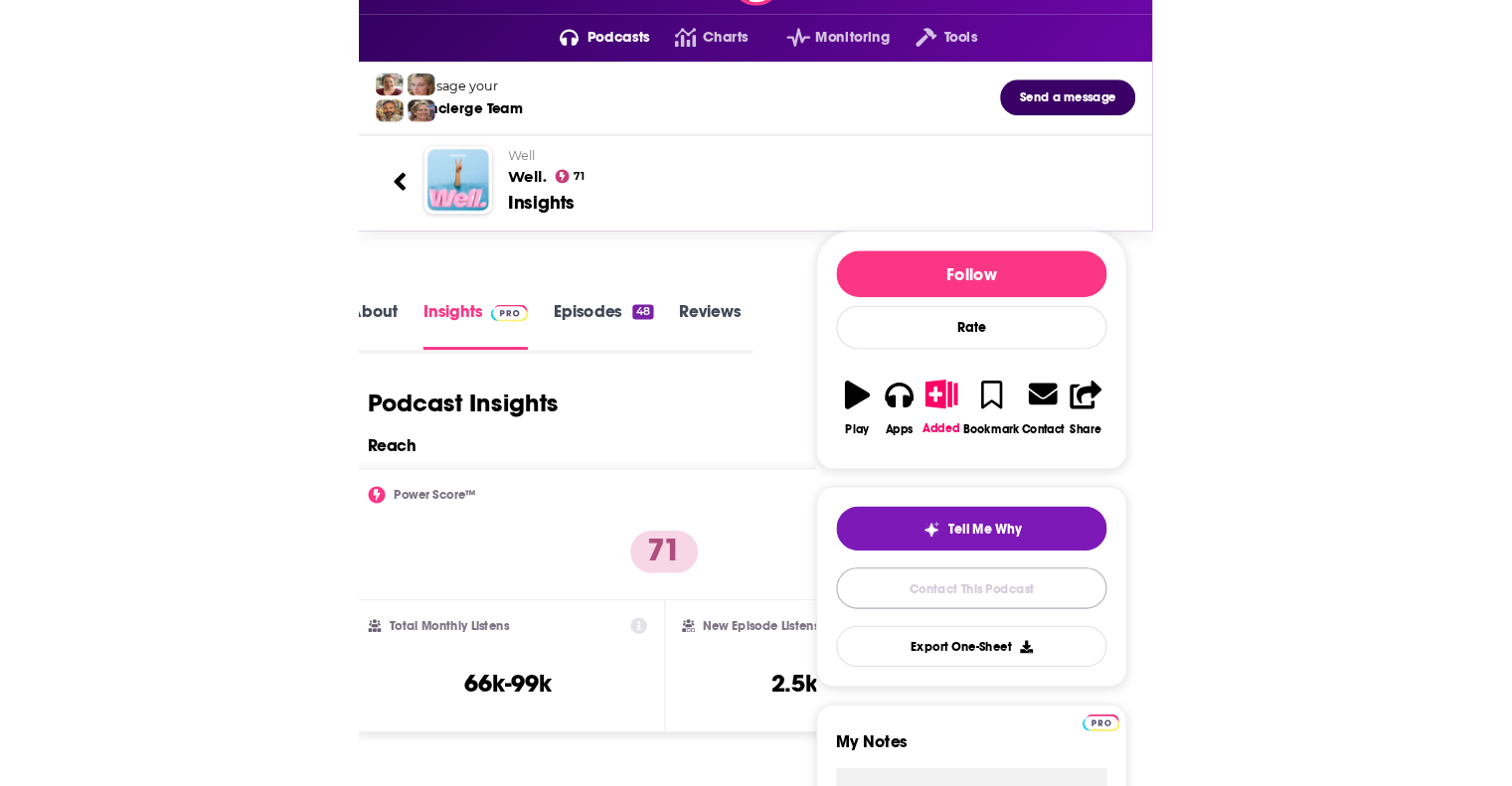 scroll, scrollTop: 0, scrollLeft: 0, axis: both 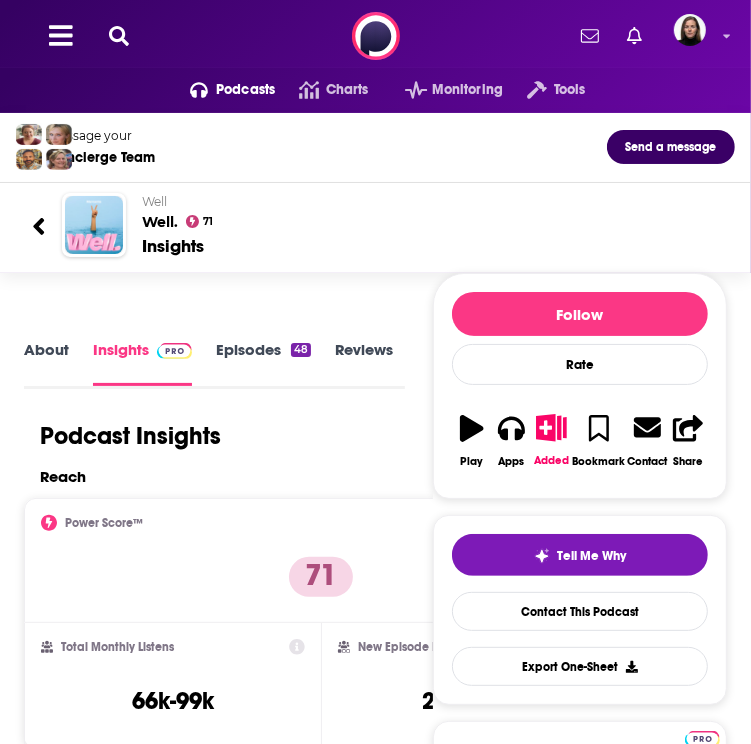 click on "Insights" at bounding box center (430, 246) 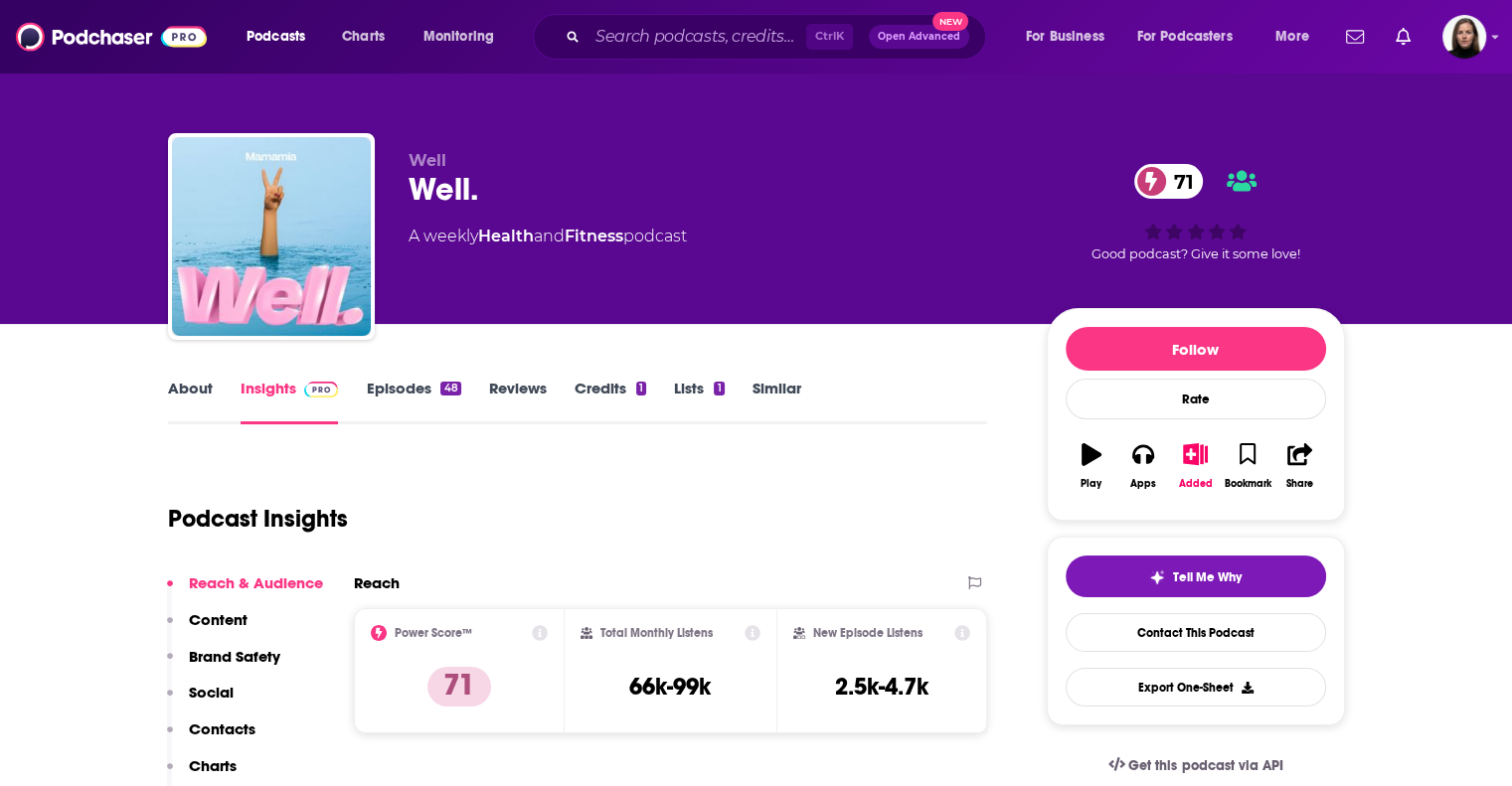 drag, startPoint x: 726, startPoint y: 257, endPoint x: 386, endPoint y: 151, distance: 356.1404 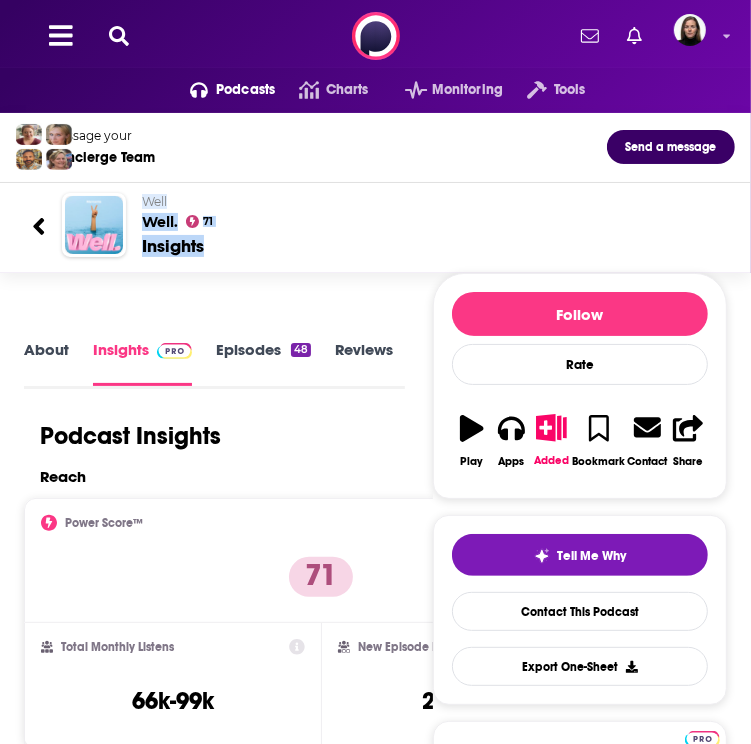 drag, startPoint x: 228, startPoint y: 257, endPoint x: 120, endPoint y: 221, distance: 113.841995 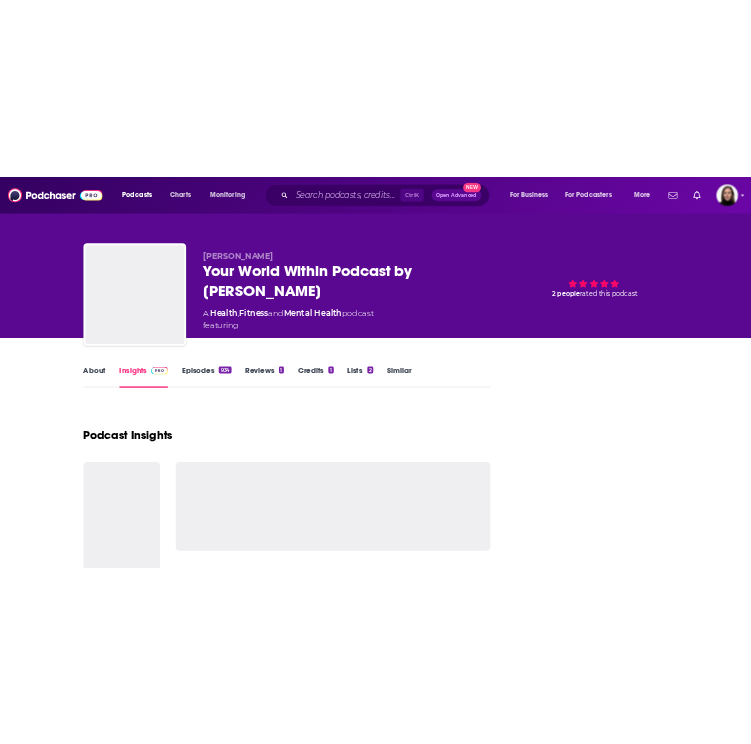 scroll, scrollTop: 0, scrollLeft: 0, axis: both 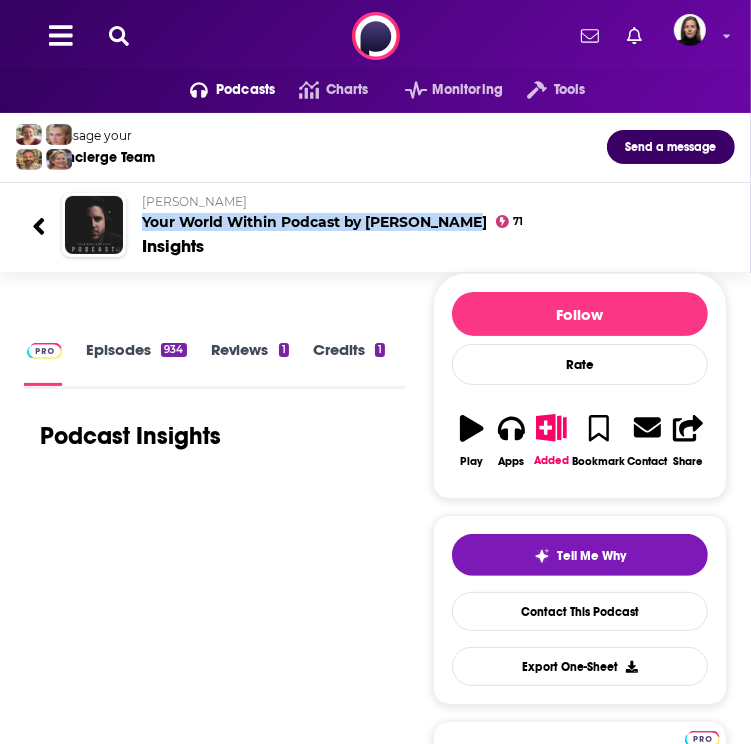 drag, startPoint x: 135, startPoint y: 216, endPoint x: 460, endPoint y: 223, distance: 325.07538 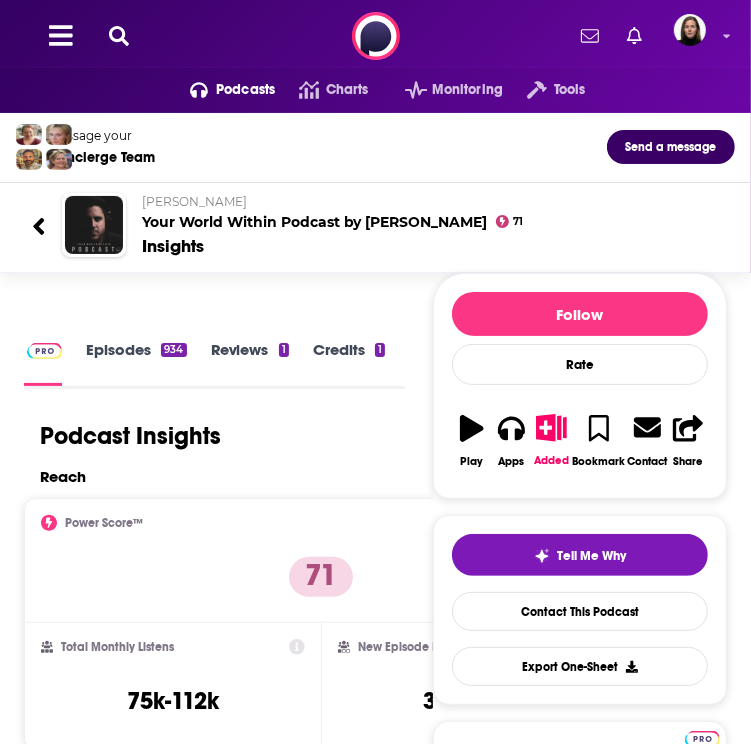 click on "Eddie Pinero   Your World Within Podcast by Eddie Pinero 71 Insights" at bounding box center [375, 225] 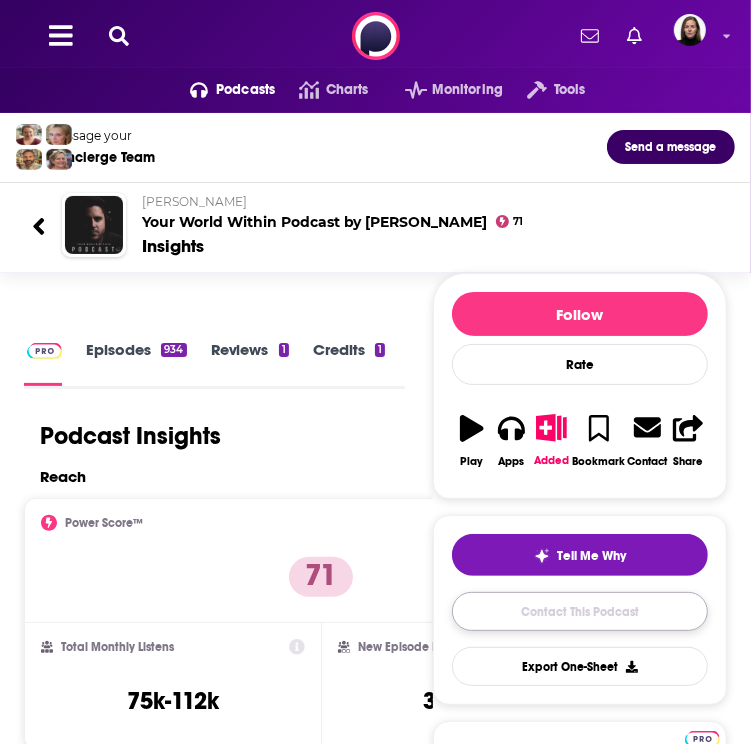 click on "Contact This Podcast" at bounding box center (580, 611) 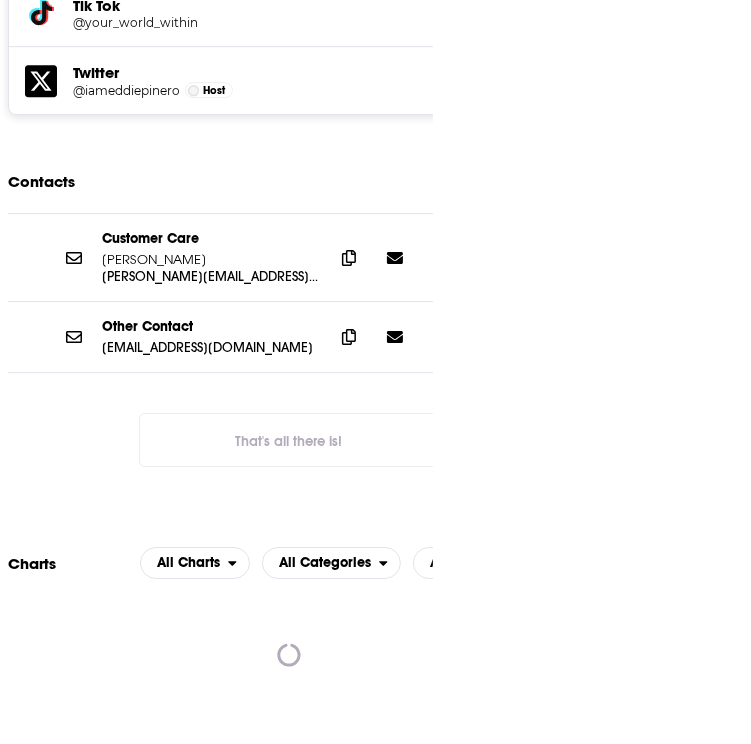 scroll, scrollTop: 3060, scrollLeft: 0, axis: vertical 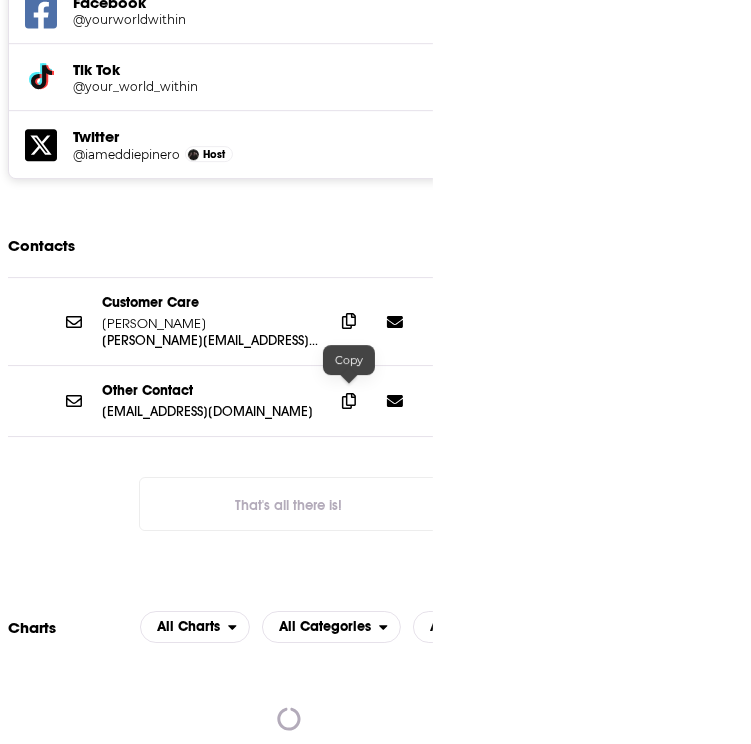 click at bounding box center [349, 321] 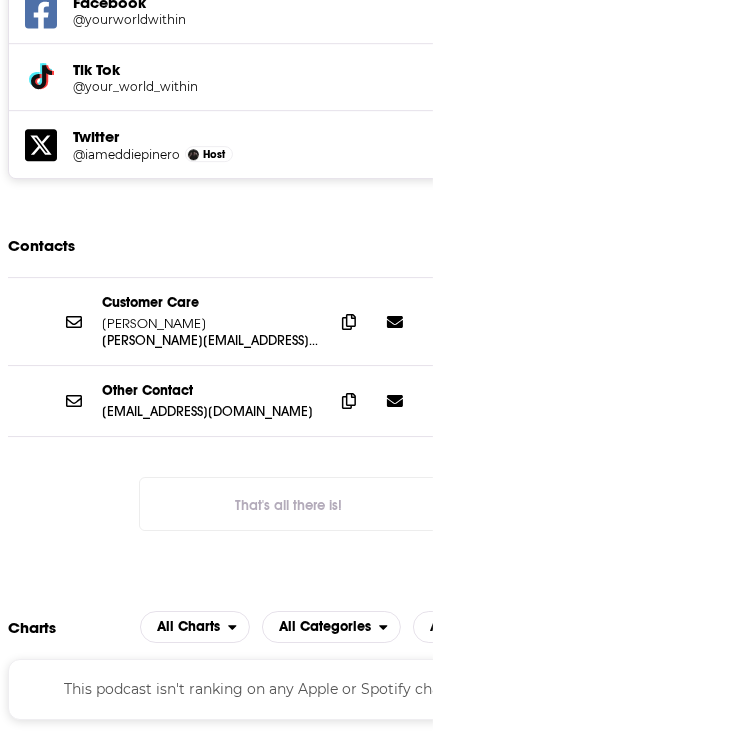 click on "Follow Rate Play Apps Added Bookmark Contact Share Tell Me Why Contact This Podcast Export One-Sheet Get this podcast via API My Notes Your concierge team Ask a question or make a request. Send a message Share This Podcast Recommendation sent https://www.podchaser.com/podcasts/your-world-within-podcast-by-e-1090809 Copy Link Followers 4 +2" at bounding box center (580, 1645) 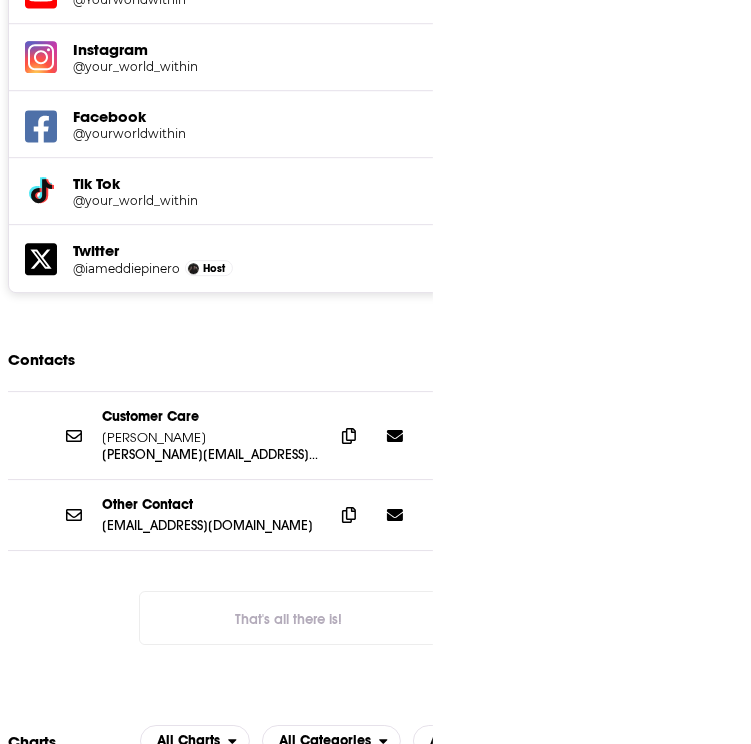 scroll, scrollTop: 2860, scrollLeft: 0, axis: vertical 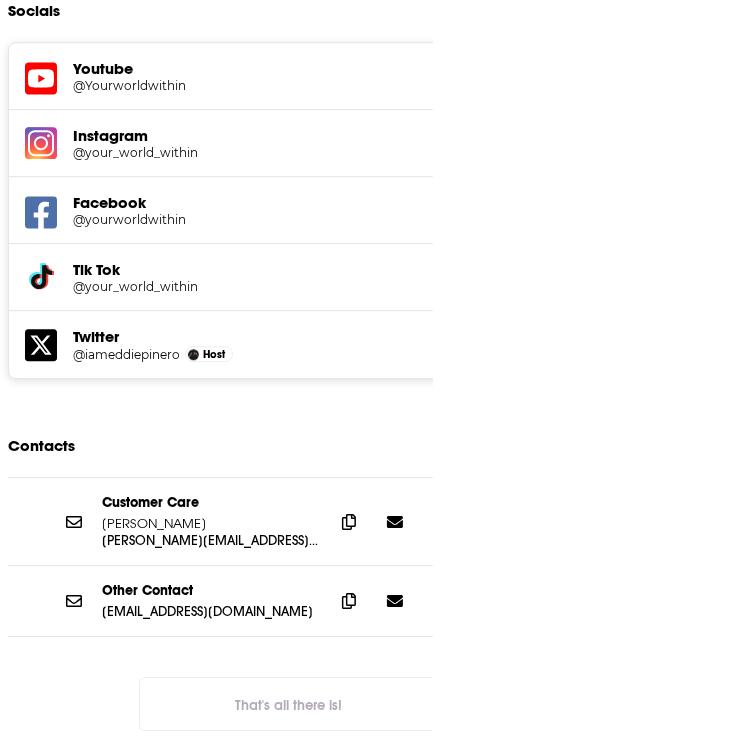 click on "Youtube" at bounding box center (276, 68) 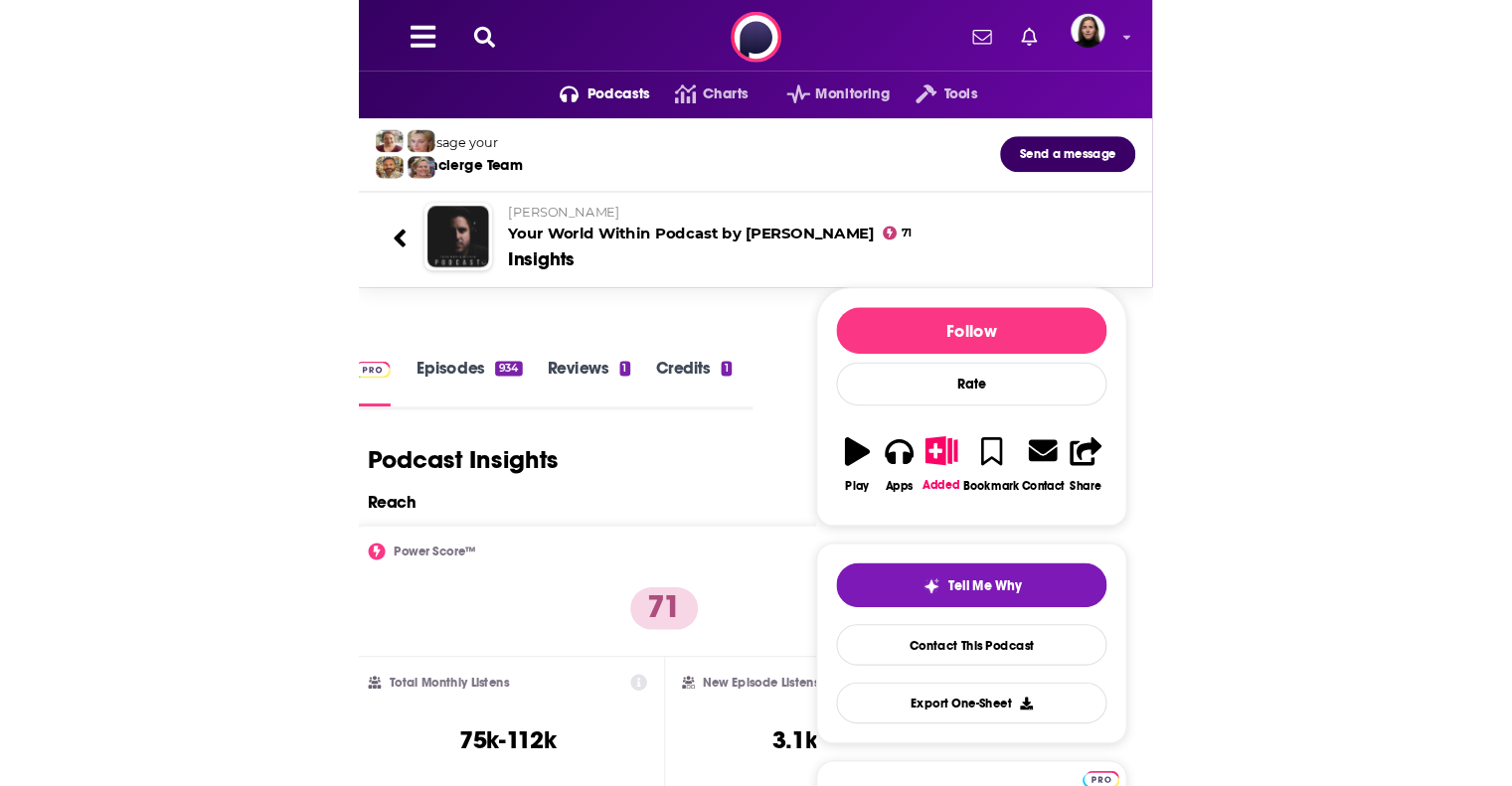 scroll, scrollTop: 0, scrollLeft: 0, axis: both 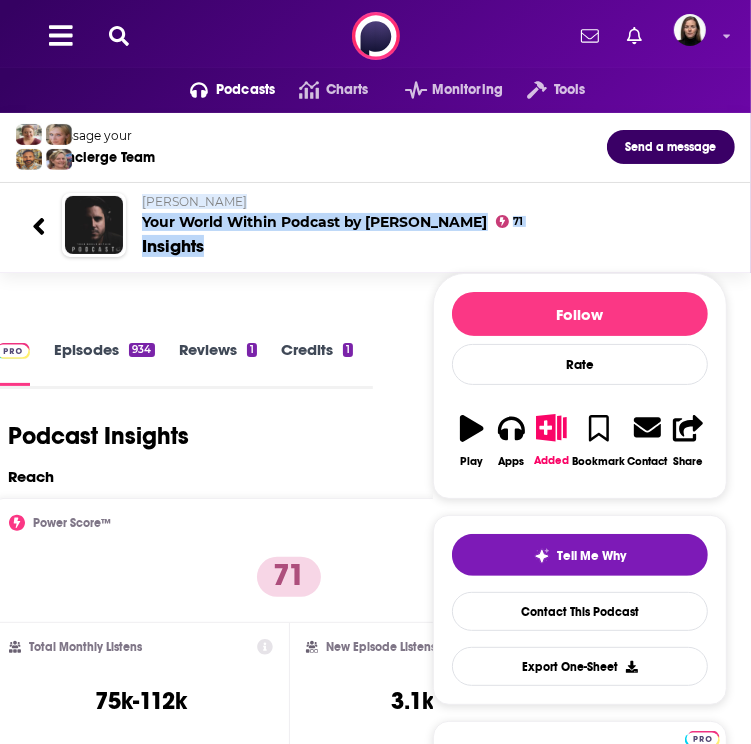 drag, startPoint x: 263, startPoint y: 261, endPoint x: 112, endPoint y: 215, distance: 157.8512 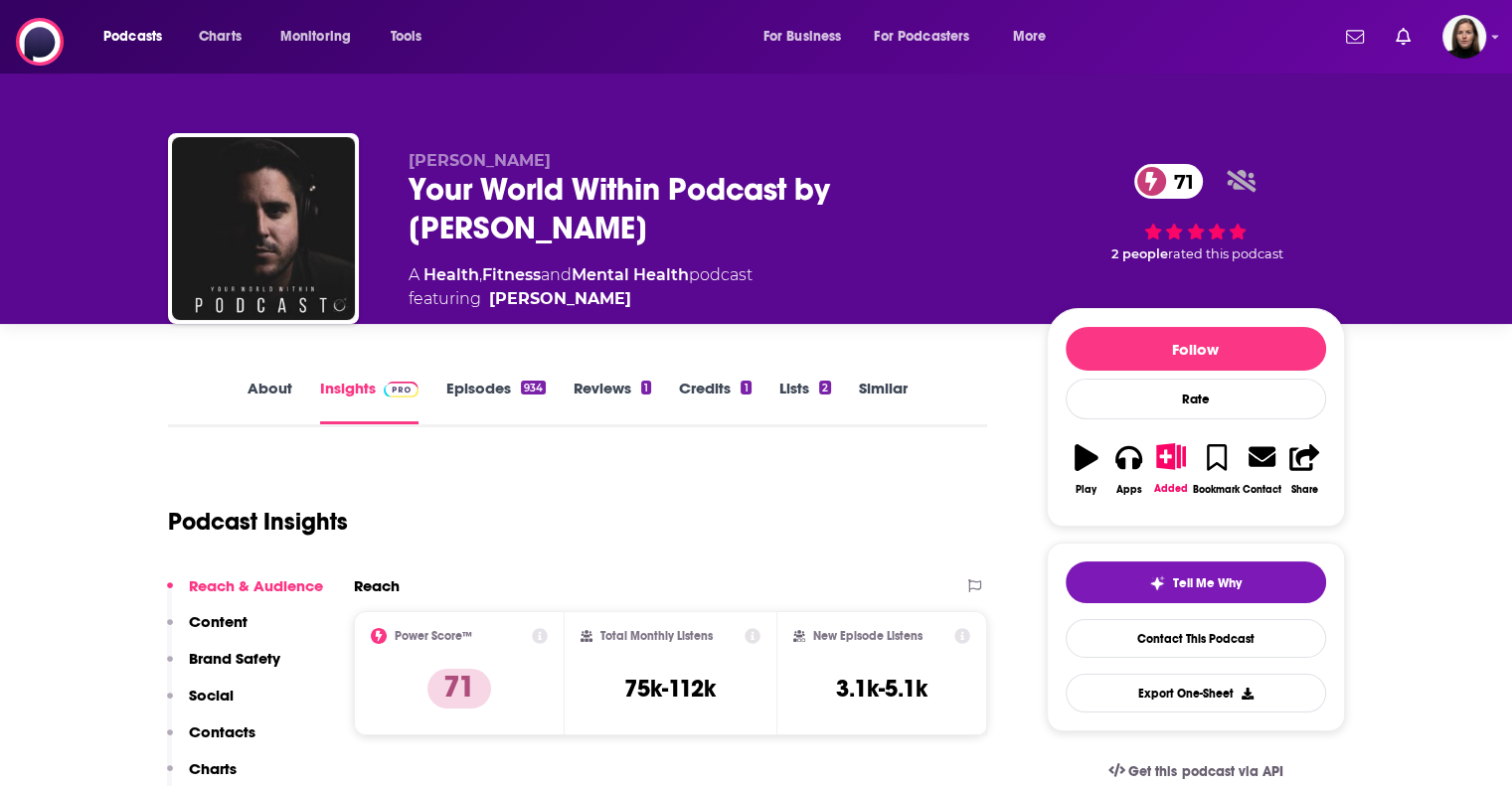 scroll, scrollTop: 0, scrollLeft: 0, axis: both 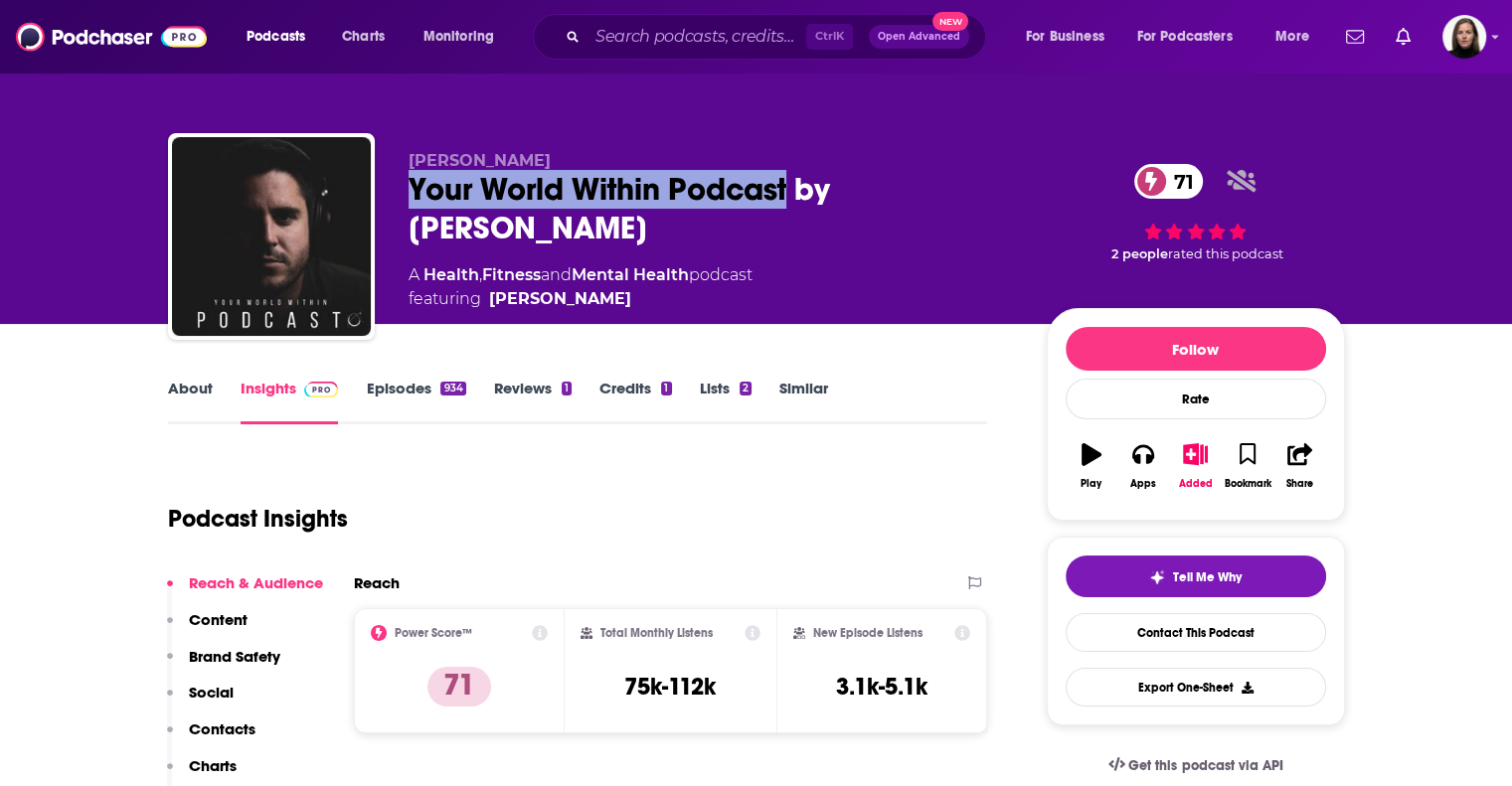drag, startPoint x: 405, startPoint y: 182, endPoint x: 789, endPoint y: 201, distance: 384.46976 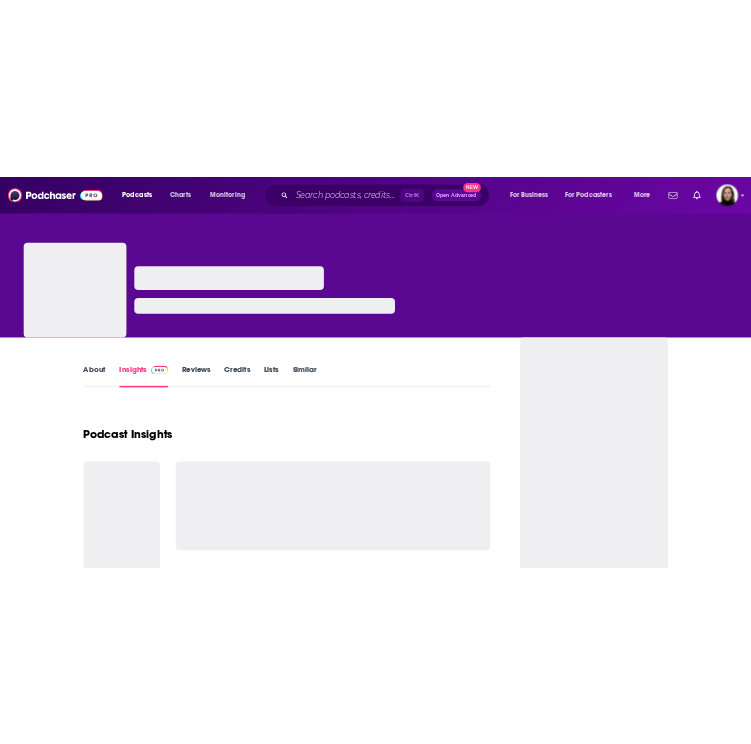 scroll, scrollTop: 0, scrollLeft: 0, axis: both 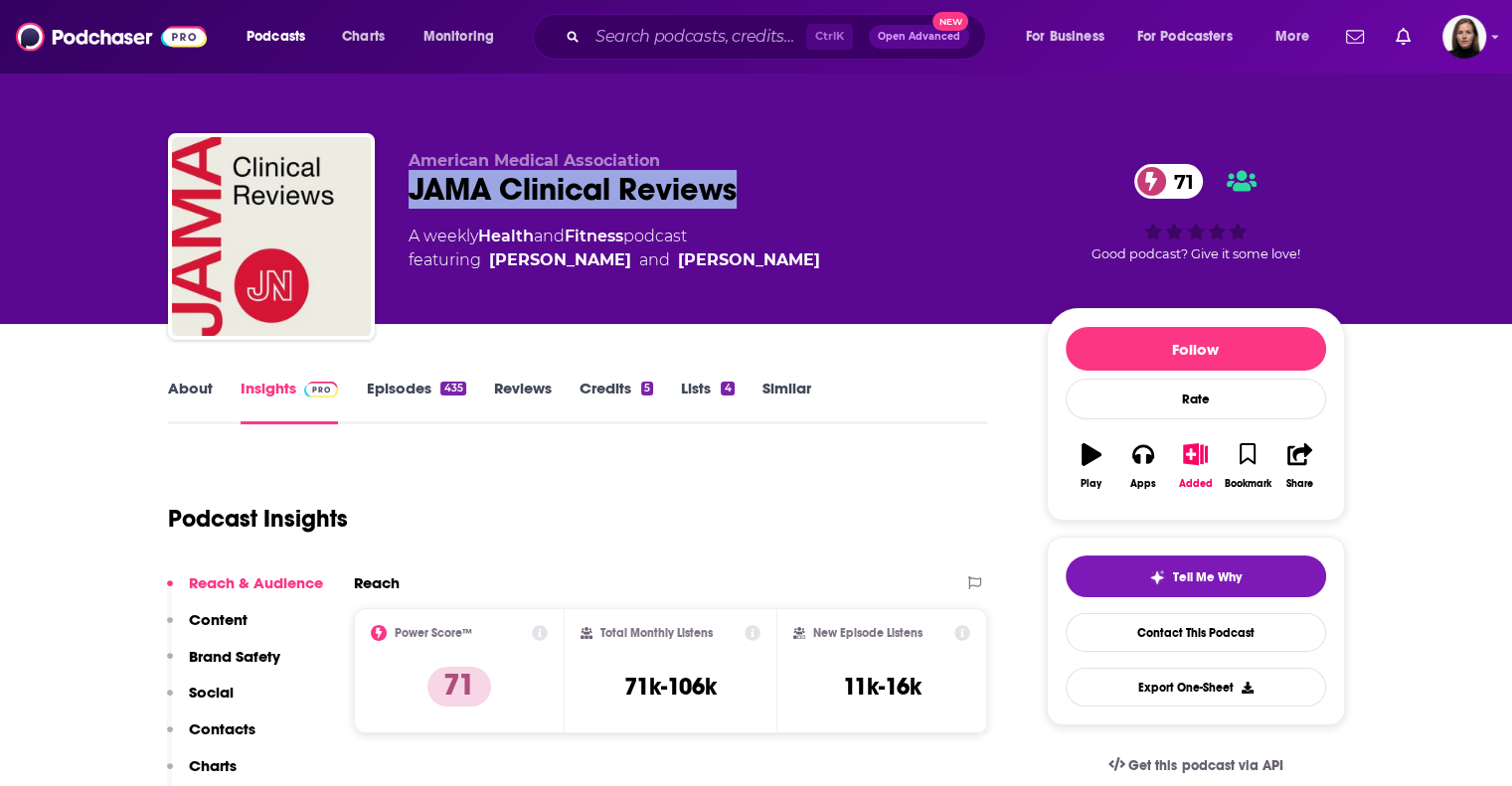 drag, startPoint x: 740, startPoint y: 186, endPoint x: 382, endPoint y: 180, distance: 358.05 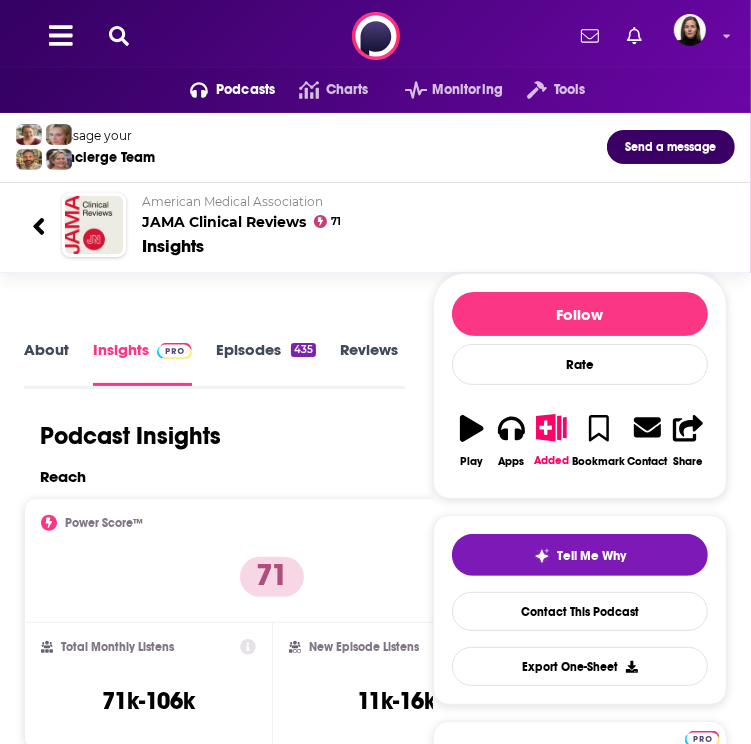 click on "American Medical Association" at bounding box center [430, 201] 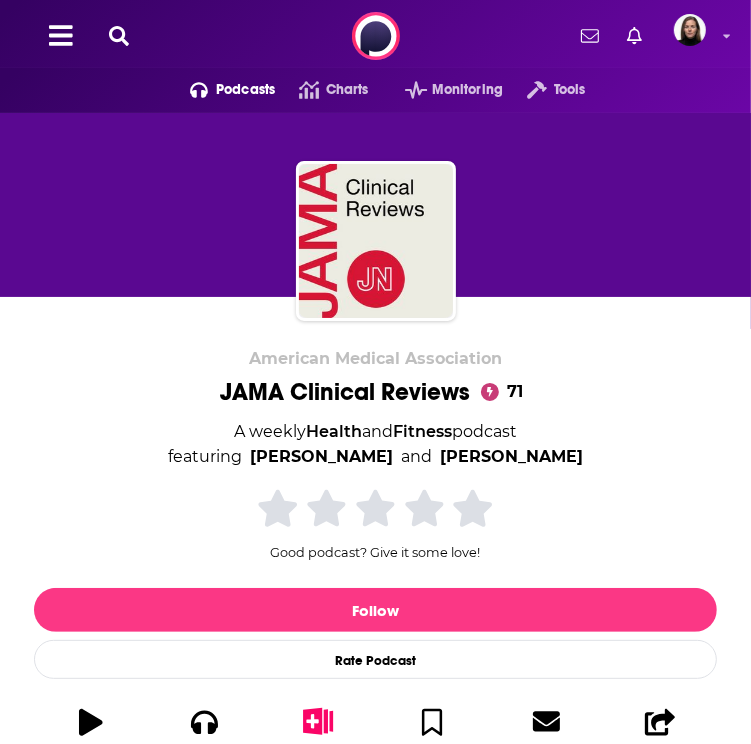 drag, startPoint x: 242, startPoint y: 450, endPoint x: 644, endPoint y: 451, distance: 402.00125 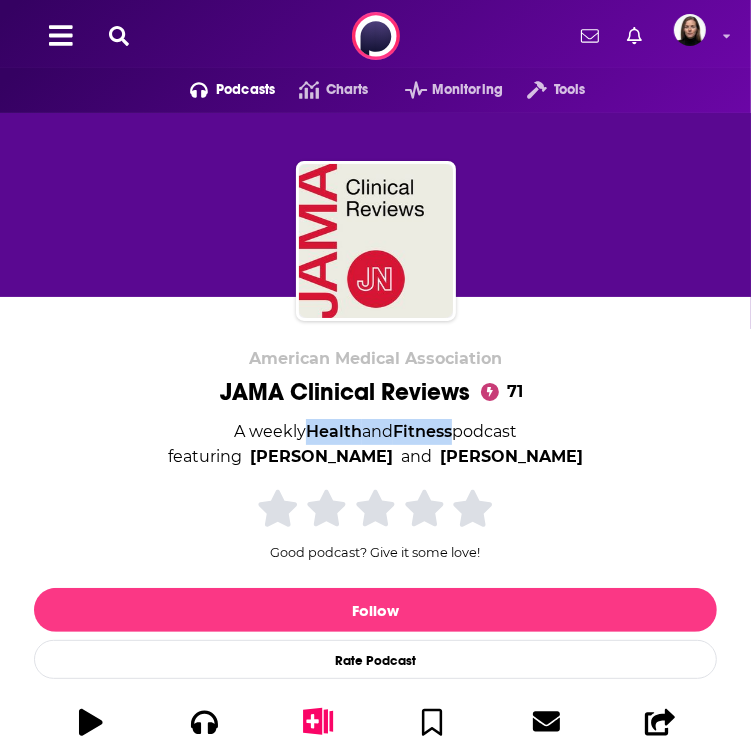 drag, startPoint x: 296, startPoint y: 423, endPoint x: 452, endPoint y: 432, distance: 156.2594 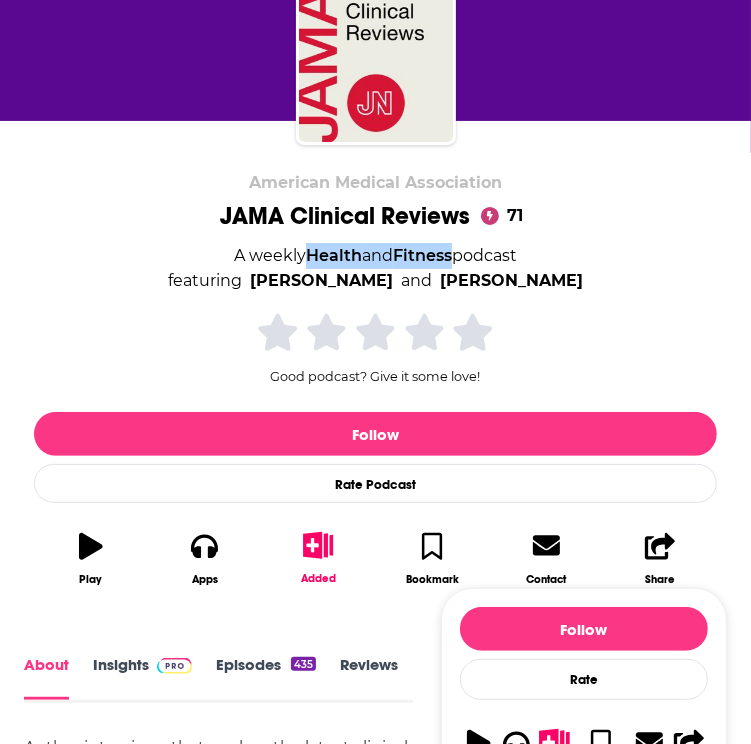 scroll, scrollTop: 300, scrollLeft: 0, axis: vertical 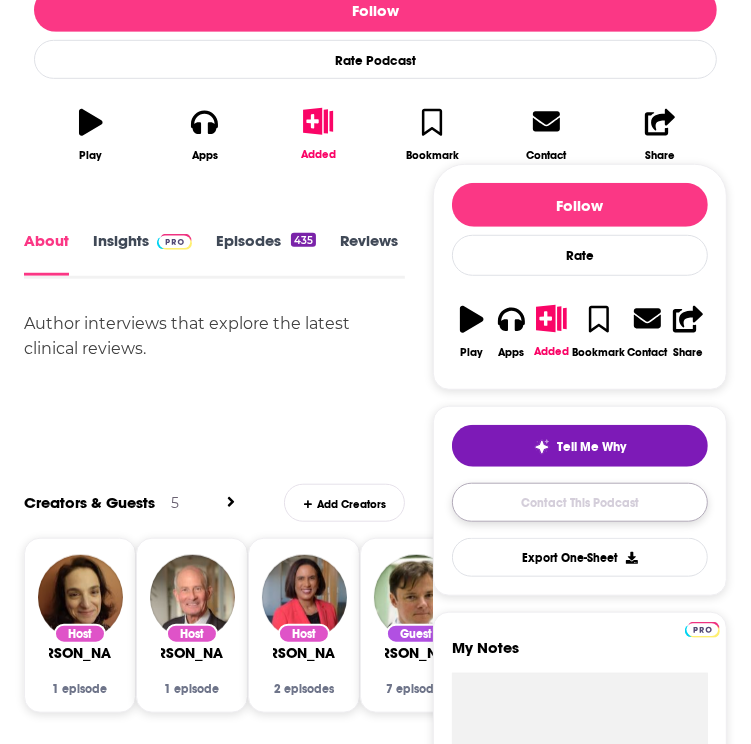 click on "Contact This Podcast" at bounding box center [580, 502] 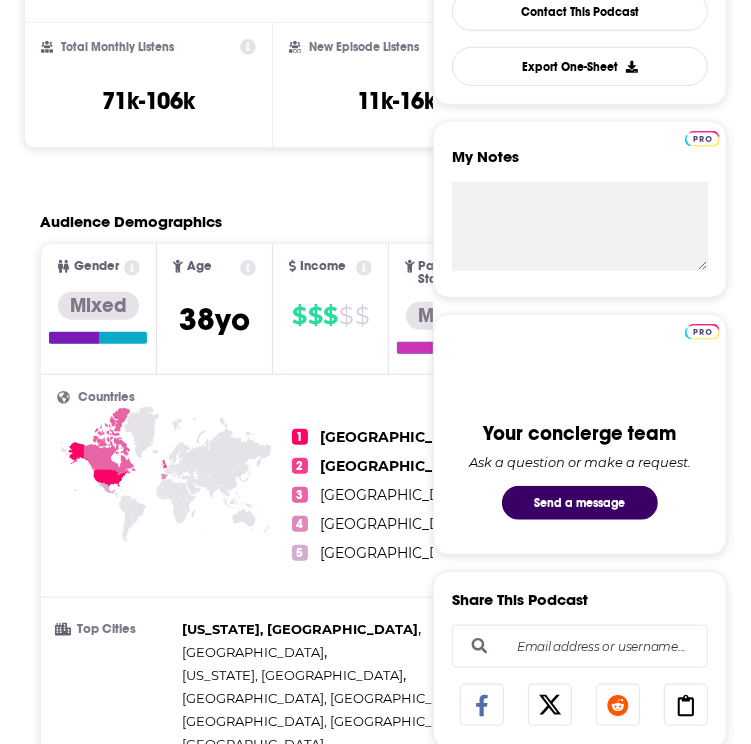 scroll, scrollTop: 3232, scrollLeft: 0, axis: vertical 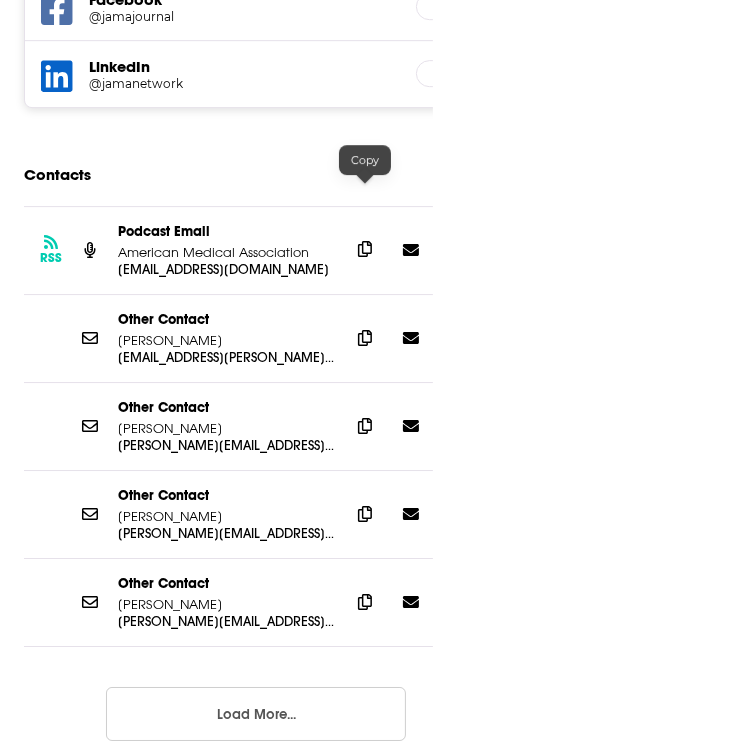 click 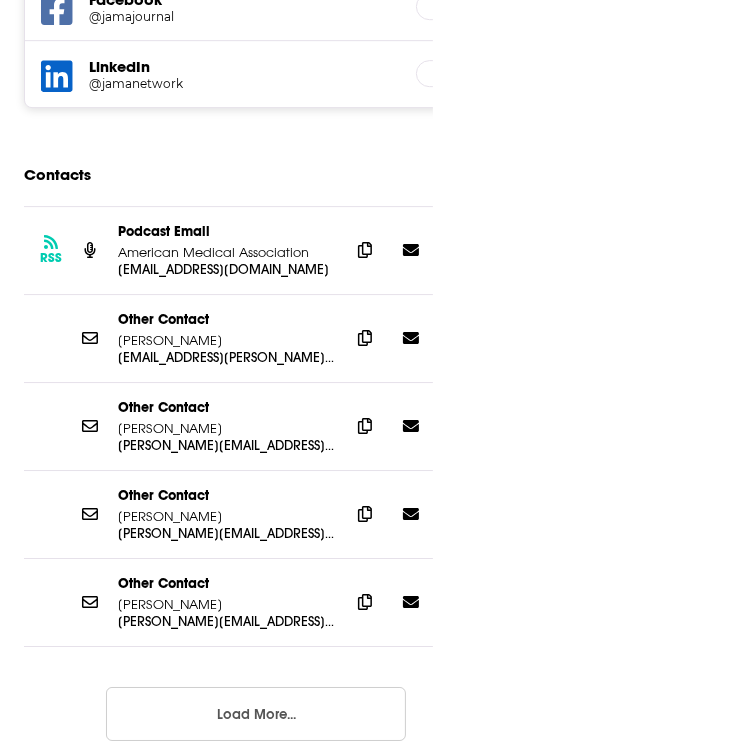 click on "Follow Rate Play Apps Added Bookmark Contact Share Tell Me Why Contact This Podcast Export One-Sheet Get this podcast via API My Notes Your concierge team Ask a question or make a request. Send a message Share This Podcast Recommendation sent https://www.podchaser.com/podcasts/jama-clinical-reviews-36803 Copy Link Followers 4 +2" at bounding box center (580, 1598) 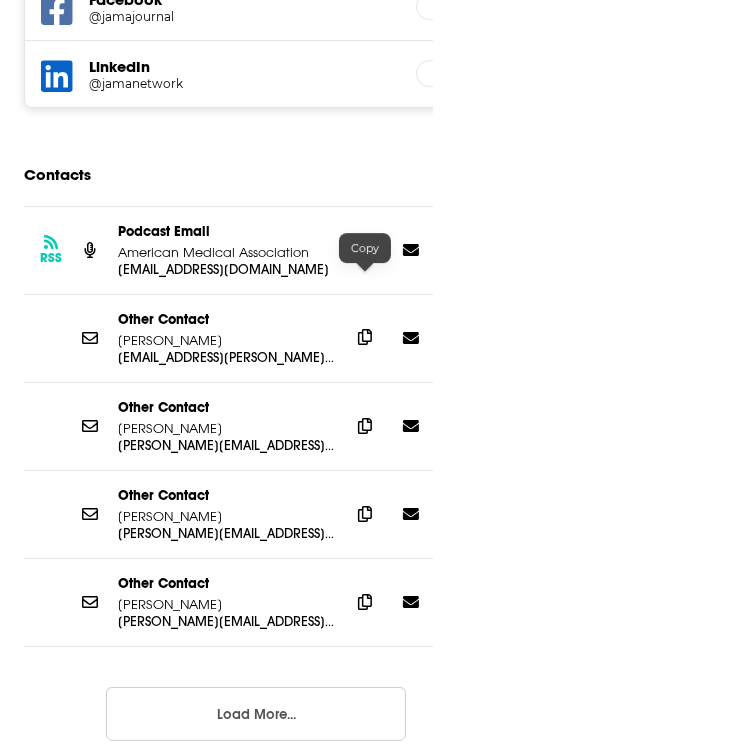 click 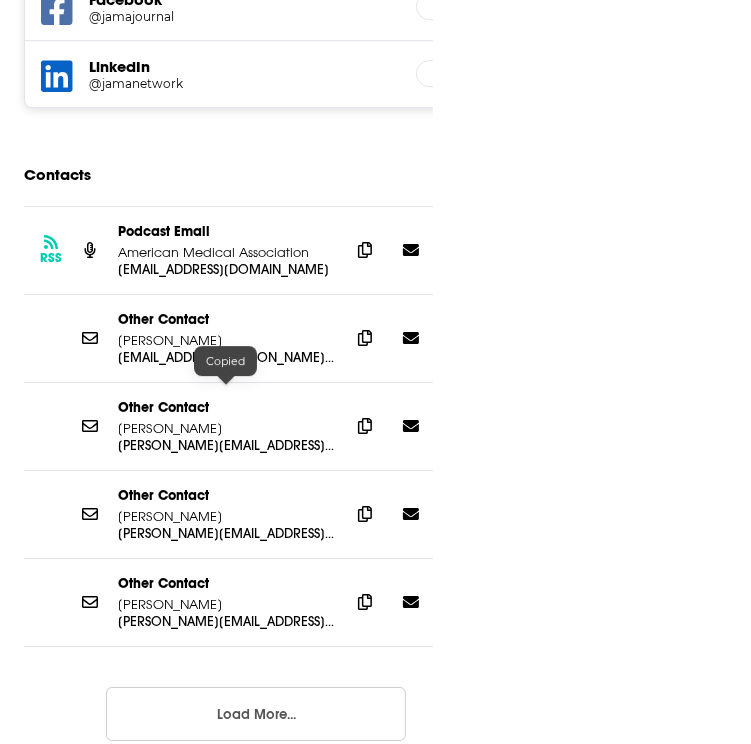 click on "Follow Rate Play Apps Added Bookmark Contact Share Tell Me Why Contact This Podcast Export One-Sheet Get this podcast via API My Notes Your concierge team Ask a question or make a request. Send a message Share This Podcast Recommendation sent https://www.podchaser.com/podcasts/jama-clinical-reviews-36803 Copy Link Followers 4 +2" at bounding box center [580, 1598] 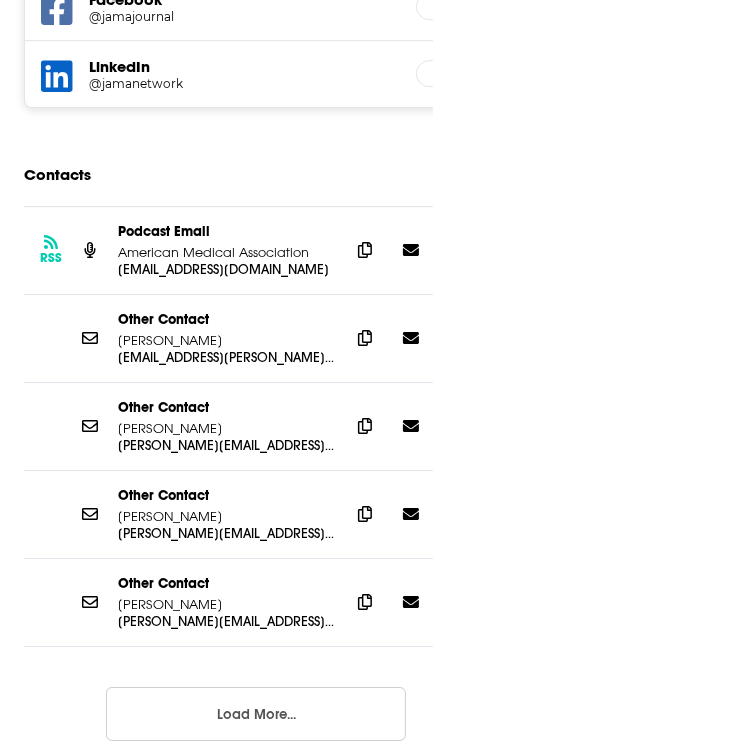 scroll, scrollTop: 2732, scrollLeft: 0, axis: vertical 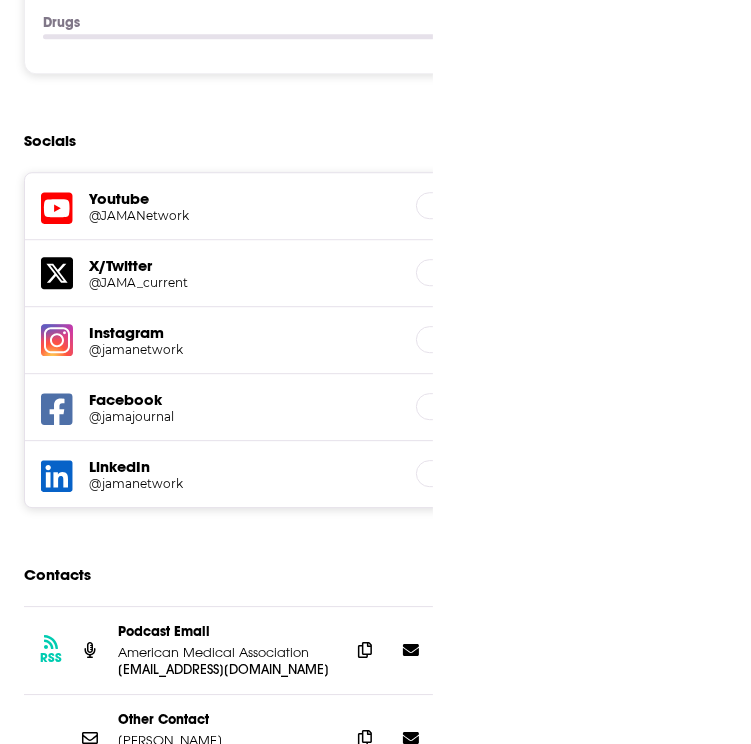 click on "@JAMANetwork" at bounding box center [161, 215] 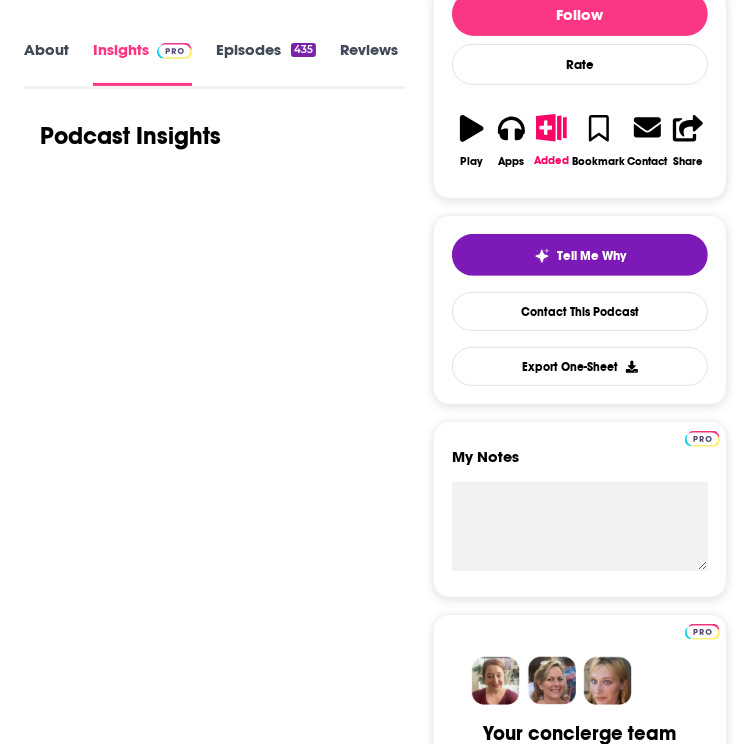 scroll, scrollTop: 151, scrollLeft: 0, axis: vertical 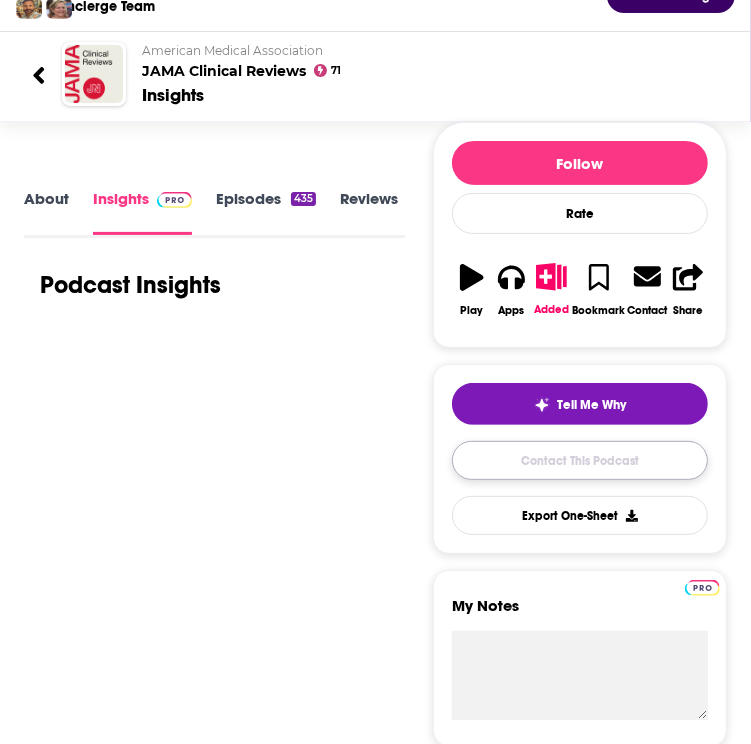 click on "Contact This Podcast" at bounding box center (580, 460) 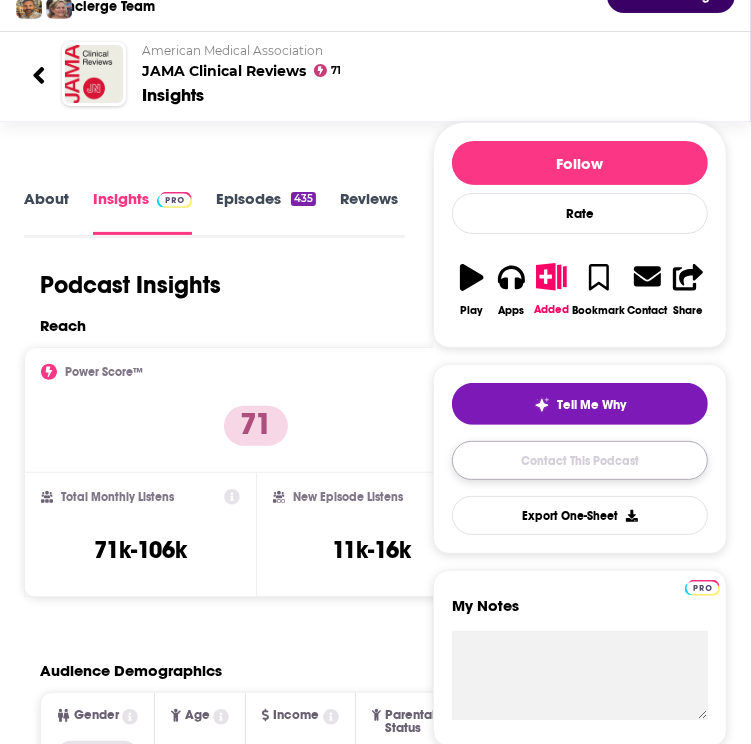 scroll, scrollTop: 3232, scrollLeft: 0, axis: vertical 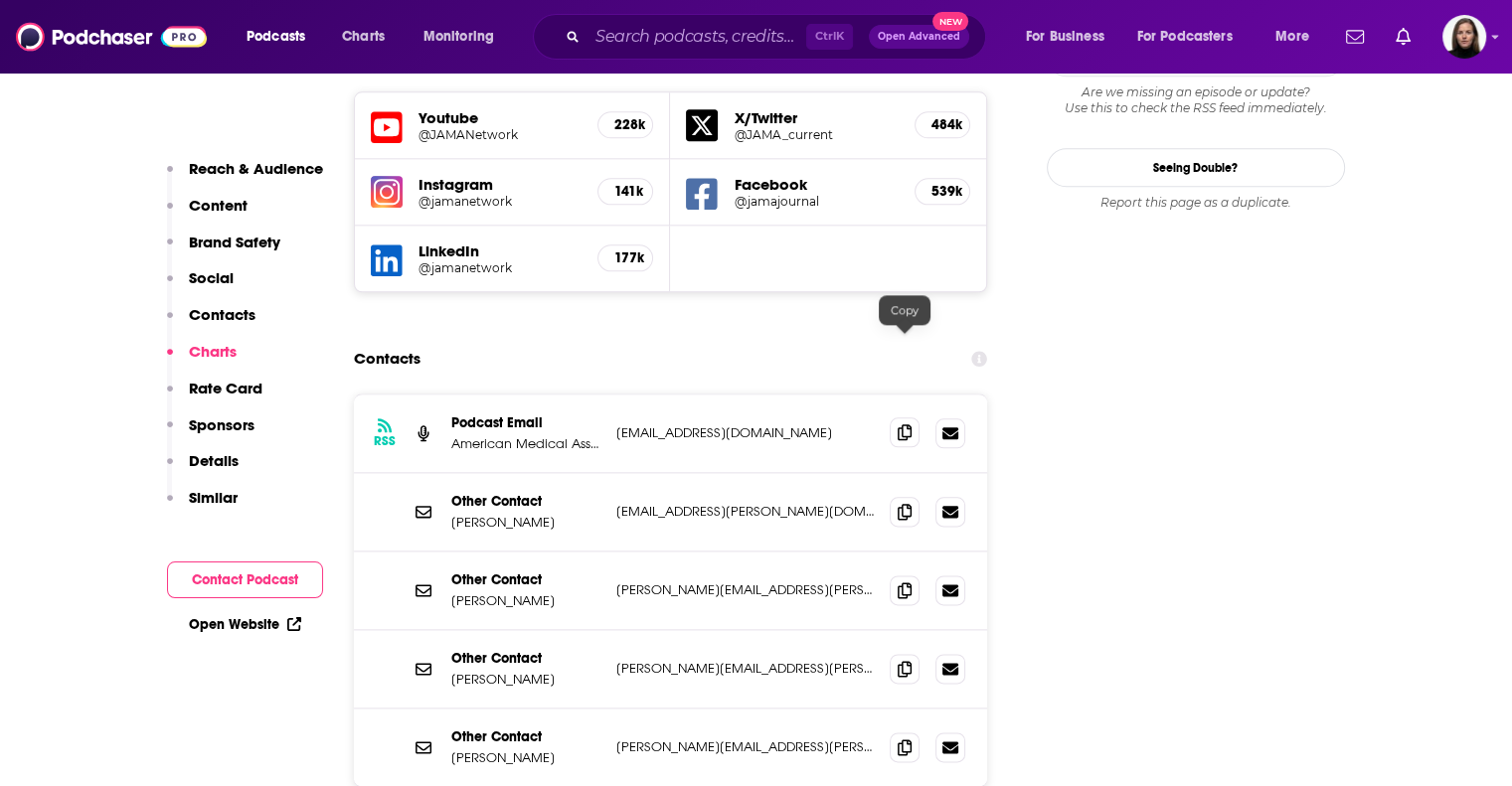 click 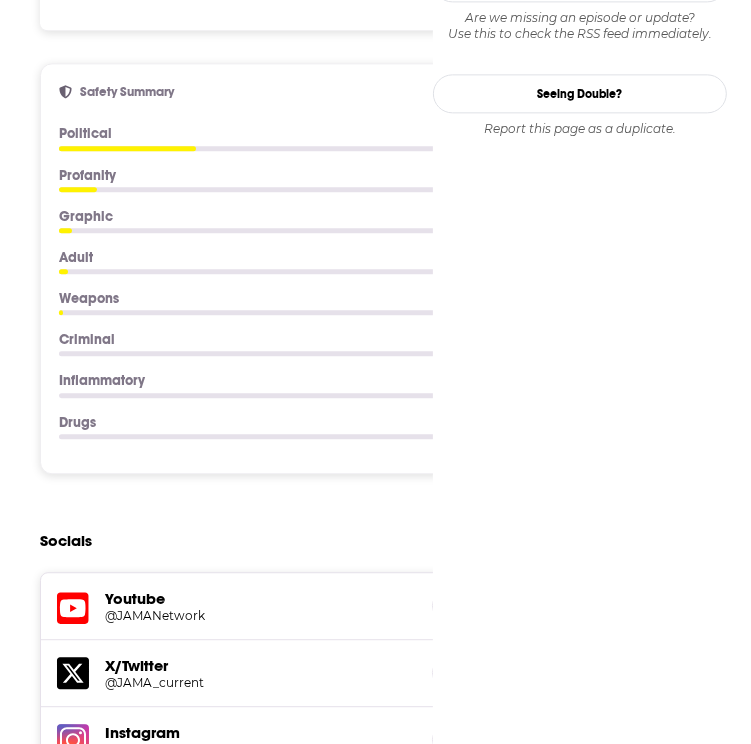 scroll, scrollTop: 0, scrollLeft: 0, axis: both 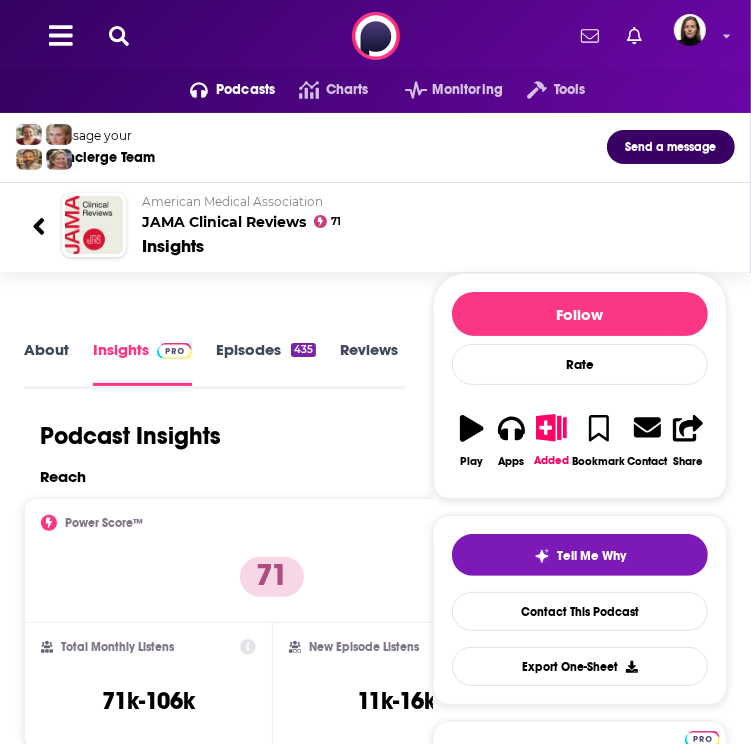 drag, startPoint x: 336, startPoint y: 249, endPoint x: 307, endPoint y: 254, distance: 29.427877 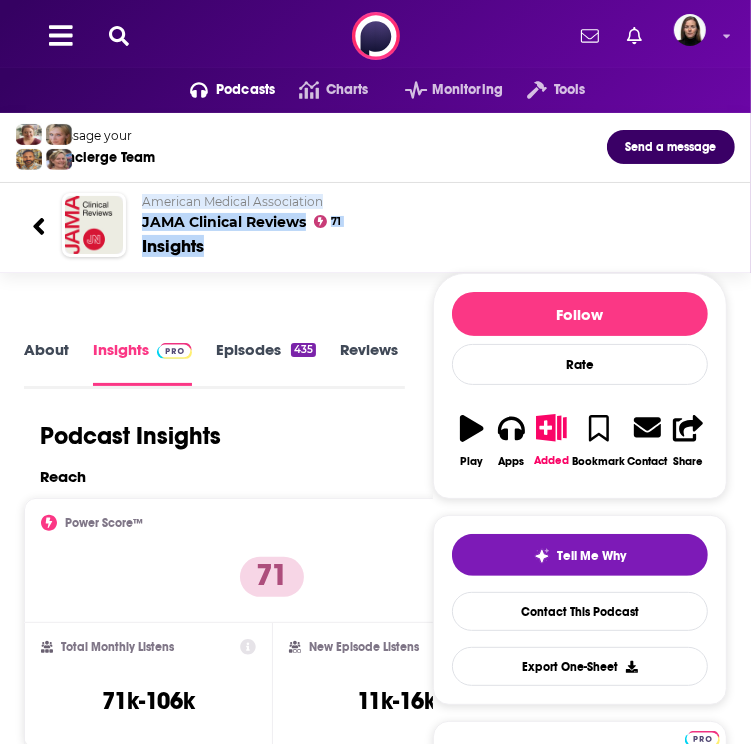 drag, startPoint x: 160, startPoint y: 234, endPoint x: 94, endPoint y: 211, distance: 69.89278 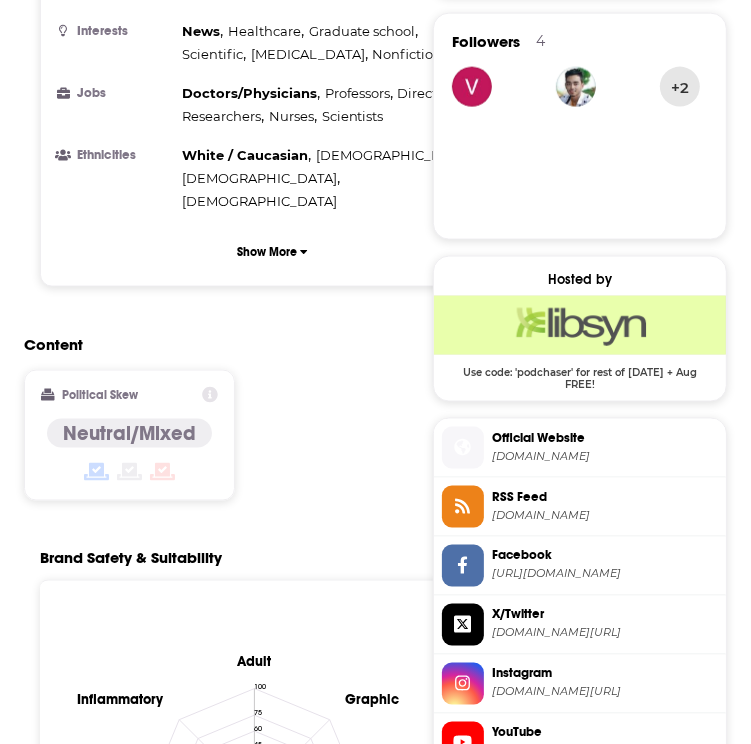 scroll, scrollTop: 1600, scrollLeft: 0, axis: vertical 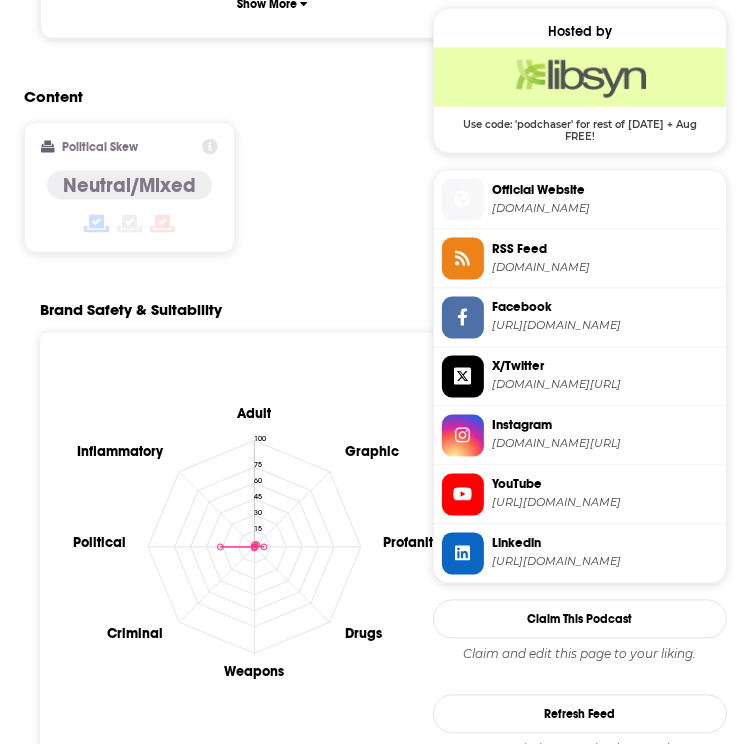 click on "[DOMAIN_NAME][URL]" at bounding box center [605, 444] 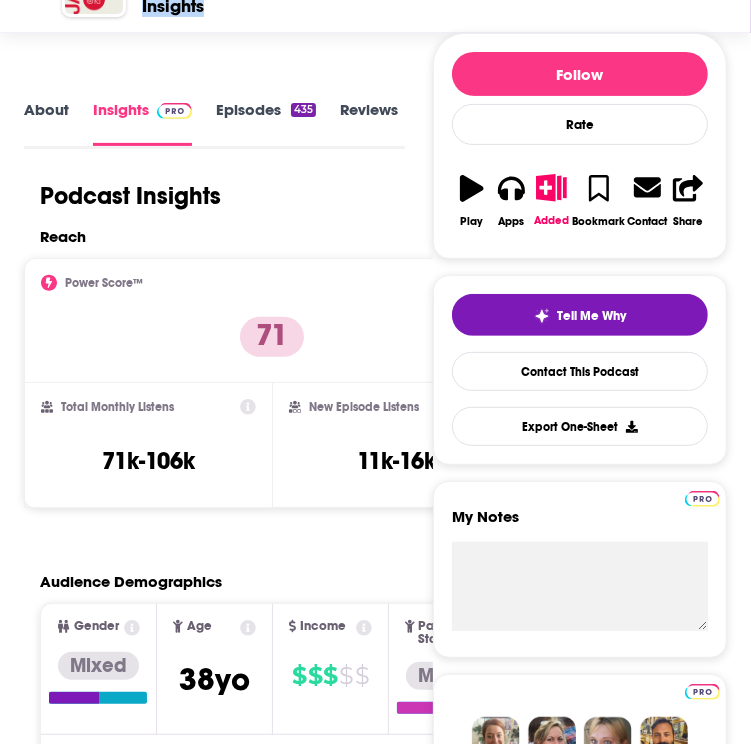 scroll, scrollTop: 0, scrollLeft: 0, axis: both 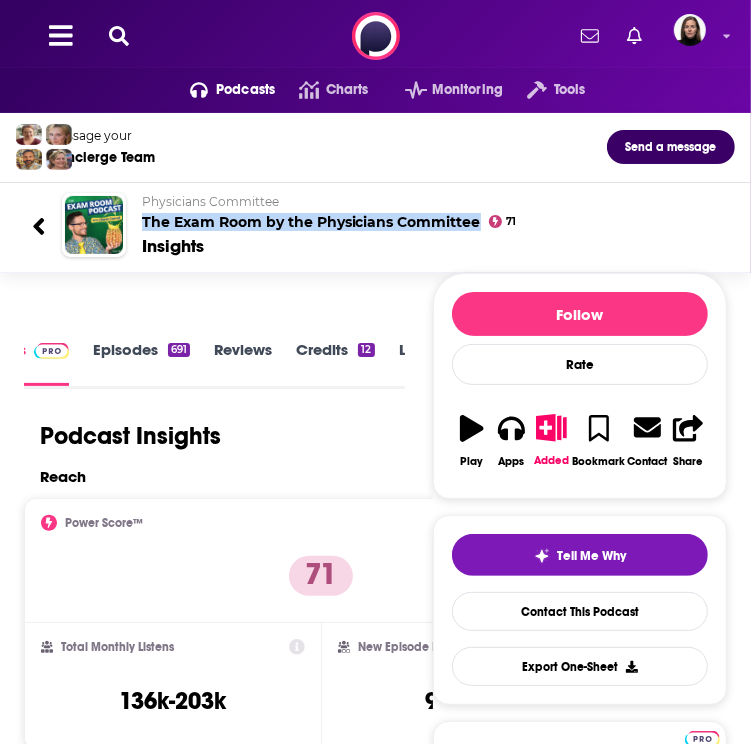 drag, startPoint x: 482, startPoint y: 222, endPoint x: 137, endPoint y: 219, distance: 345.01303 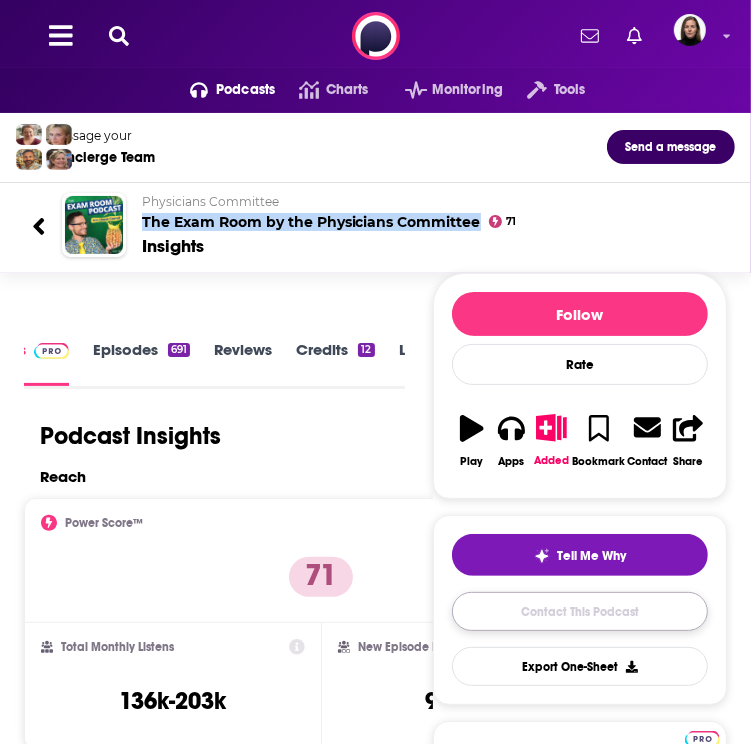 click on "Contact This Podcast" at bounding box center (580, 611) 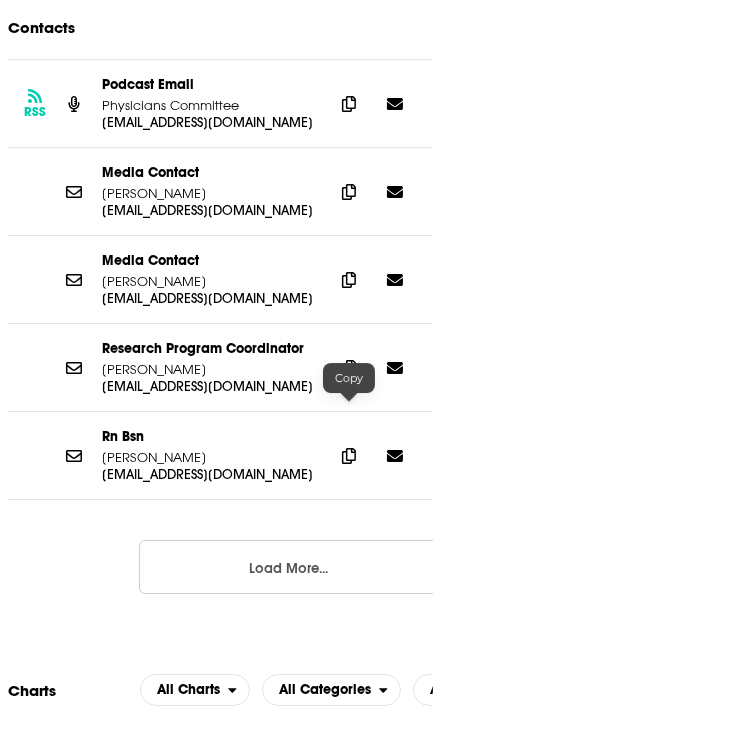 scroll, scrollTop: 3167, scrollLeft: 0, axis: vertical 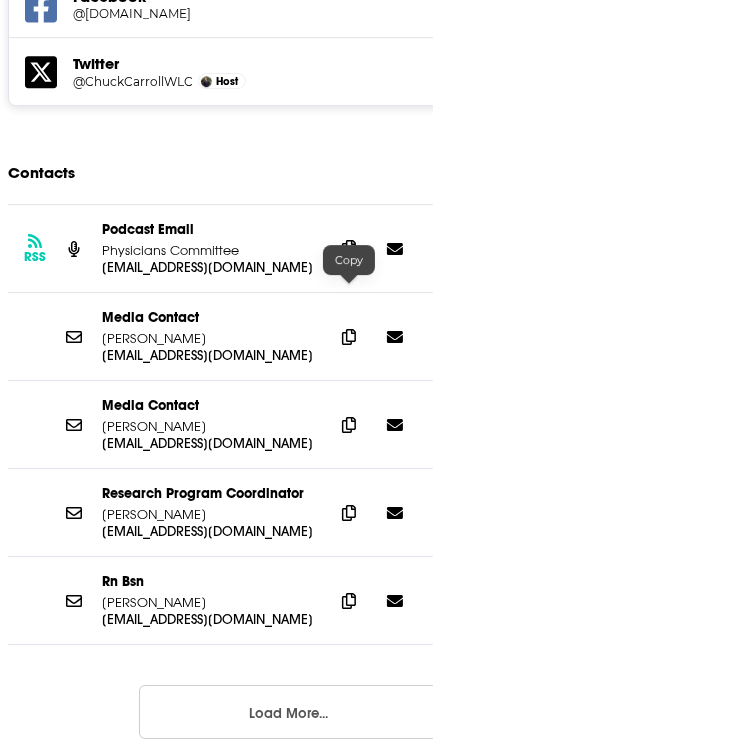 click at bounding box center (349, 248) 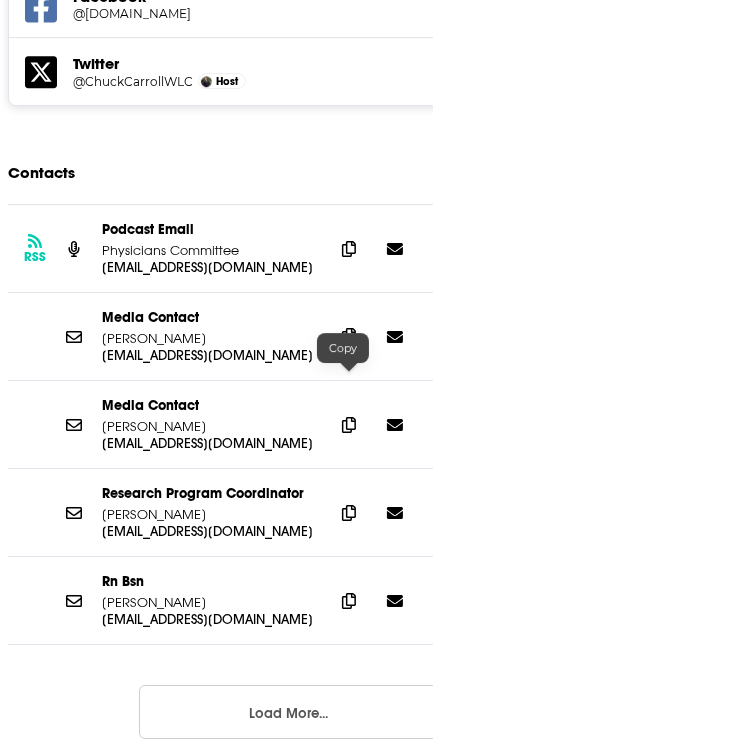 click at bounding box center (349, 336) 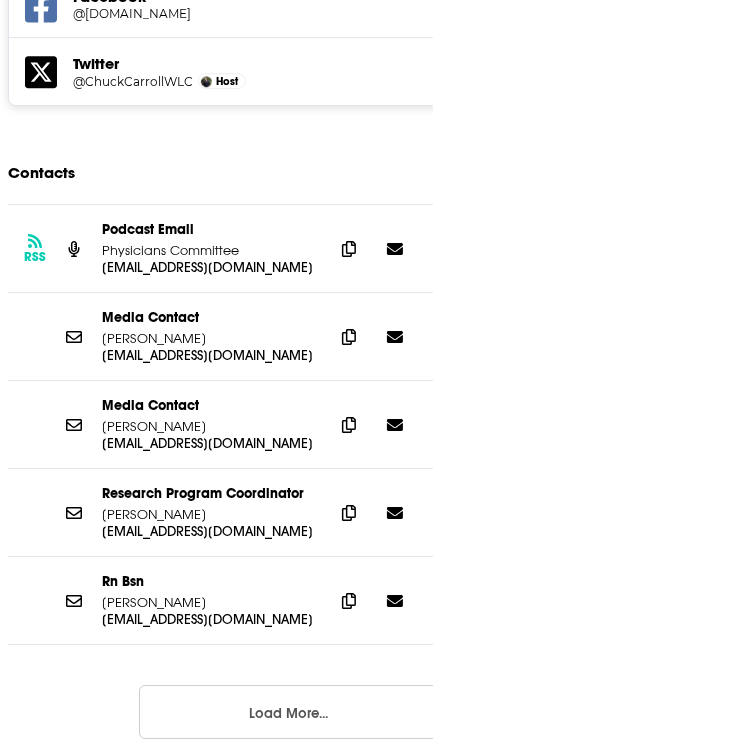 click on "Follow Rate Play Apps Added Bookmark Contact Share Tell Me Why Contact This Podcast Export One-Sheet Get this podcast via API My Notes Your concierge team Ask a question or make a request. Send a message Share This Podcast Recommendation sent https://www.podchaser.com/podcasts/the-exam-room-by-the-physician-588736 Copy Link Followers 4 +2" at bounding box center (580, 1725) 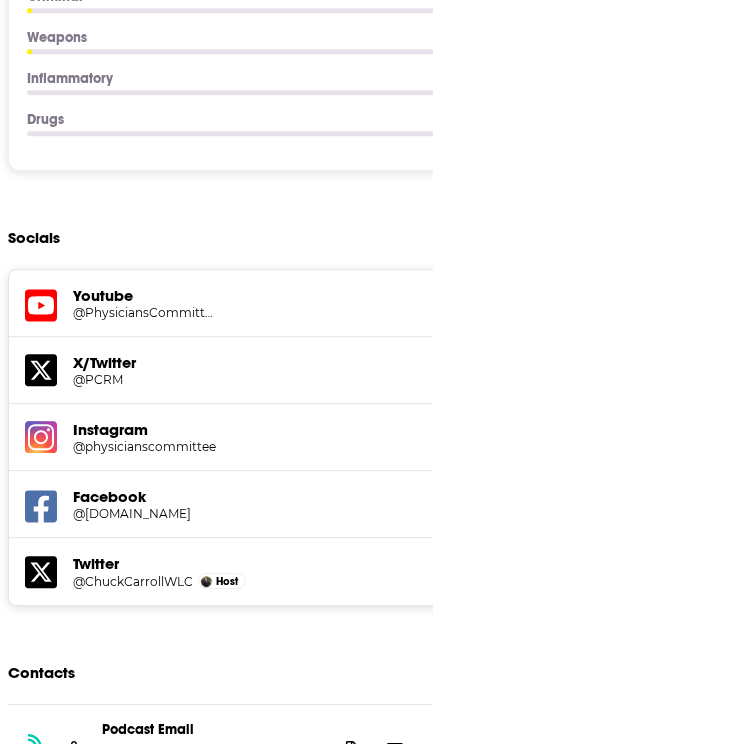 click on "Instagram @physicianscommittee 127k" at bounding box center (288, 437) 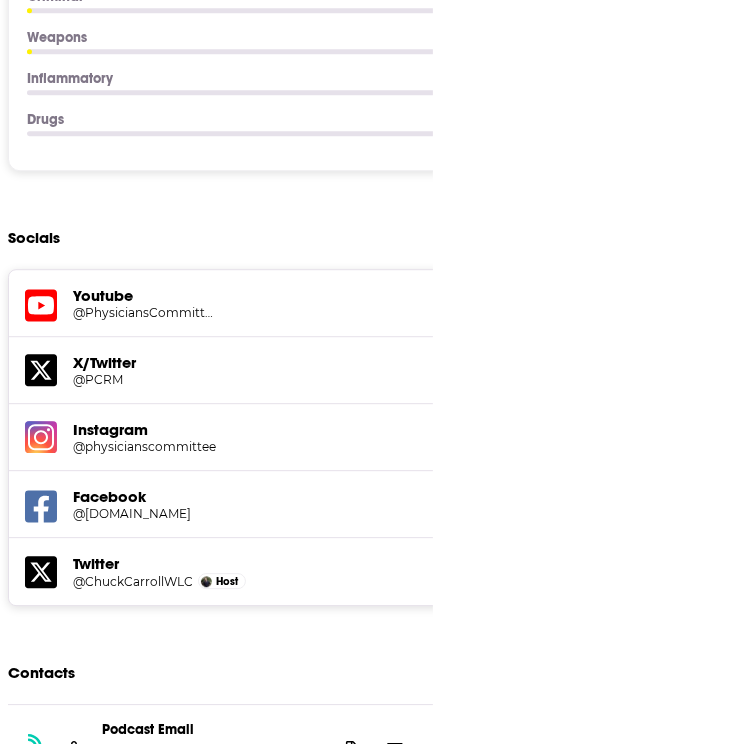 click on "@PhysiciansCommittee" at bounding box center [145, 312] 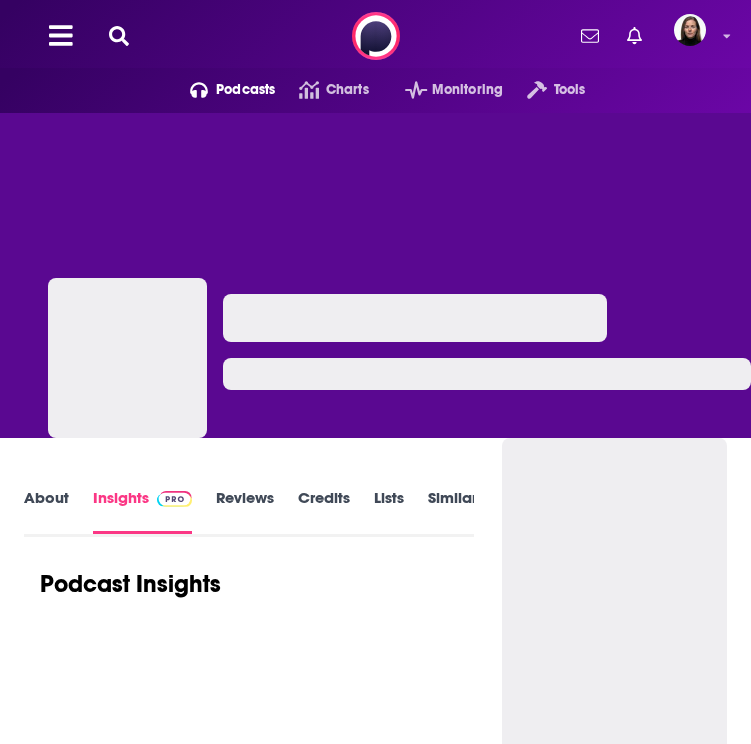 scroll, scrollTop: 0, scrollLeft: 0, axis: both 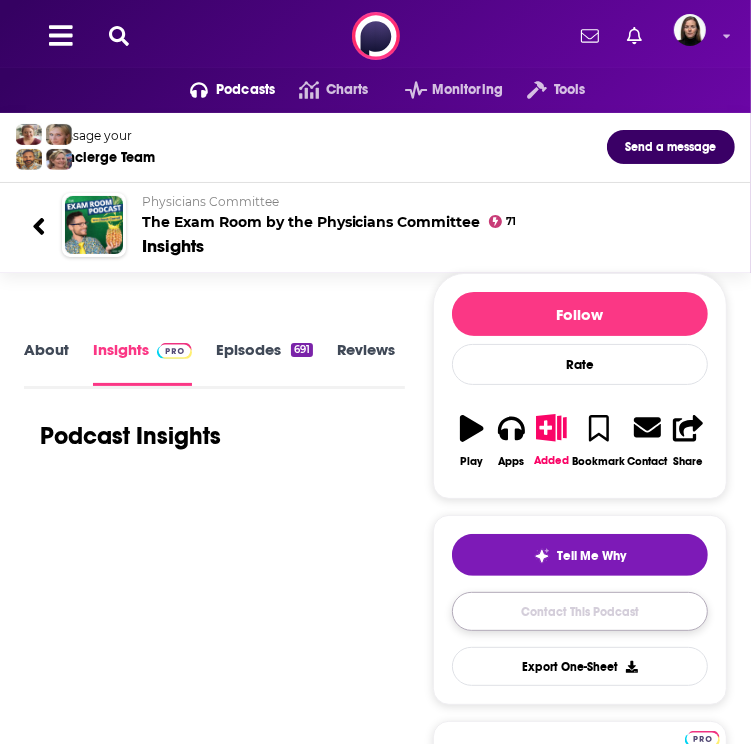 click on "Contact This Podcast" at bounding box center [580, 611] 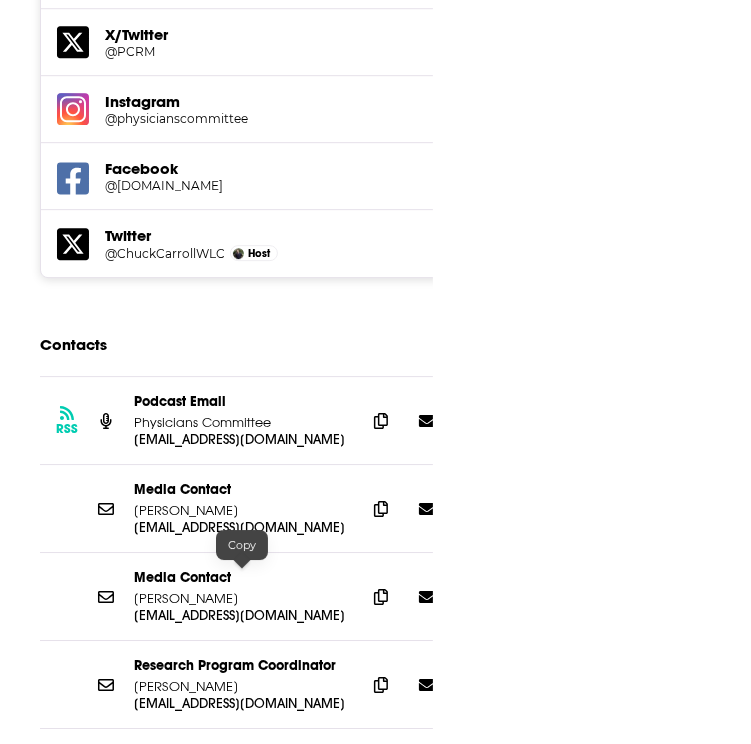 scroll, scrollTop: 2867, scrollLeft: 0, axis: vertical 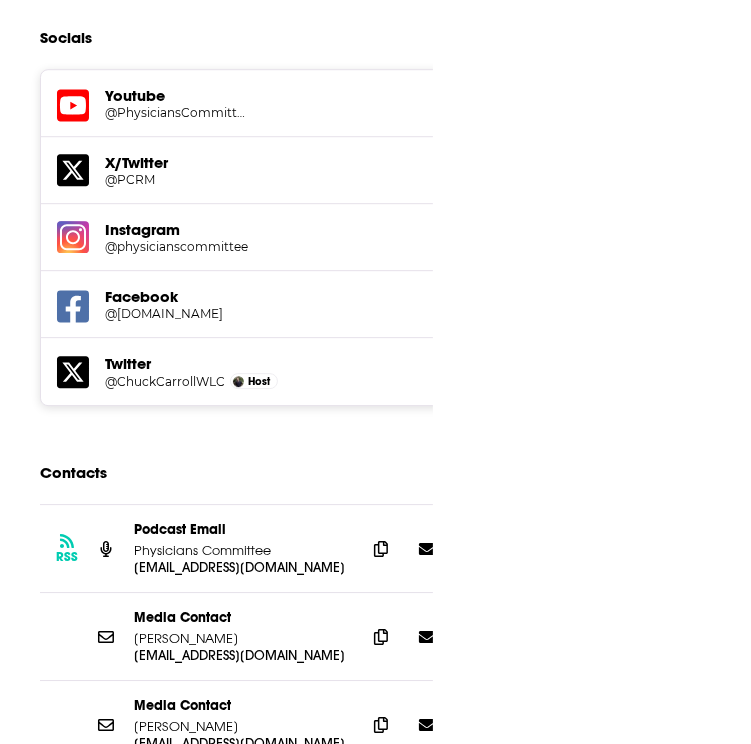 click on "Youtube" at bounding box center (308, 95) 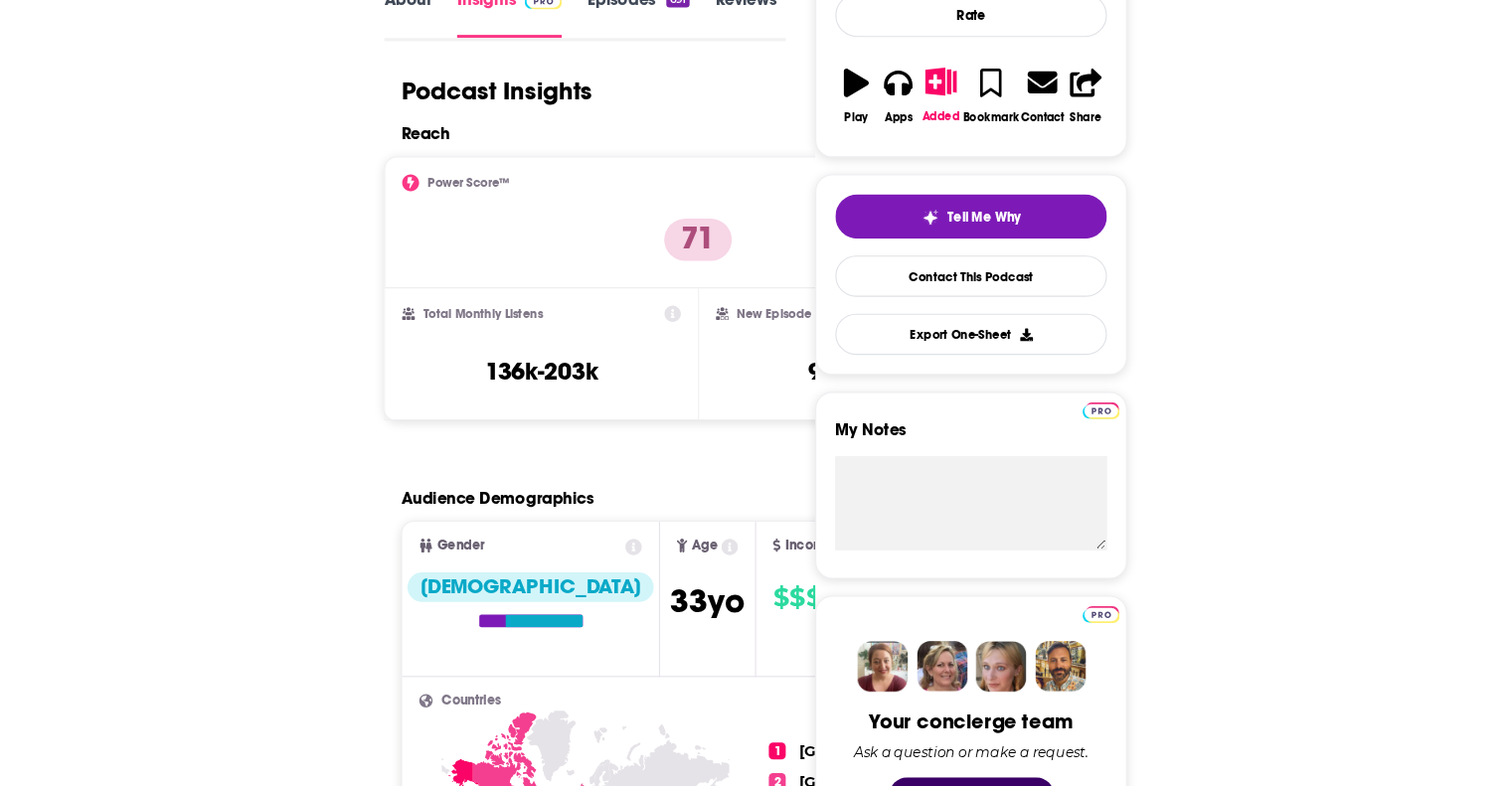 scroll, scrollTop: 0, scrollLeft: 0, axis: both 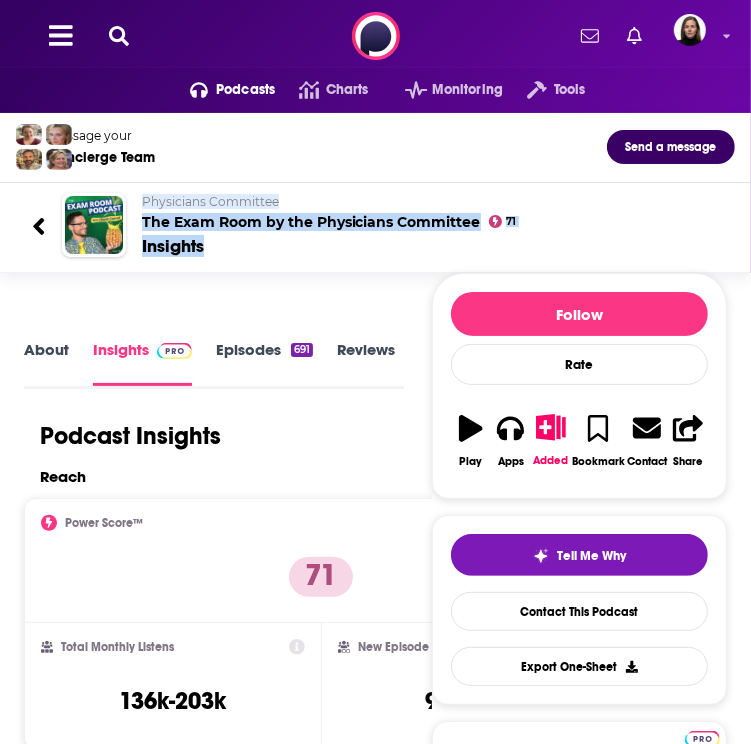 drag, startPoint x: 306, startPoint y: 245, endPoint x: 121, endPoint y: 206, distance: 189.06613 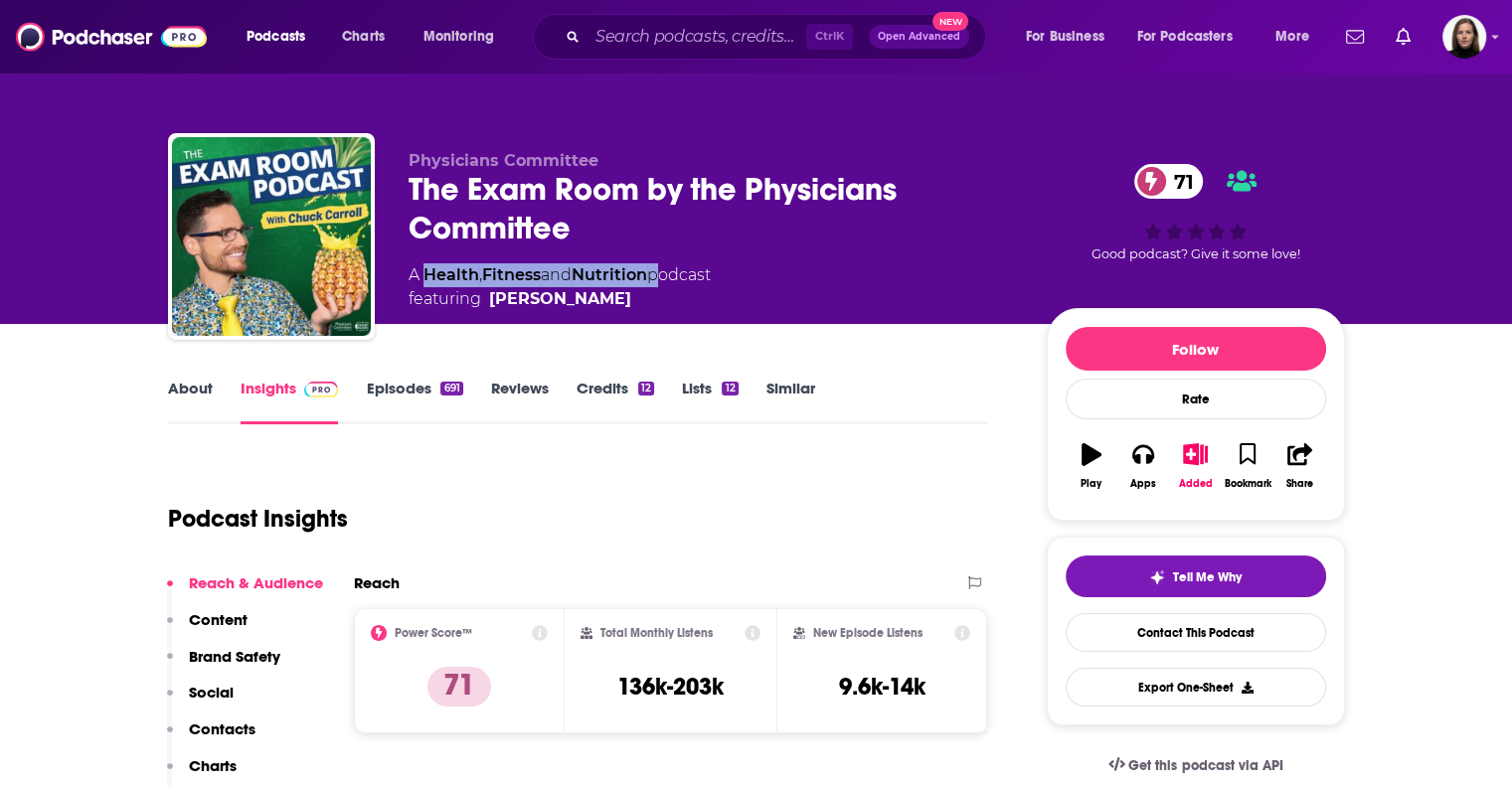drag, startPoint x: 659, startPoint y: 273, endPoint x: 424, endPoint y: 275, distance: 235.00851 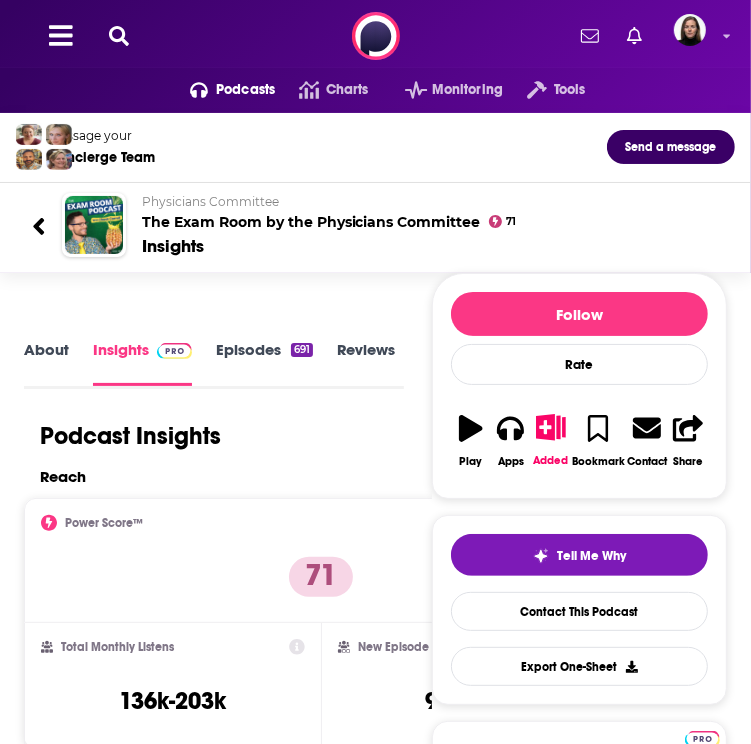 click on "Message your Concierge Team Send a message Physicians Committee   The Exam Room by the Physicians Committee 71 Insights" at bounding box center (375, 201) 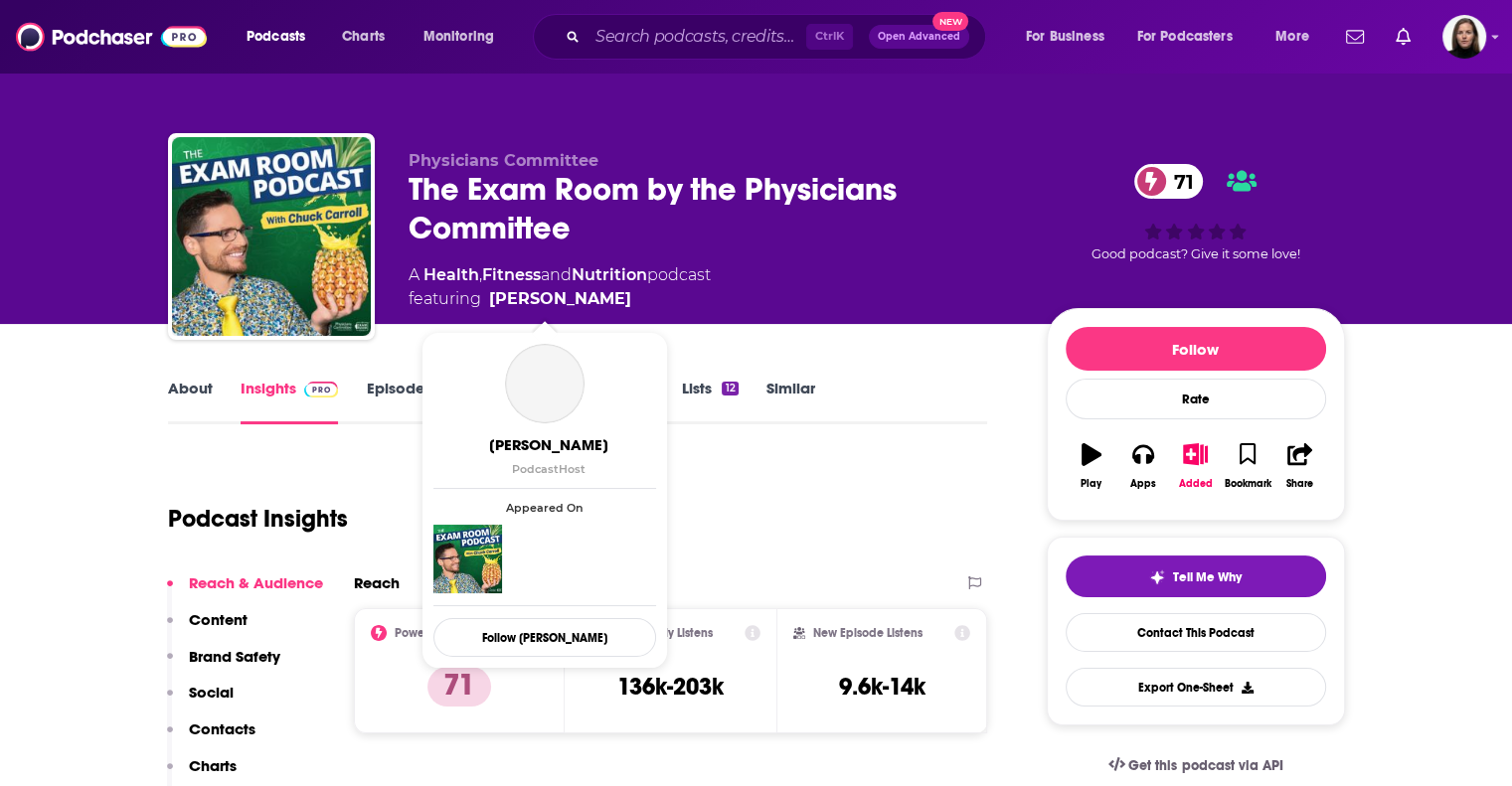 click on "featuring  Chuck Carroll" 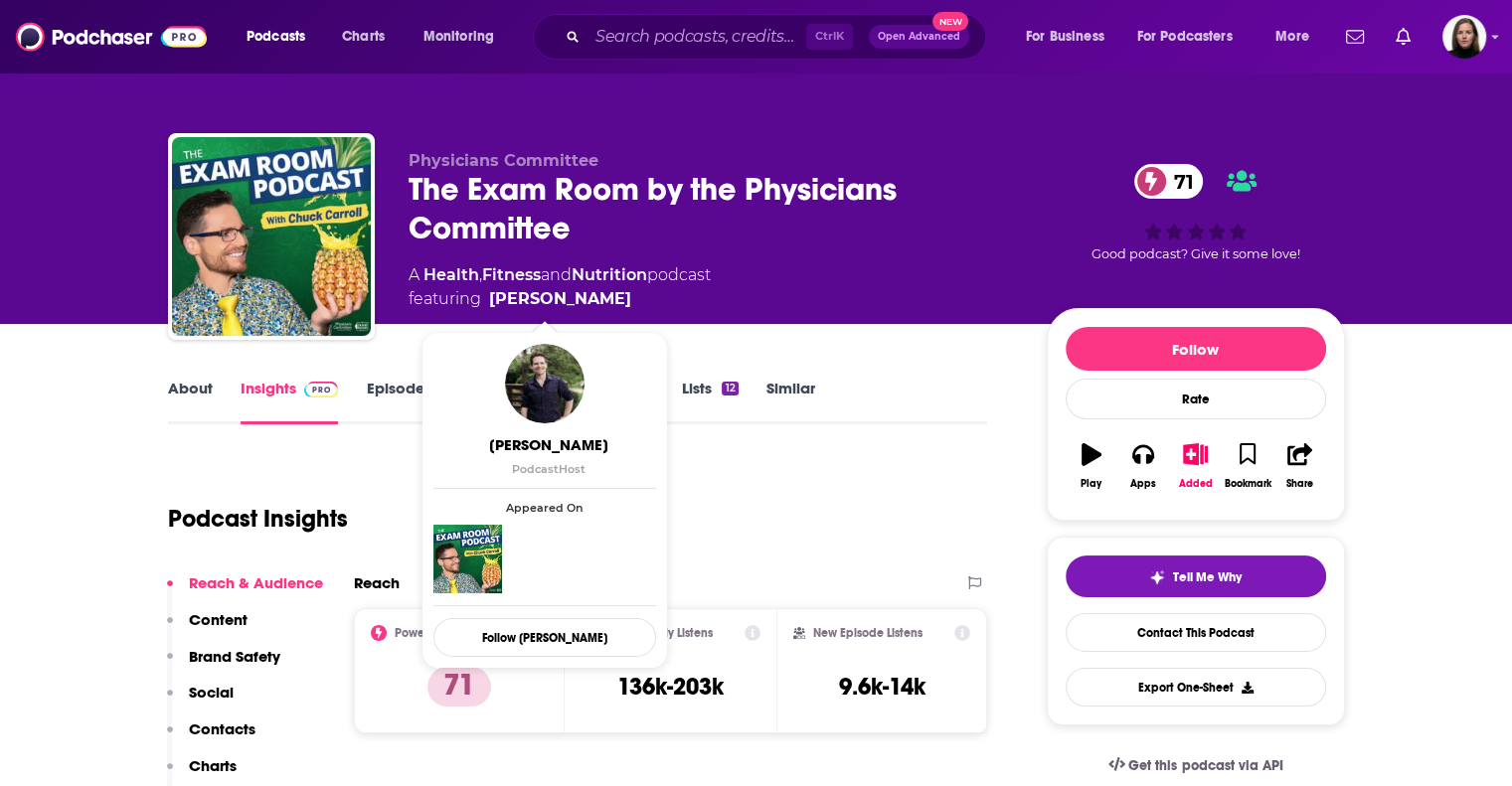 click on "featuring  Chuck Carroll" 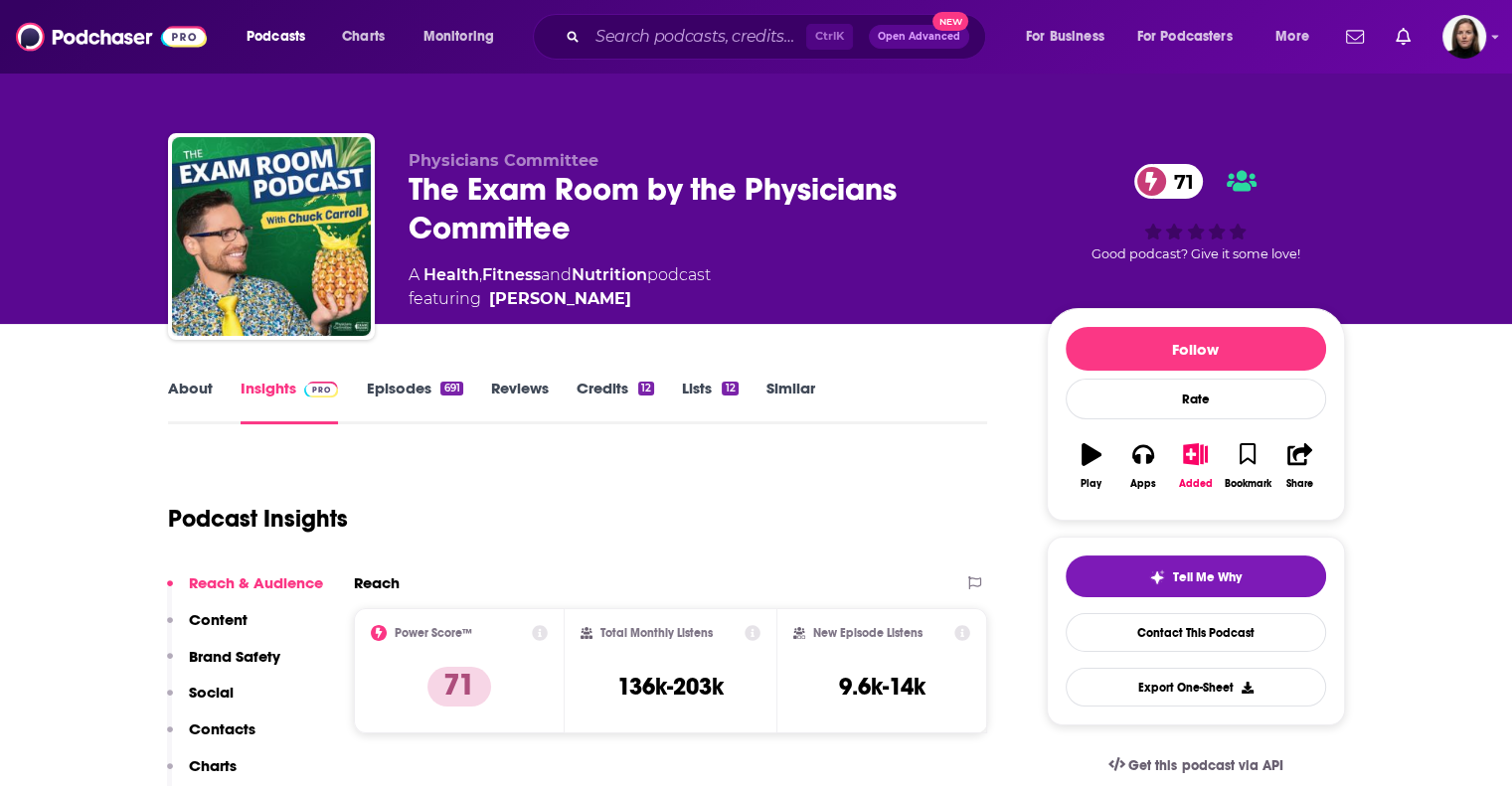 copy on "Chuck Carroll" 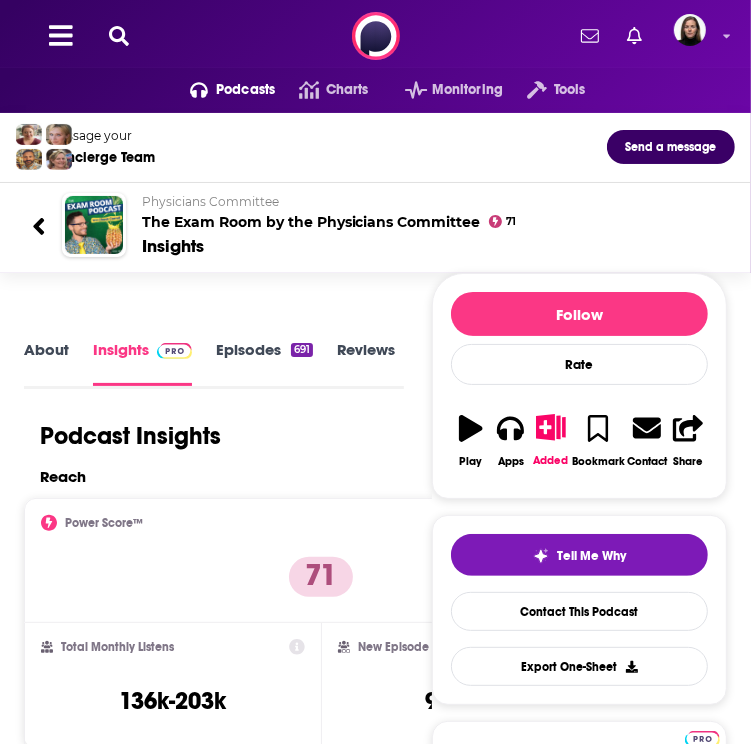 click on "Podcast Insights" at bounding box center (206, 436) 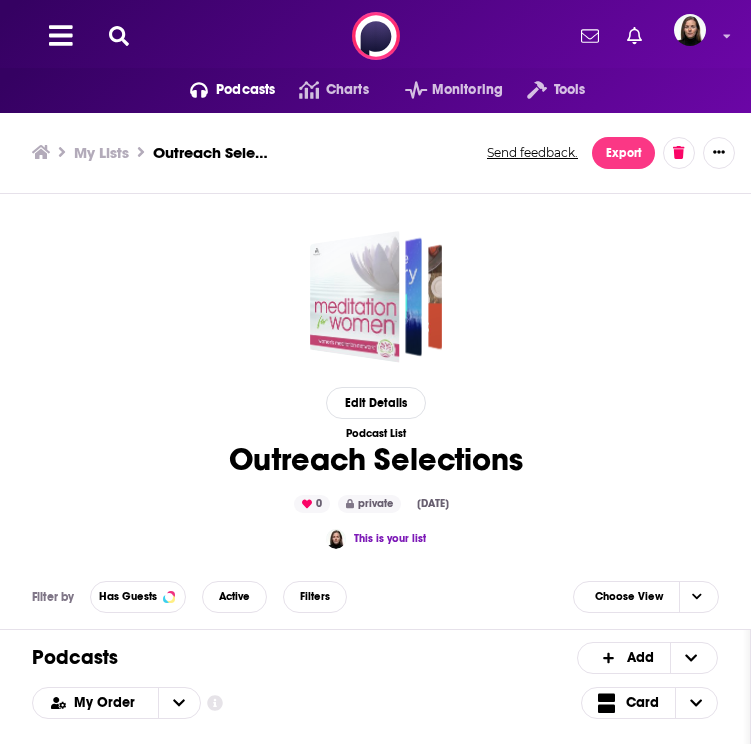 scroll, scrollTop: 0, scrollLeft: 0, axis: both 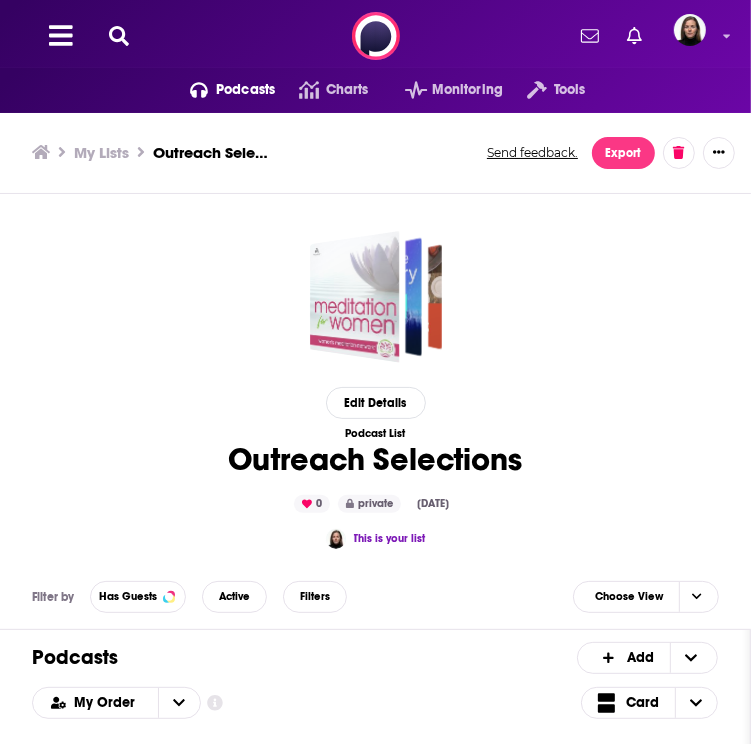 click on "Edit Details Podcast List Outreach Selections 0 private Jul 15th, 2025 This is your list" at bounding box center [375, 386] 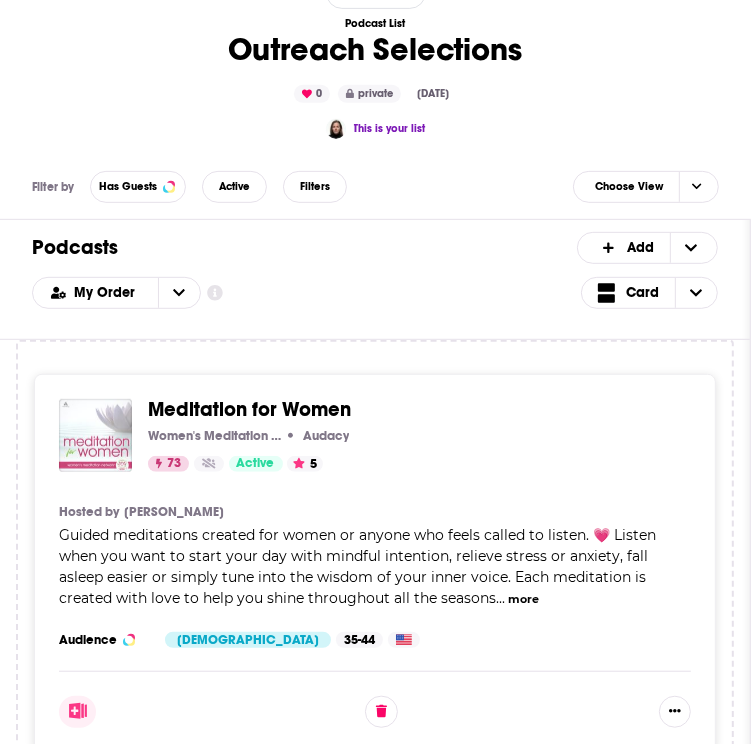 scroll, scrollTop: 48997, scrollLeft: 0, axis: vertical 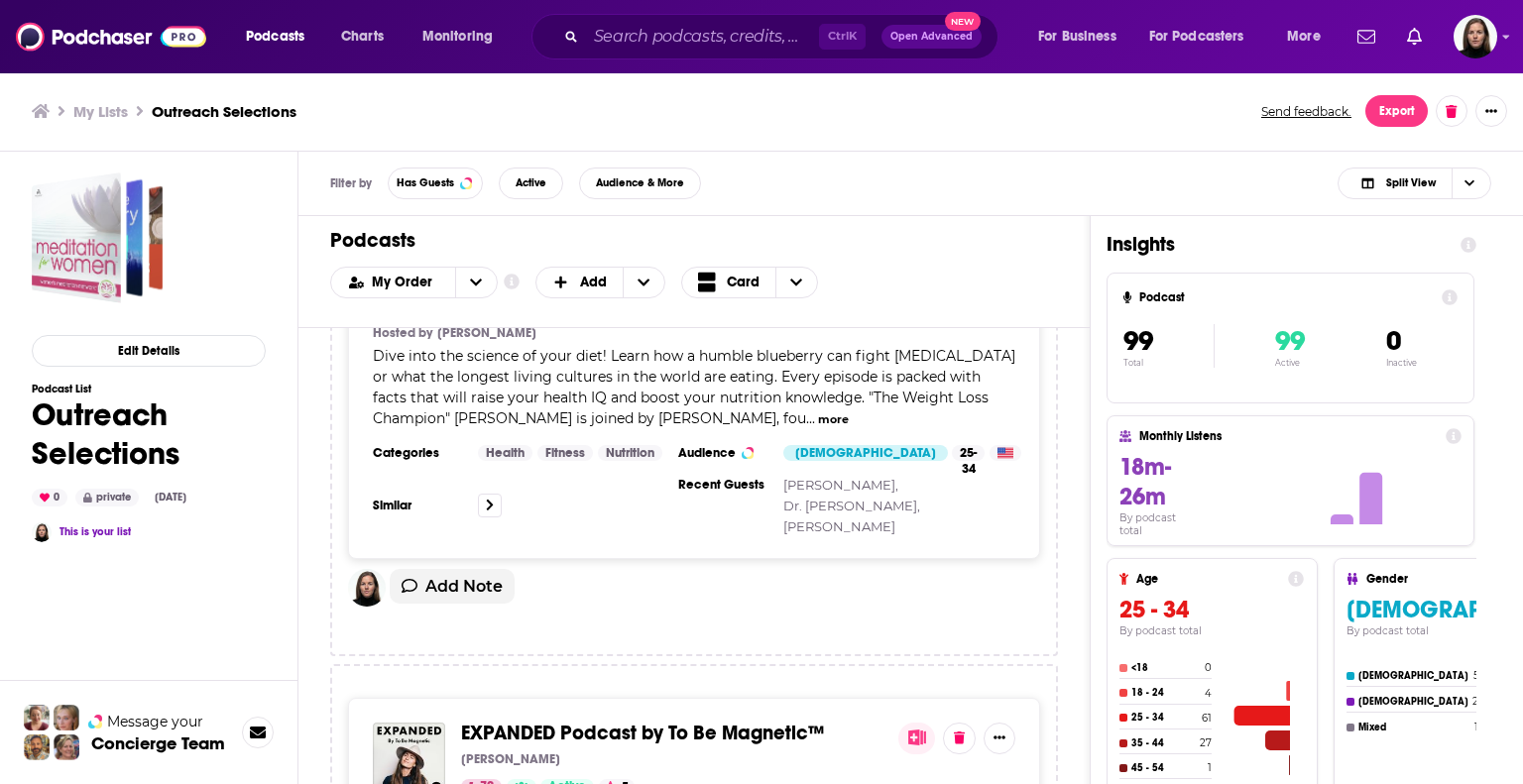 drag, startPoint x: 690, startPoint y: 447, endPoint x: 575, endPoint y: 445, distance: 115.01739 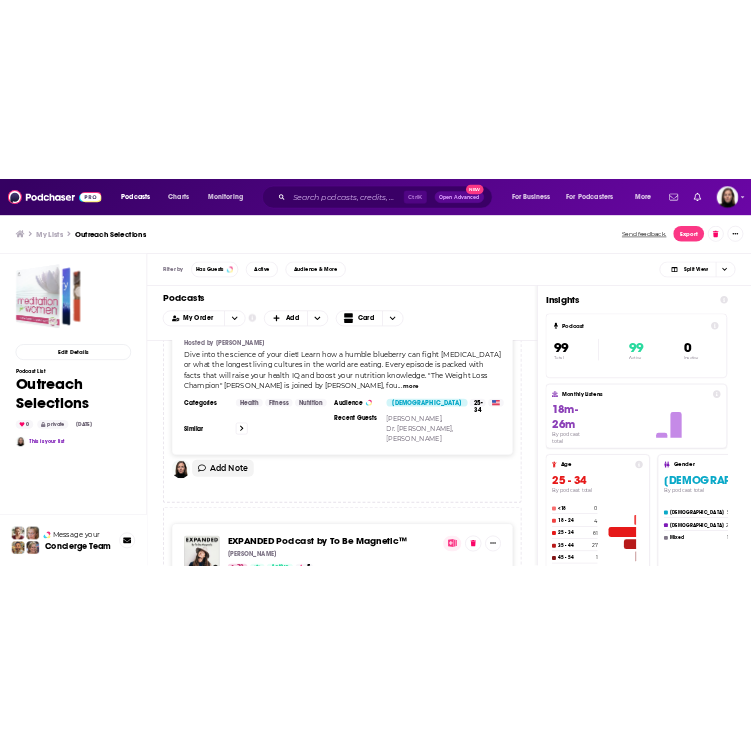 scroll, scrollTop: 44550, scrollLeft: 0, axis: vertical 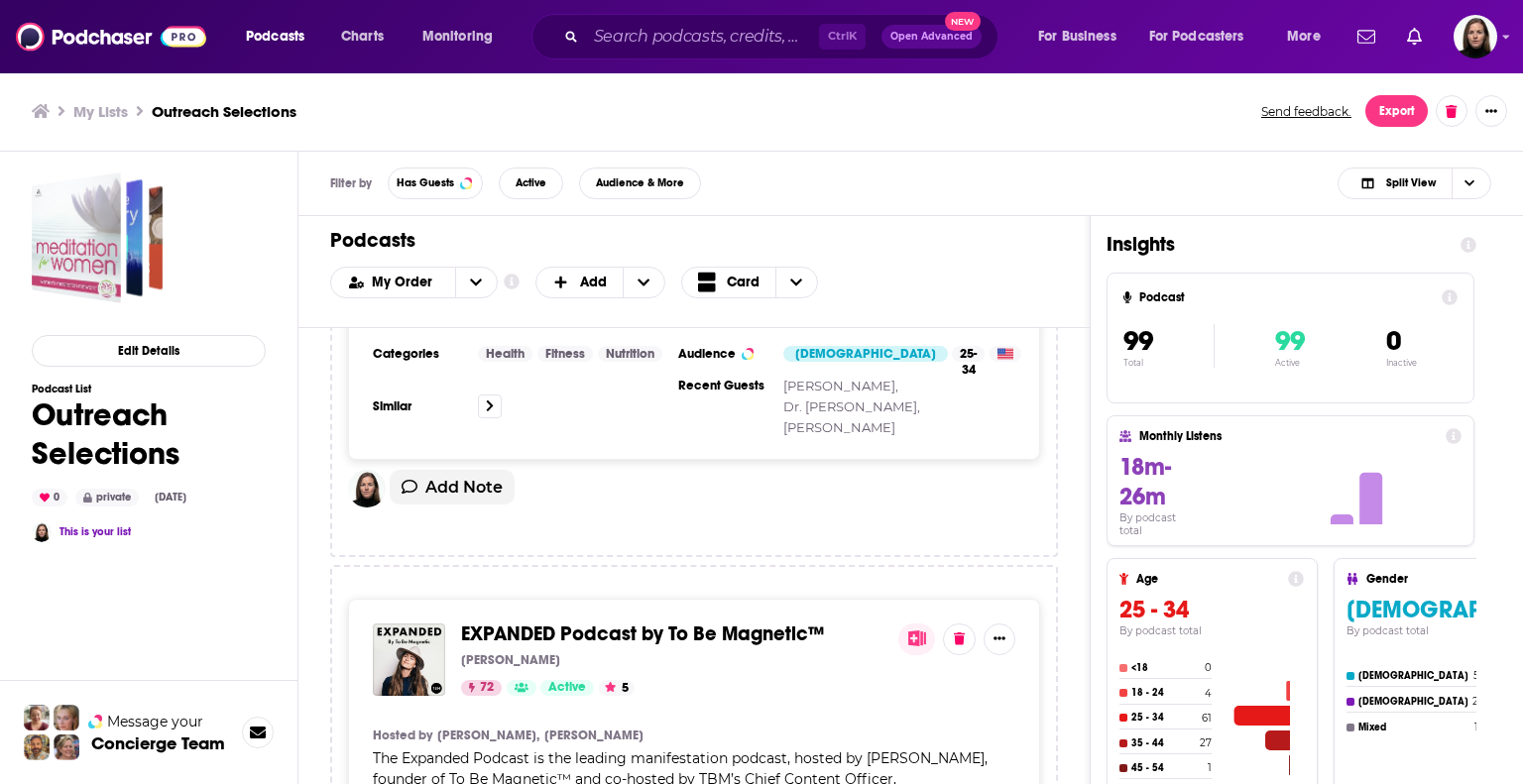 drag, startPoint x: 700, startPoint y: 348, endPoint x: 662, endPoint y: 347, distance: 38.013156 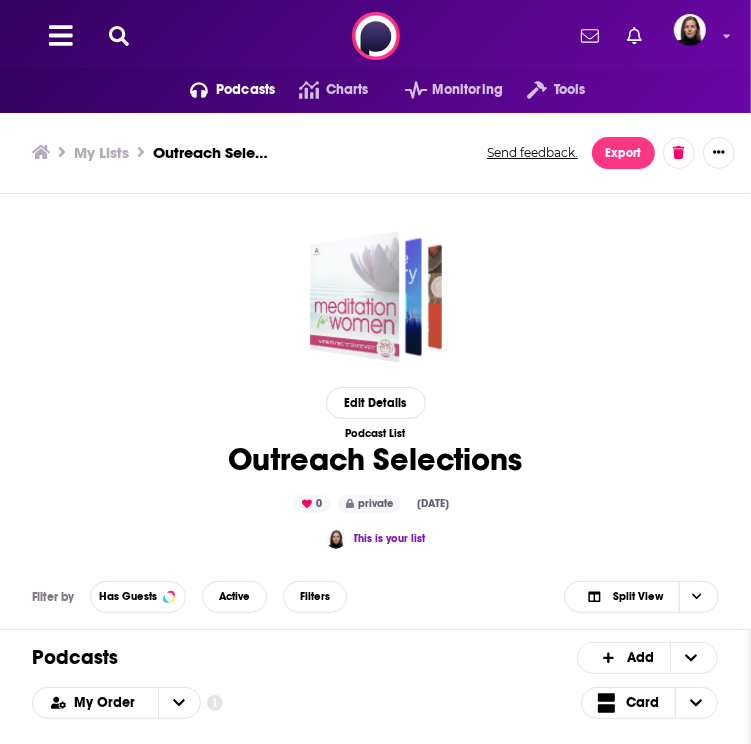 scroll, scrollTop: 48931, scrollLeft: 0, axis: vertical 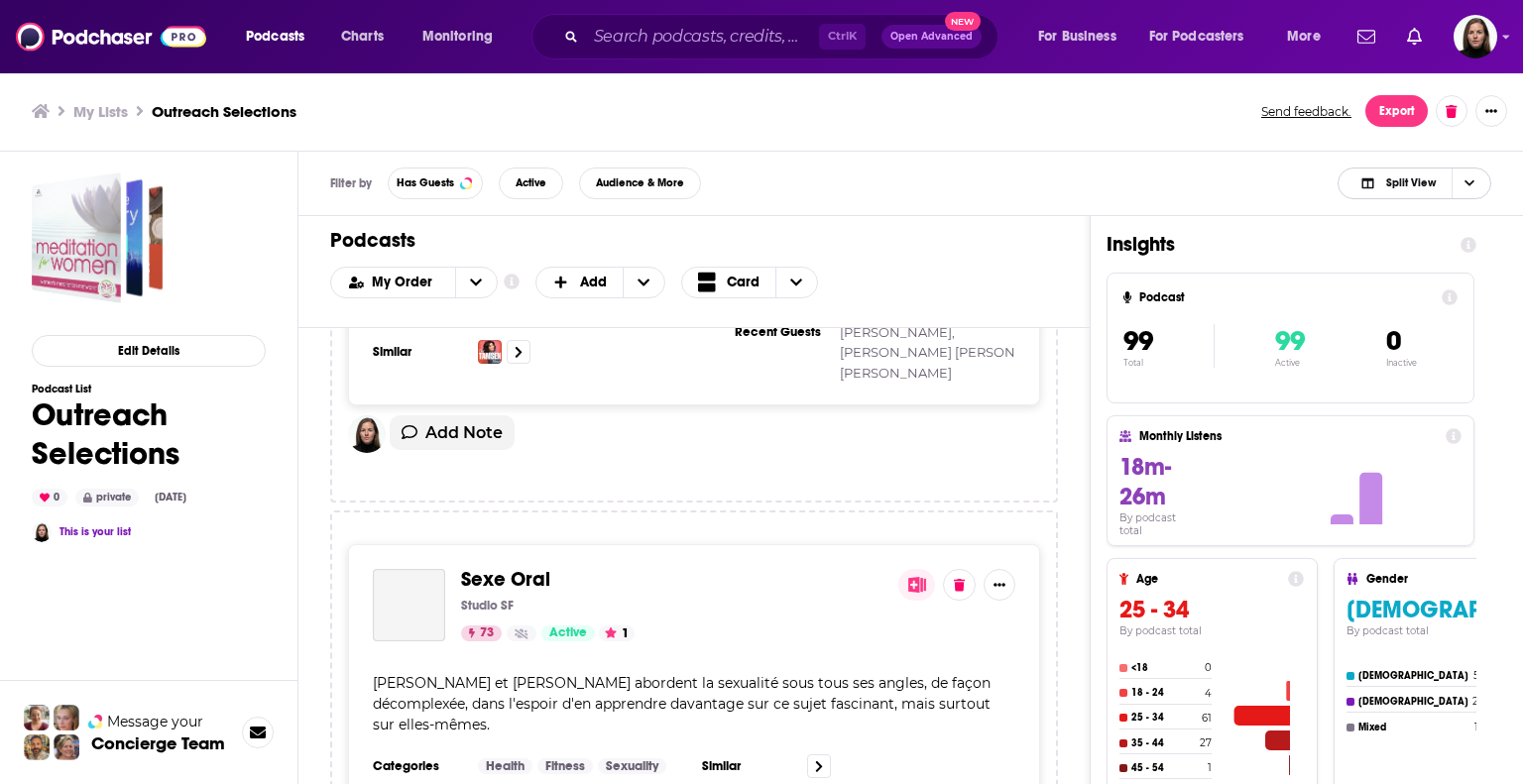 click on "Split View" at bounding box center [1398, 183] 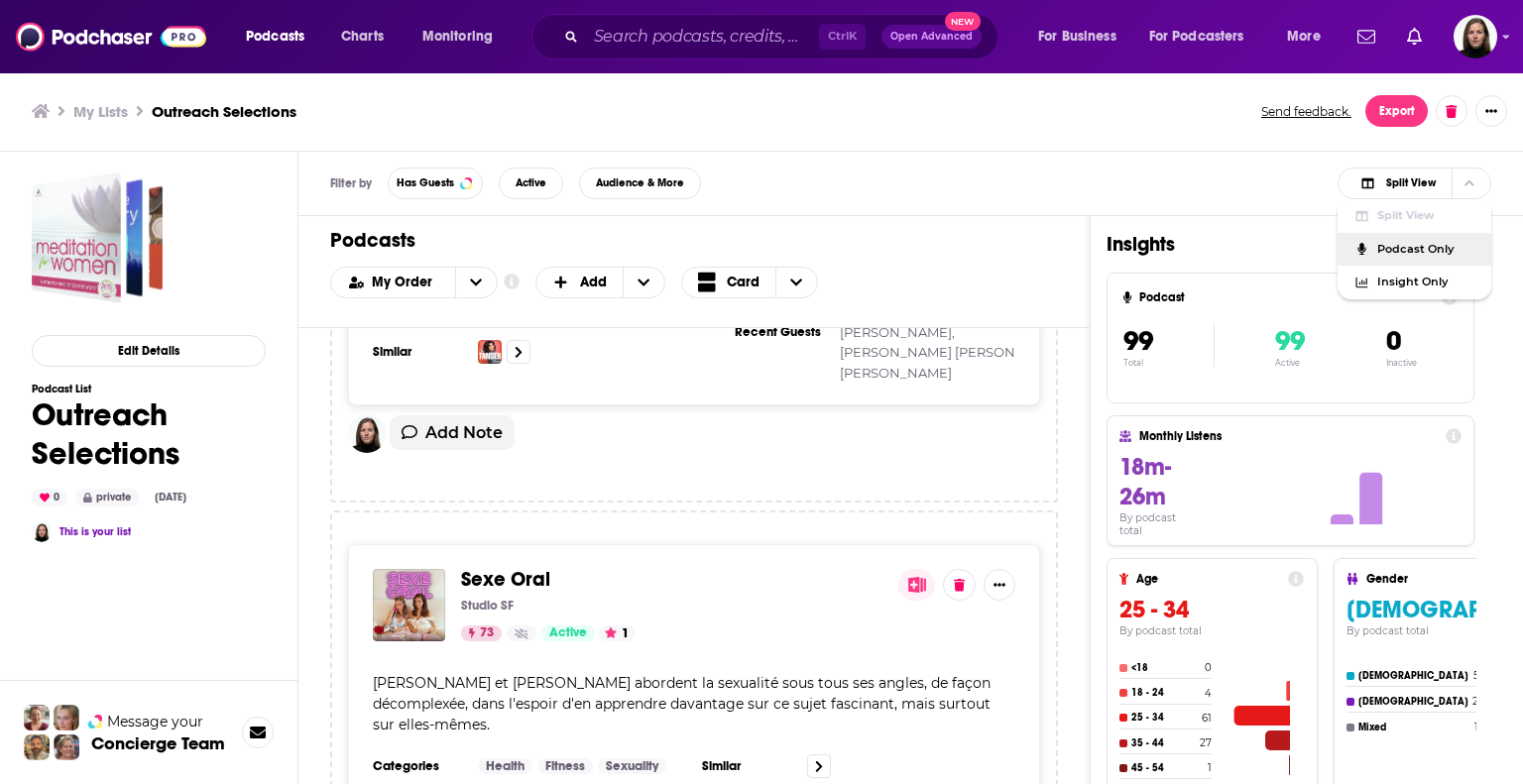 click on "Filter by Has Guests Active Audience & More Split View Split View Podcast Only Insight Only" at bounding box center [910, 183] 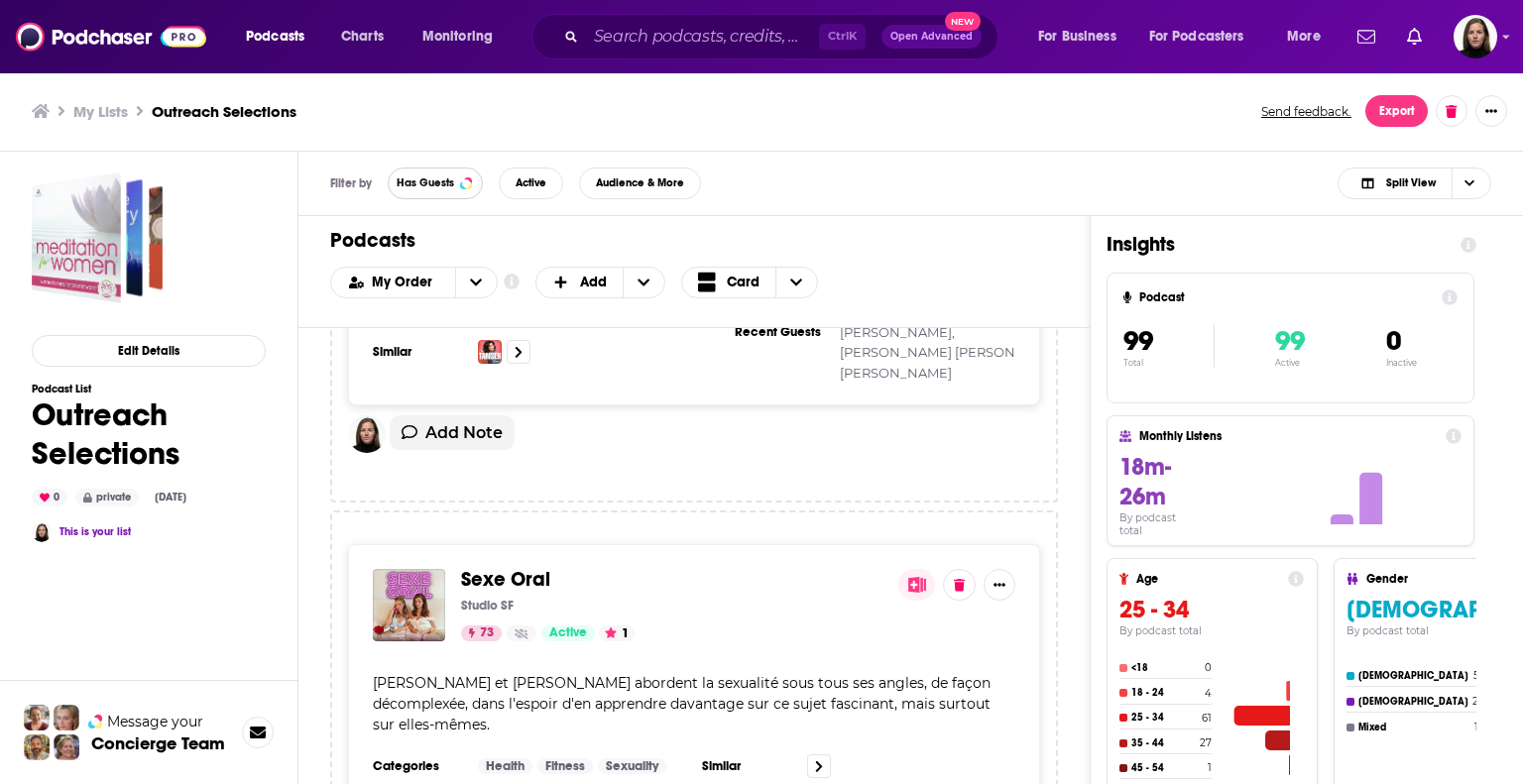 click on "Has Guests" at bounding box center [435, 183] 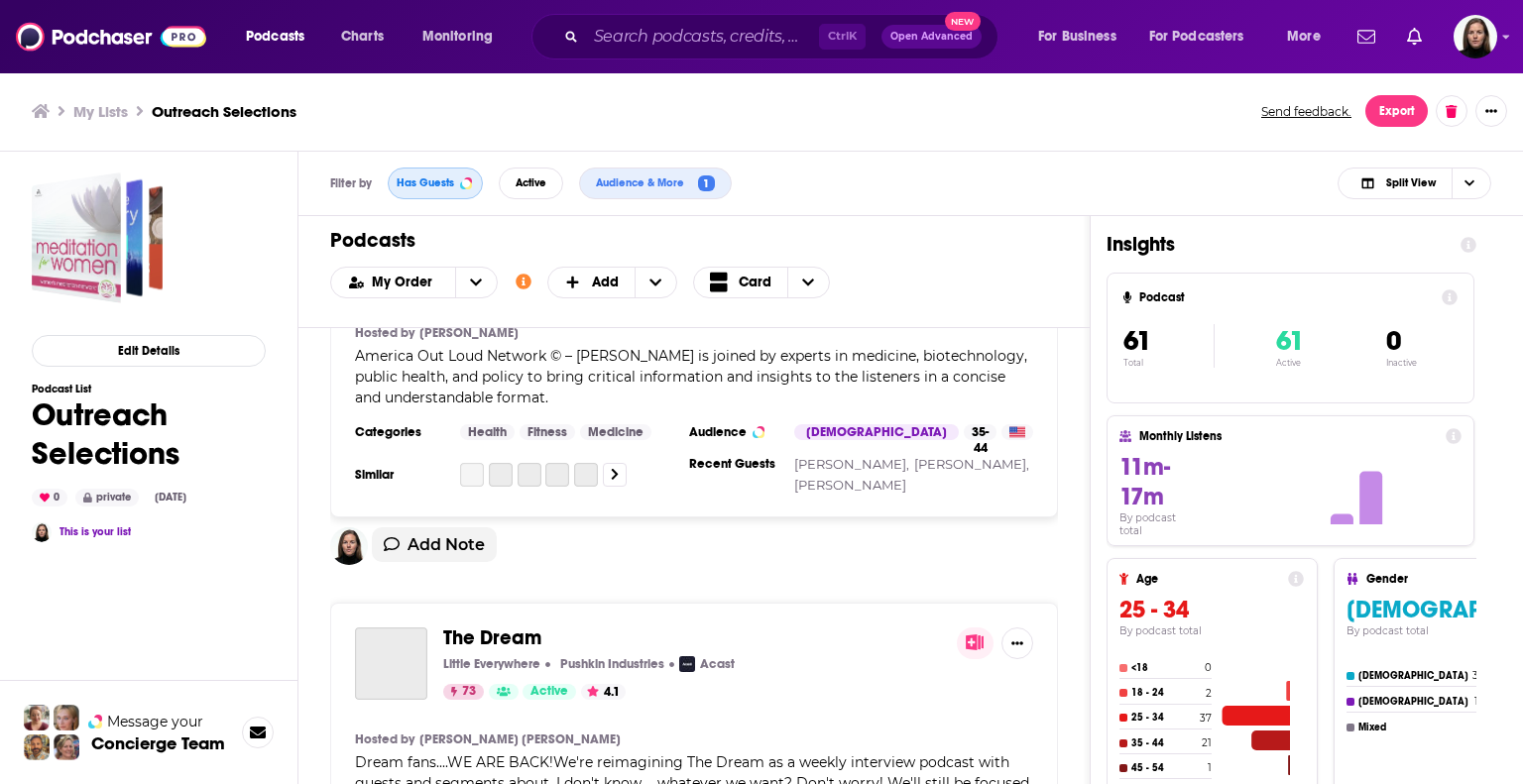 scroll, scrollTop: 4222, scrollLeft: 0, axis: vertical 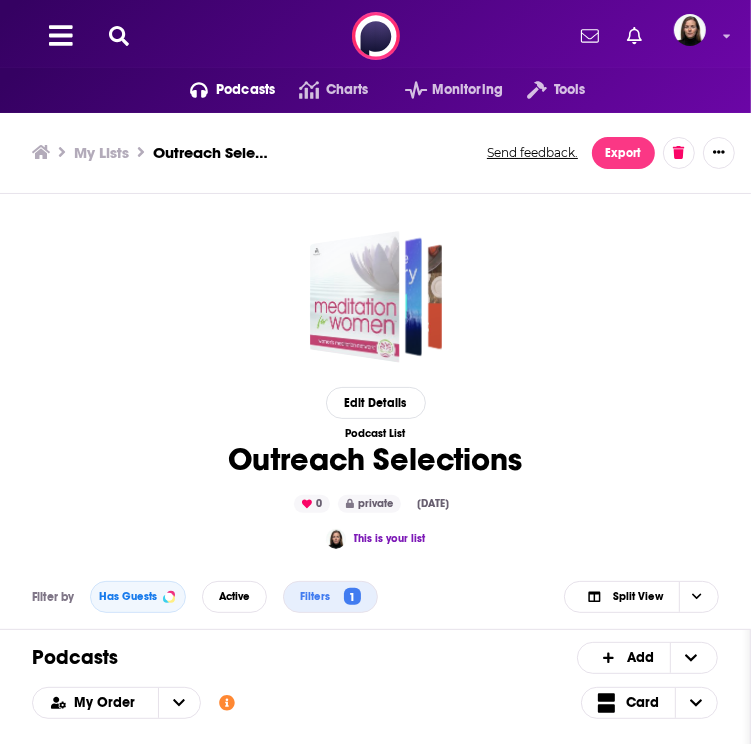 click on "Edit Details Podcast List Outreach Selections 0 private Jul 15th, 2025 This is your list" at bounding box center (375, 386) 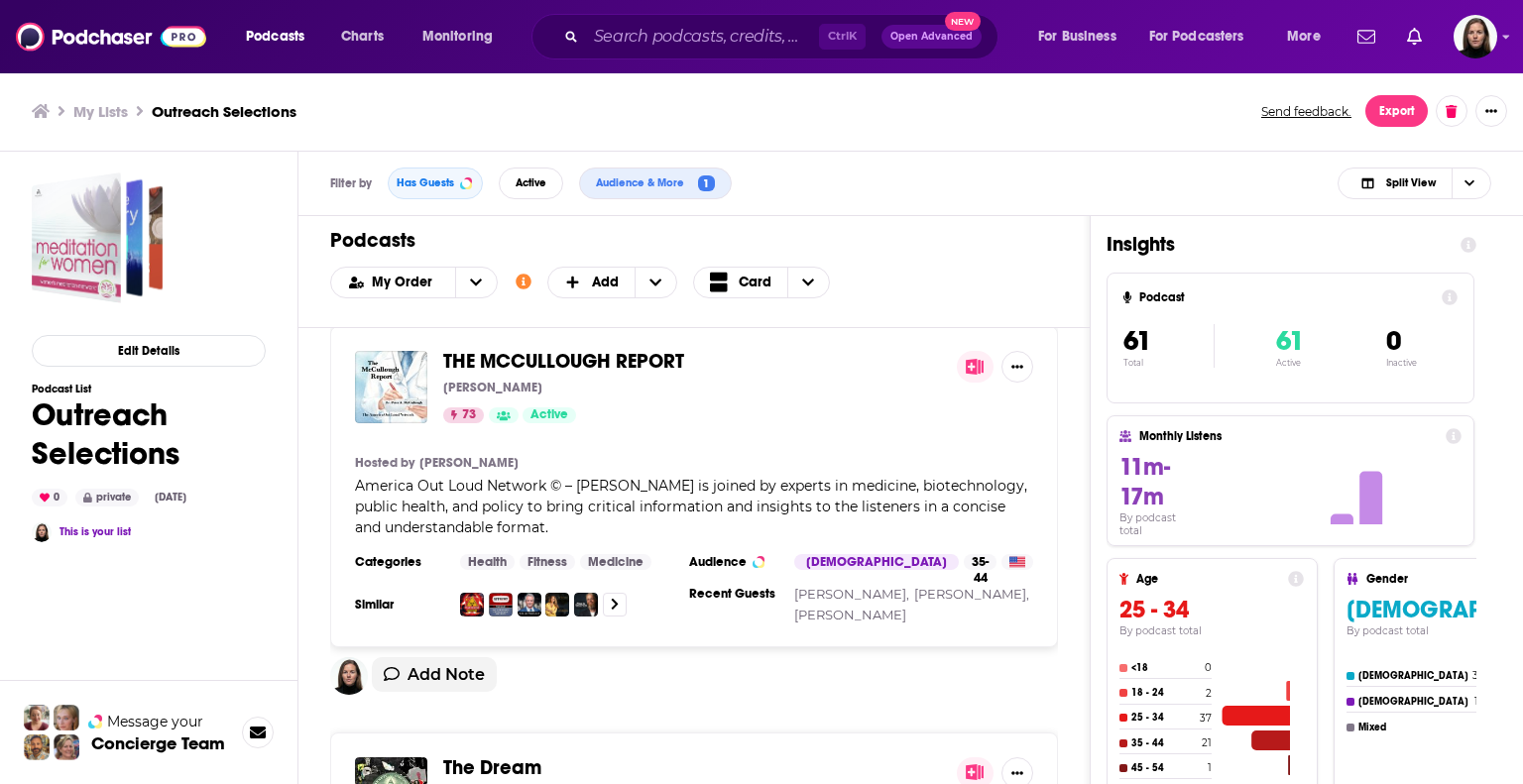 scroll, scrollTop: 4163, scrollLeft: 0, axis: vertical 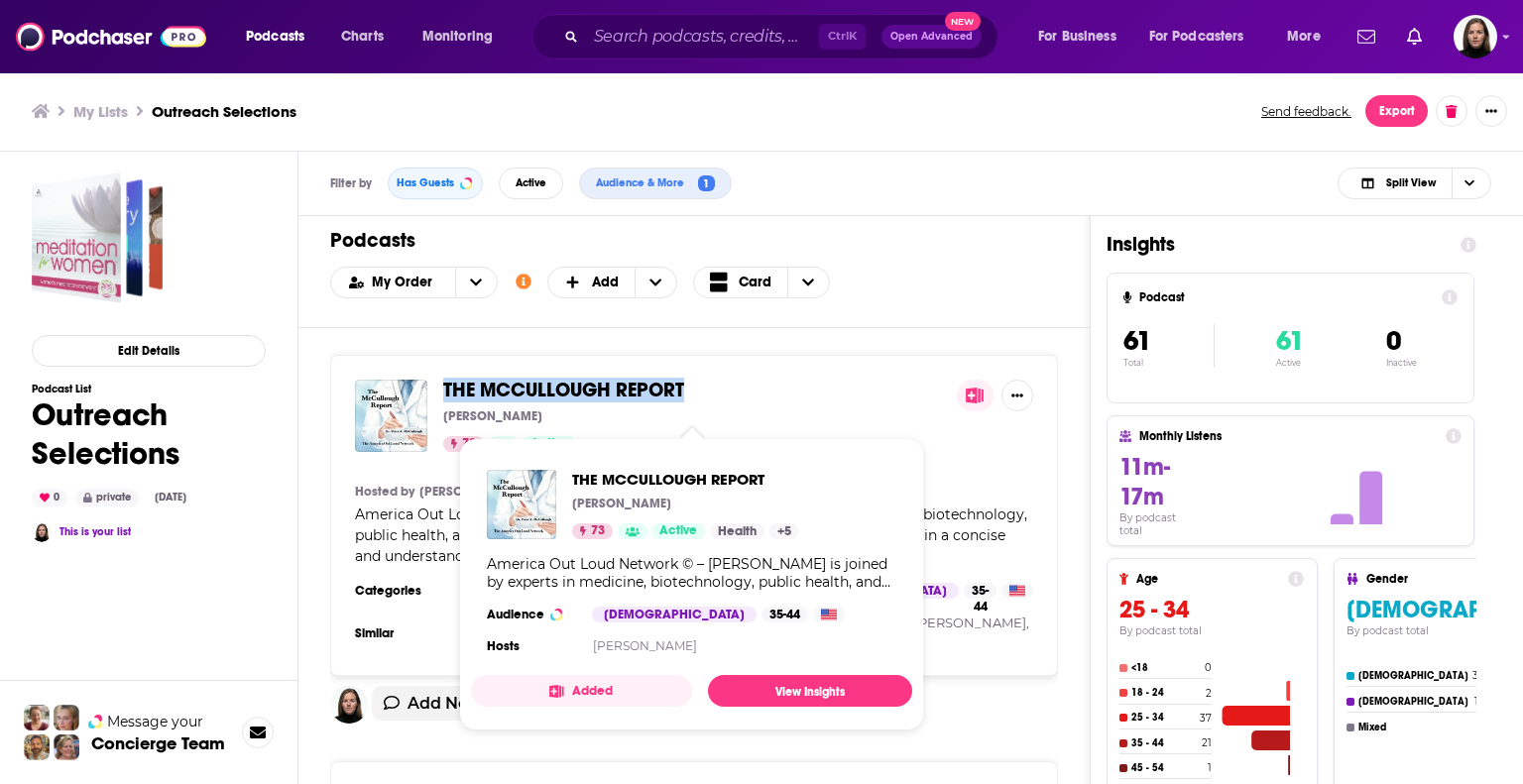 drag, startPoint x: 619, startPoint y: 401, endPoint x: 443, endPoint y: 395, distance: 176.10224 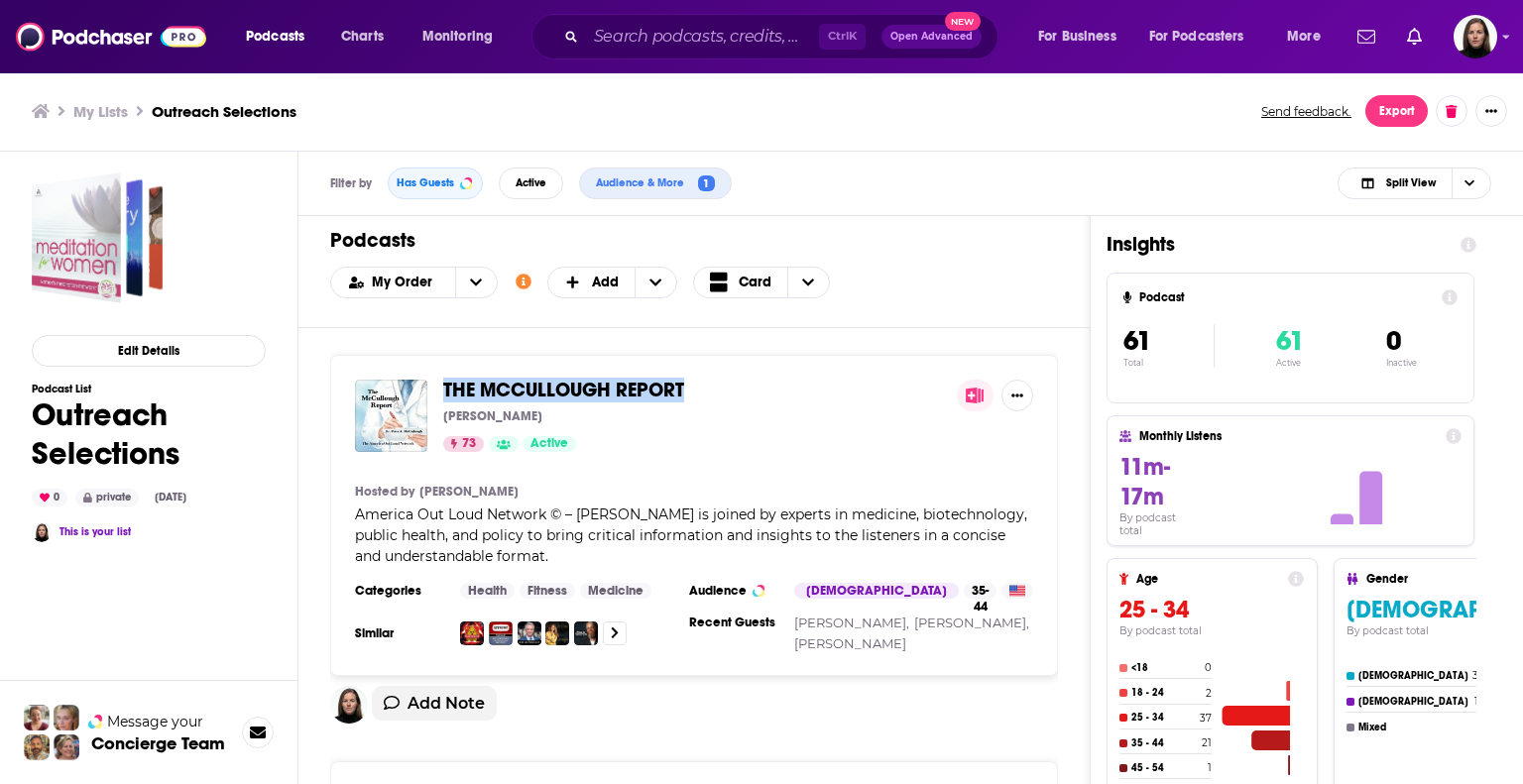 copy on "THE MCCULLOUGH REPORT" 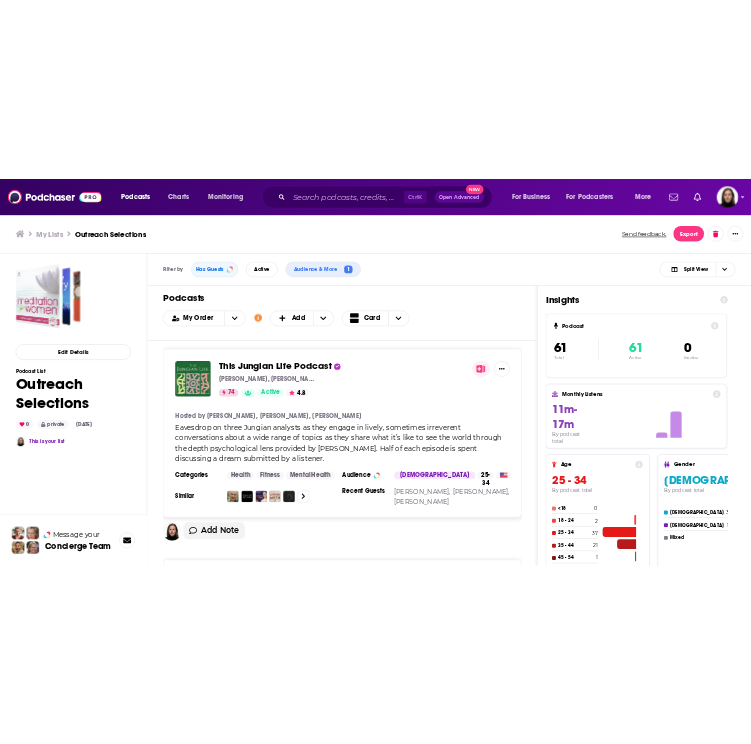 scroll, scrollTop: 4041, scrollLeft: 0, axis: vertical 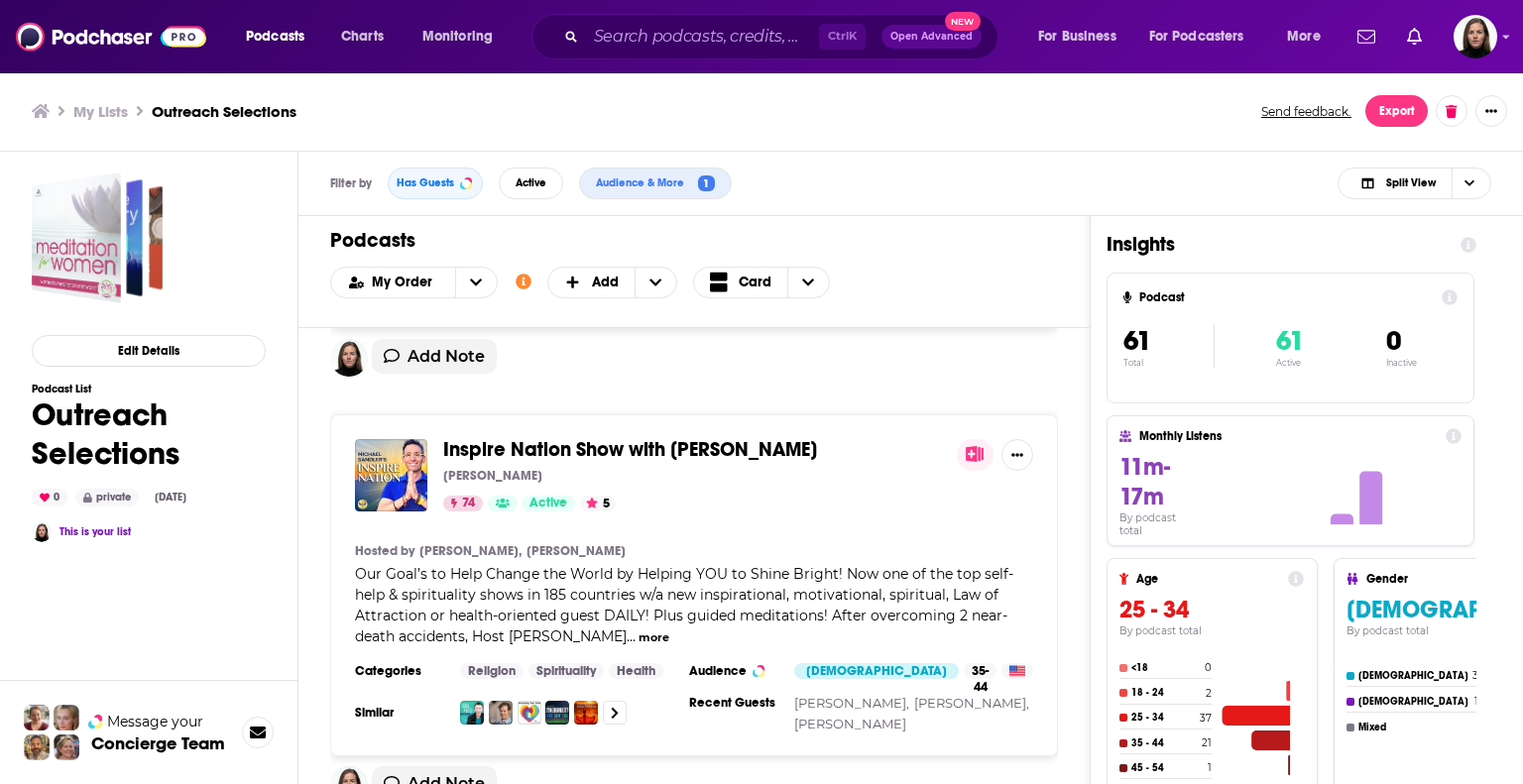click on "Inspire Nation Show with Michael Sandler Michael Sandler 74 Active 5 Hosted by   Michael Sandler, Jessica Lee Our Goal’s to Help Change the World by Helping YOU to Shine Bright! Now one of the top self-help & spirituality shows in 185 countries w/a new inspirational, motivational, spiritual, Law of Attraction or health-oriented guest DAILY! Plus guided meditations! After overcoming 2 near-death accidents, Host Michael Sandler  ...   more Categories Religion Spirituality Health Audience Female 35-44 Similar Recent Guests Lee Harris, Colette Baron-Reid, Kim Russo" at bounding box center [694, 585] 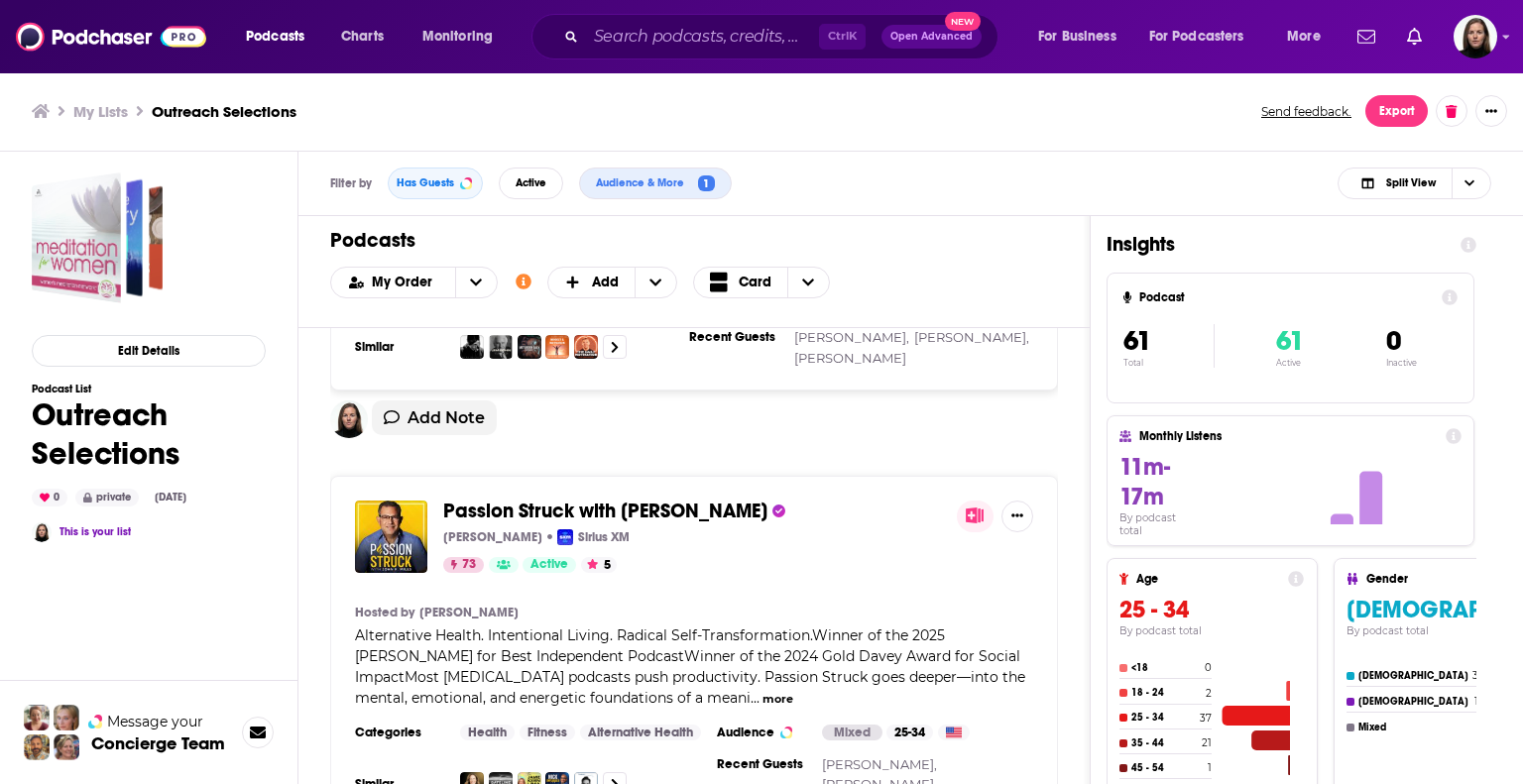 scroll, scrollTop: 3321, scrollLeft: 0, axis: vertical 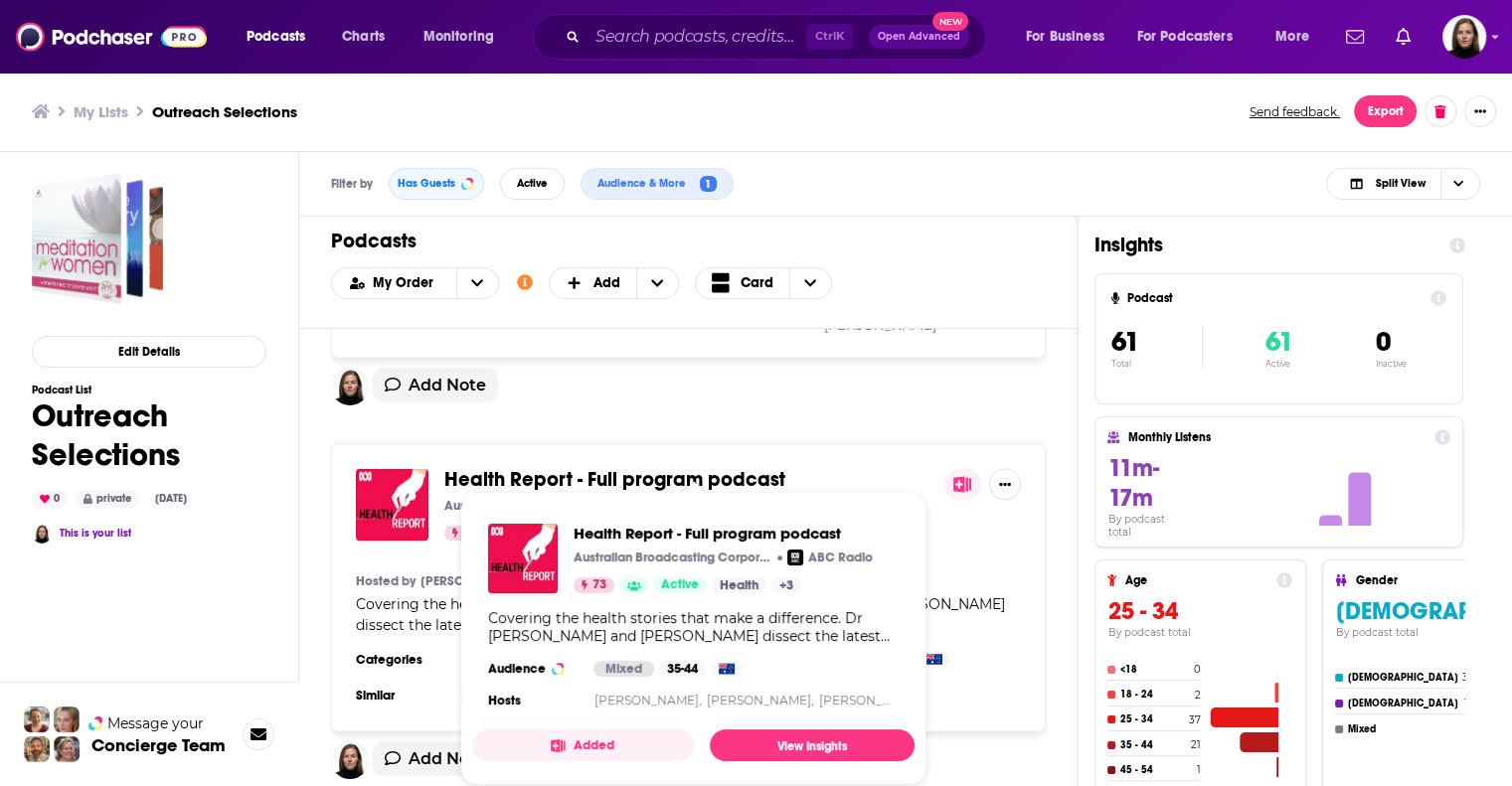 click on "This Jungian Life Podcast Joseph Lee, Deborah Stewart, Lisa Marchiano 74 Active 4.8 Hosted by   Lisa Marchiano, Deborah Stewart, Joseph R. Lee Eavesdrop on three Jungian analysts as they engage in lively, sometimes irreverent conversations about a wide range of topics as they share what it’s like to see the world through the depth psychological lens provided by Carl Jung. Half of each episode is spent discussing a dream submitted by a listener. Categories Health Fitness Mental Health Audience Male 25-34 Similar Recent Guests Dr. Donald Kalsched, Dr. Connie Zweig, Dr. Kelly Bulkeley   Add Note Highest Self Podcast® Sahara Rose 74 Active 5 Hosted by   Sahara Rose Highest Self Podcast has consistently been the #1 spirituality podcast for the past 7 years for a reason- Sahara Rose makes it modern, relatable and fun! Sahara Rose is the spiritual best friend you wish you had, ready to dive deep into all the topics you wish you had someone to talk to about, from finding your soul pu ...   more Categories Health" at bounding box center [688, 1845] 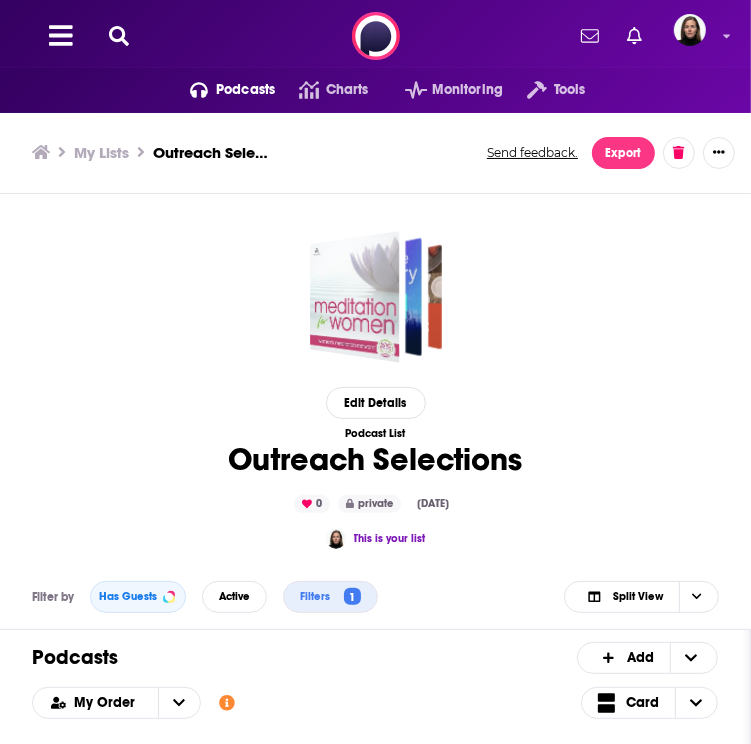 scroll, scrollTop: 1438, scrollLeft: 0, axis: vertical 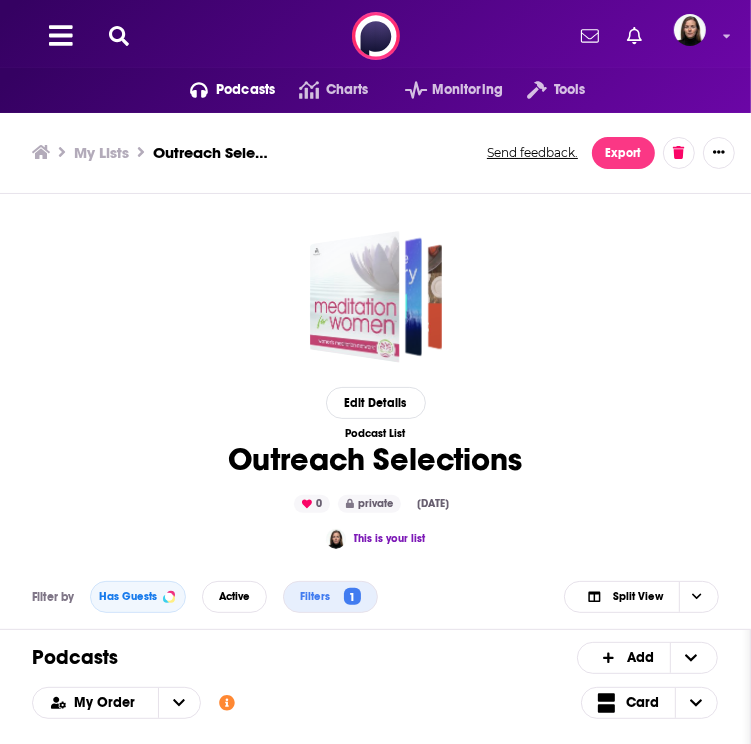 click on "Edit Details Podcast List Outreach Selections 0 private Jul 15th, 2025 This is your list" at bounding box center (375, 386) 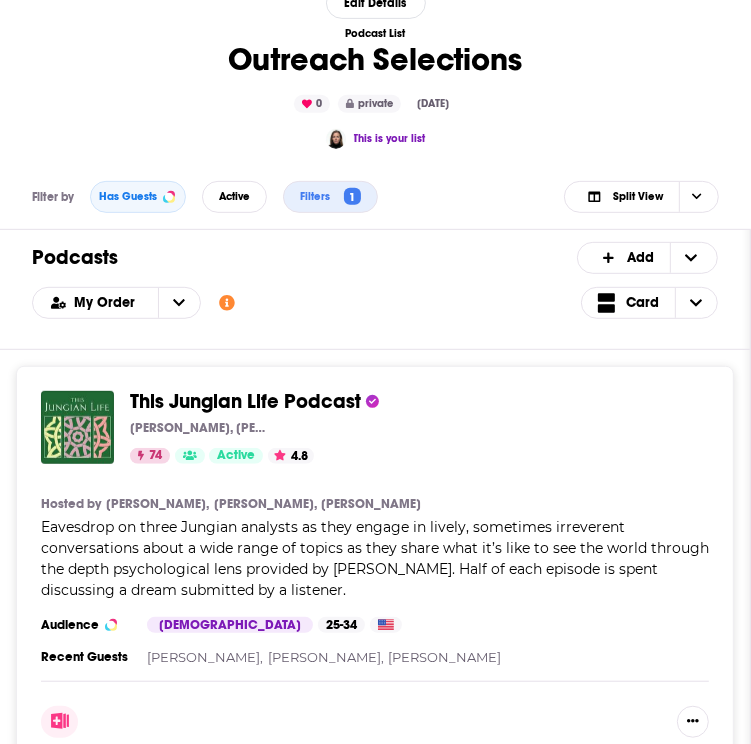 scroll, scrollTop: 410, scrollLeft: 0, axis: vertical 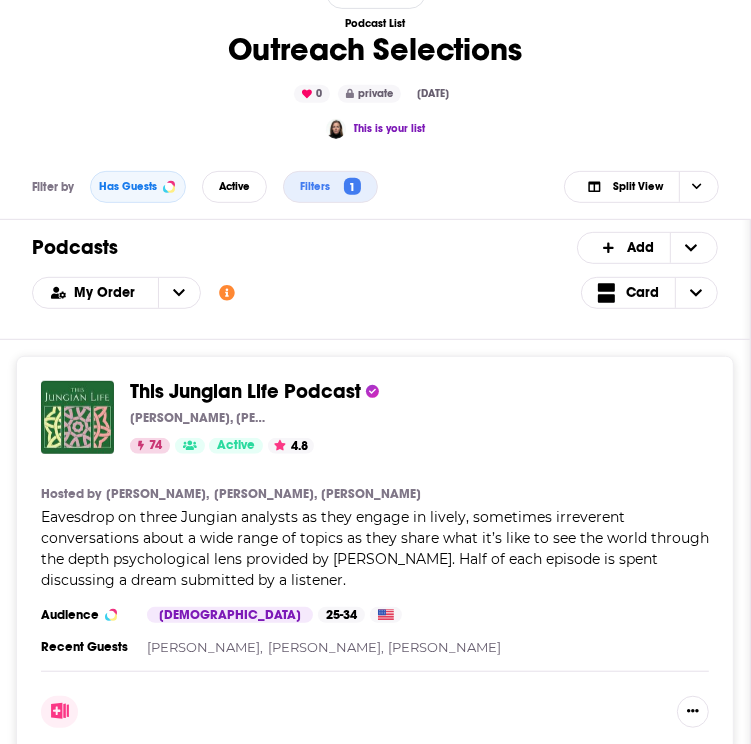 click on "Podcasts Charts Monitoring Tools For Business For Podcasters More Podcasts Charts Monitoring Tools For Business For Podcasters More My Lists Outreach Selections Send feedback. Export Edit Details Podcast List Outreach Selections 0 private Jul 15th, 2025 This is your list Message your Concierge Team Filter by Has Guests Active Filters 1 Split View Podcasts Add My Order Customize Your List Order Select the  “My Order”  sort and remove all filters to enable drag-and-drop reordering. Add a Section Add  a   Podcast Card This Jungian Life Podcast Joseph Lee, Deborah Stewart, Lisa Marchiano 74 Active 4.8 Categories Health + 5 Hosted by   Lisa Marchiano, Deborah Stewart, Joseph R. Lee Eavesdrop on three Jungian analysts as they engage in lively, sometimes irreverent conversations about a wide range of topics as they share what it’s like to see the world through the depth psychological lens provided by Carl Jung. Half of each episode is spent discussing a dream submitted by a listener. Categories Health + 5 Male" at bounding box center [375, 5913] 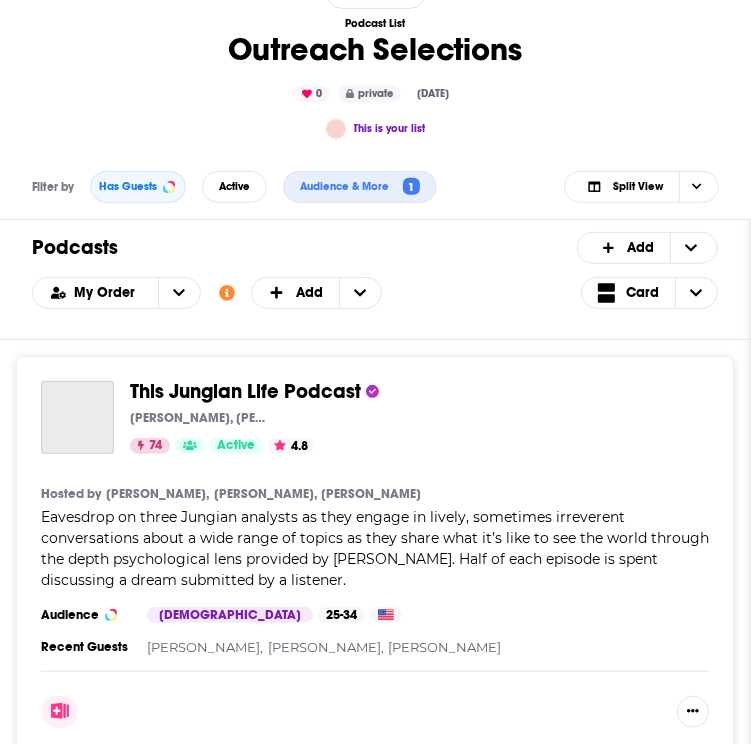 scroll, scrollTop: 0, scrollLeft: 0, axis: both 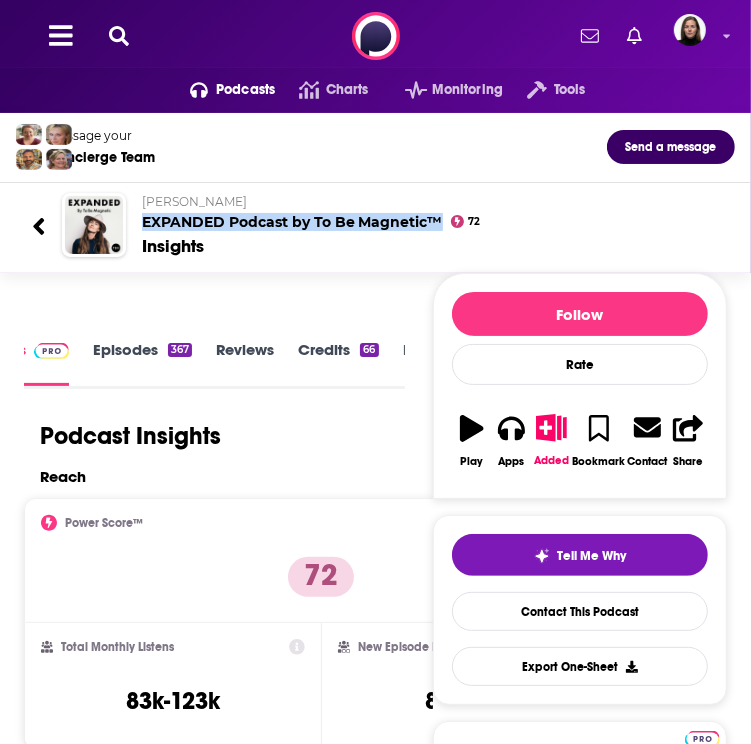 drag, startPoint x: 130, startPoint y: 221, endPoint x: 437, endPoint y: 227, distance: 307.05862 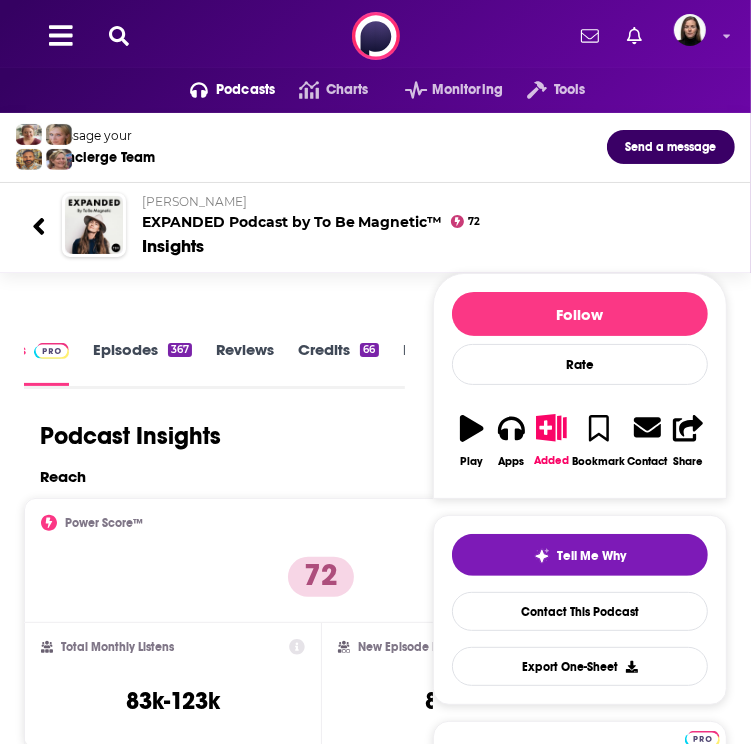 click on "Message your Concierge Team Send a message [PERSON_NAME]   EXPANDED Podcast by To Be Magnetic™ 72 Insights" at bounding box center (375, 201) 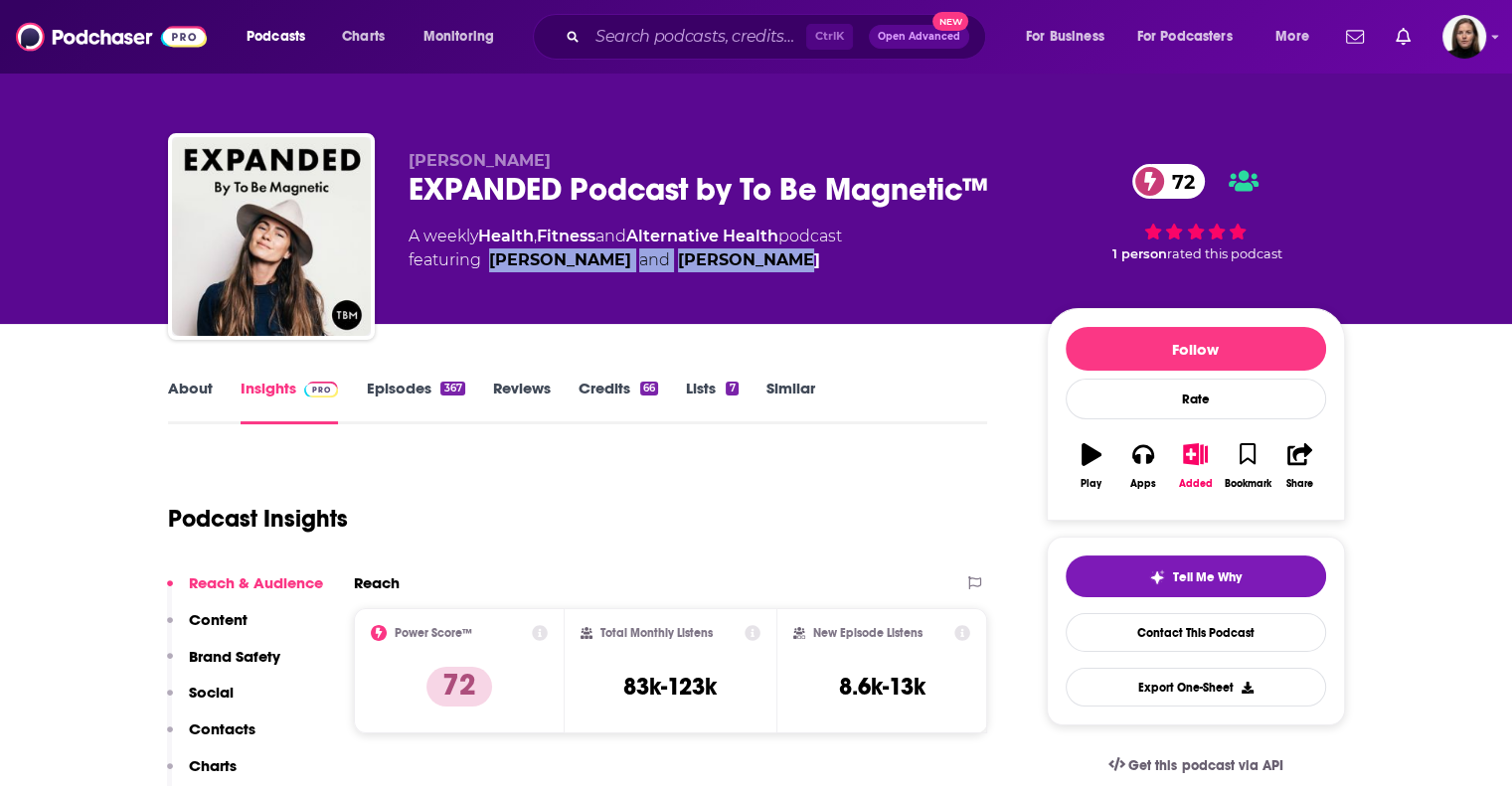 drag, startPoint x: 806, startPoint y: 261, endPoint x: 488, endPoint y: 263, distance: 318.00629 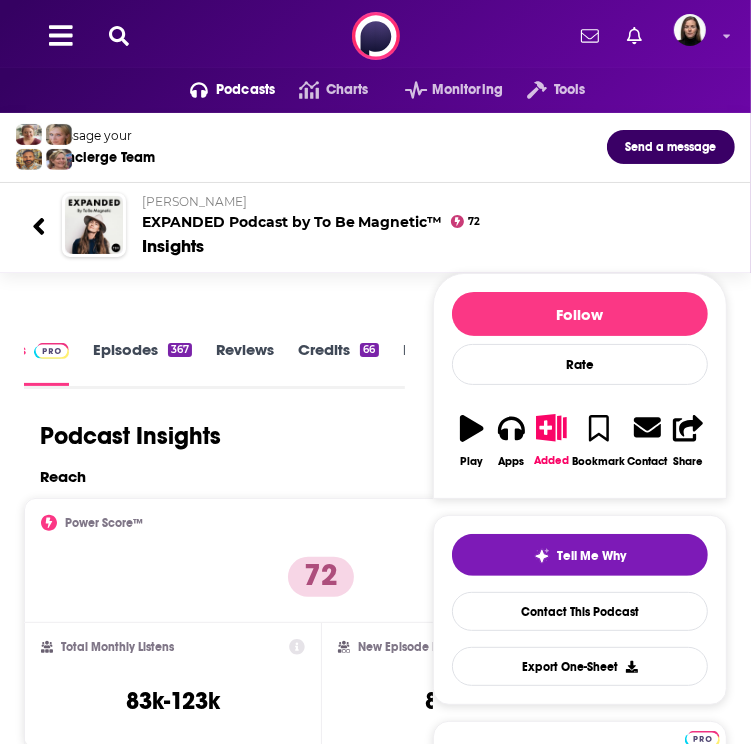 click on "About Insights Episodes 367 Reviews Credits 66 Lists 7 Similar Podcast Insights Reach & Audience Content Brand Safety Social Contacts Charts Rate Card Sponsors Details Similar Contact Podcast Open Website  Reach Power Score™ 72 Total Monthly Listens 83k-123k New Episode Listens 8.6k-13k Export One-Sheet Audience Demographics Gender [DEMOGRAPHIC_DATA] Age [DEMOGRAPHIC_DATA] yo Income $ $ $ $ $ Parental Status Mixed Countries 1 [GEOGRAPHIC_DATA] 2 [GEOGRAPHIC_DATA] 3 [GEOGRAPHIC_DATA] 4 [GEOGRAPHIC_DATA] 5 [GEOGRAPHIC_DATA] Top Cities [GEOGRAPHIC_DATA], [GEOGRAPHIC_DATA] , [US_STATE], [GEOGRAPHIC_DATA] , [GEOGRAPHIC_DATA] , [GEOGRAPHIC_DATA] , [GEOGRAPHIC_DATA] , [GEOGRAPHIC_DATA] Interests Friends, Family & Relationships , Travel, Tourism & Aviation , Restaurants, Food & Grocery , Camera & Photography , Healthy Lifestyle , Clothes, Shoes, Handbags & Accessories Jobs Principals/Owners , Musicians , Teachers , Journalists/Reporters , Directors , Marketing Coordinators Ethnicities White / Caucasian , [DEMOGRAPHIC_DATA] , [DEMOGRAPHIC_DATA] , [DEMOGRAPHIC_DATA] Show More Content Political Skew Neutral/Mixed Brand Safety & Suitability Adult Graphic Profanity Drugs Weapons 0 15" at bounding box center (375, 4721) 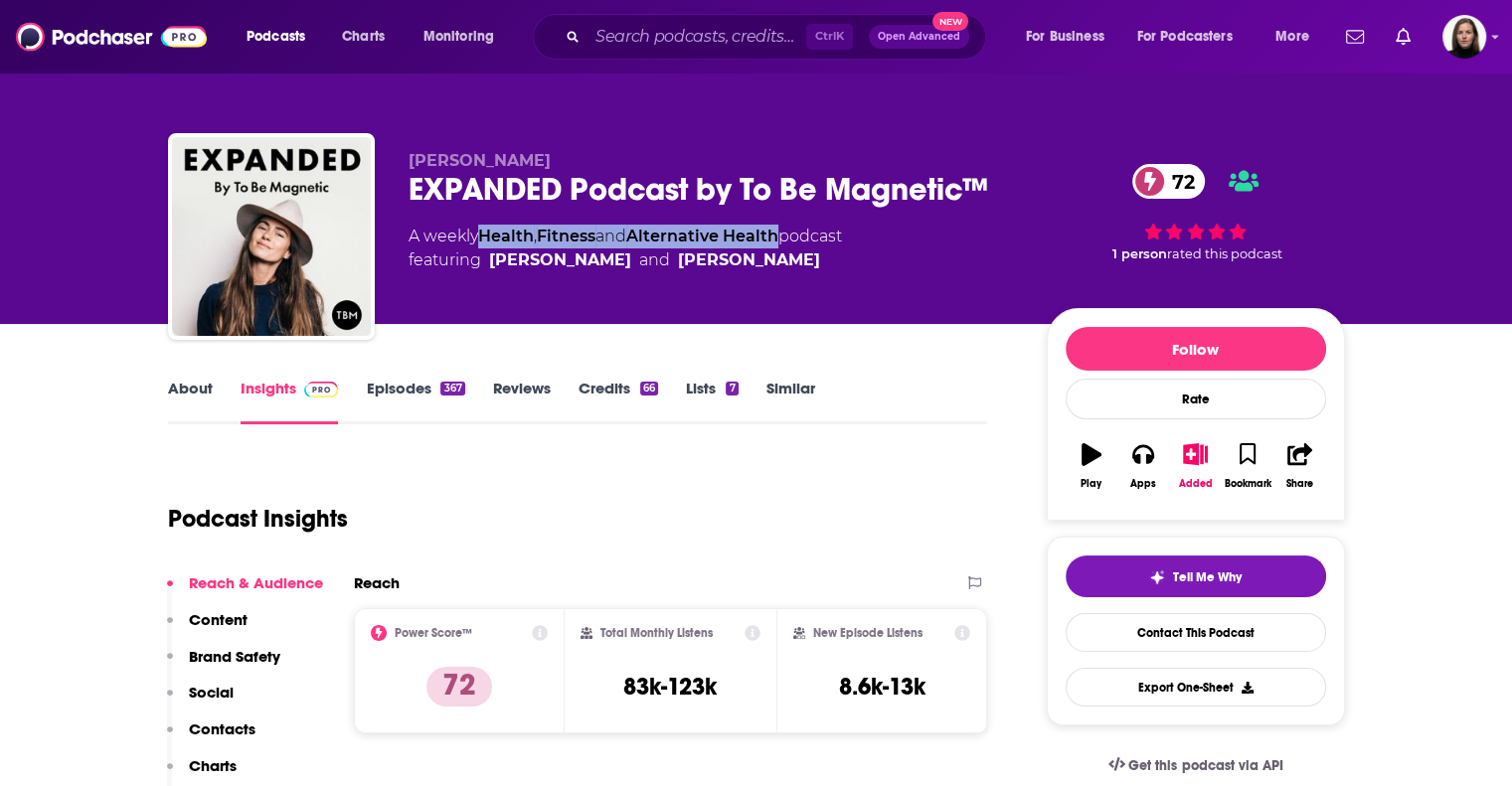 drag, startPoint x: 480, startPoint y: 226, endPoint x: 788, endPoint y: 236, distance: 308.1623 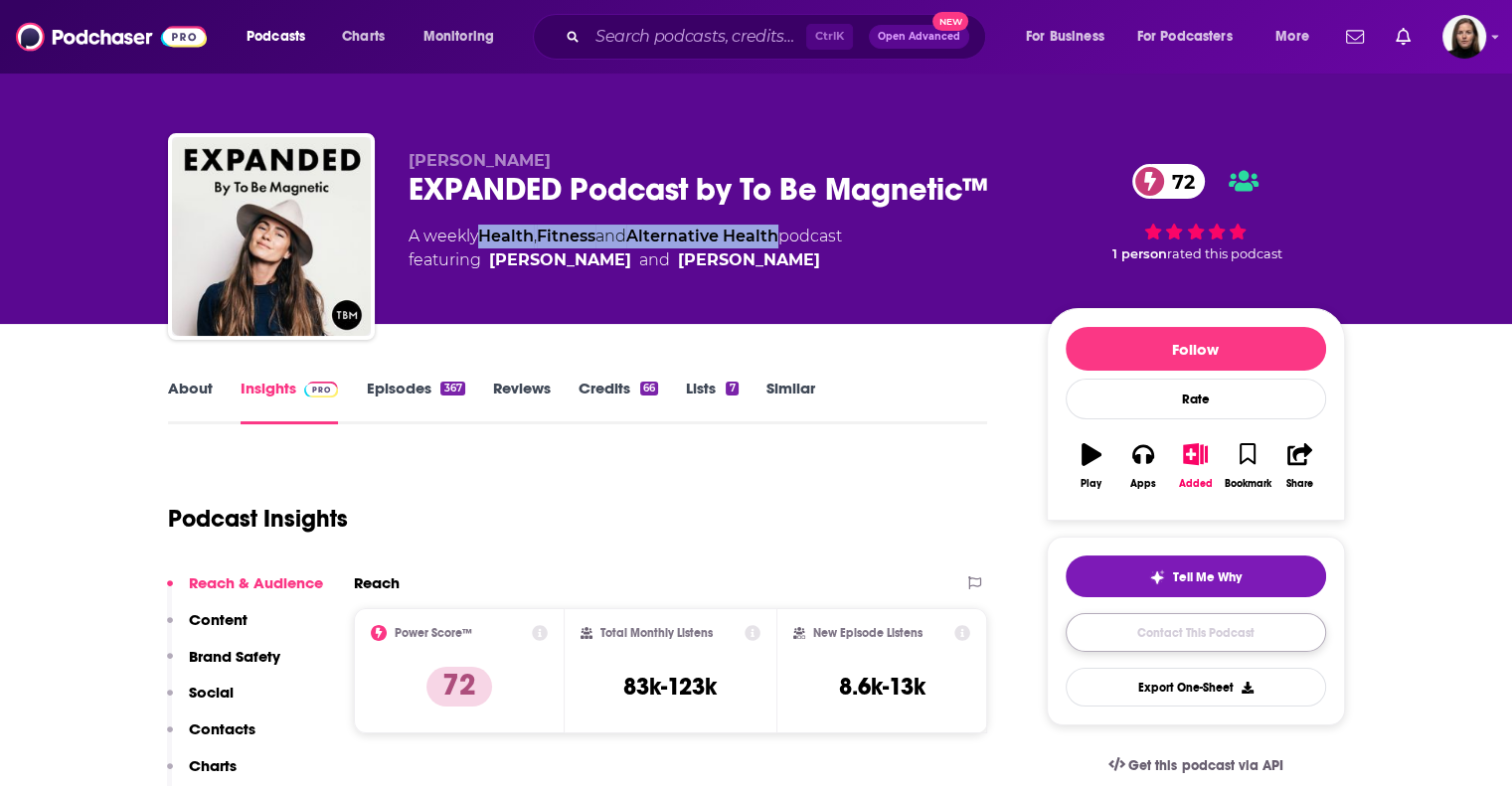 click on "Contact This Podcast" at bounding box center (1196, 632) 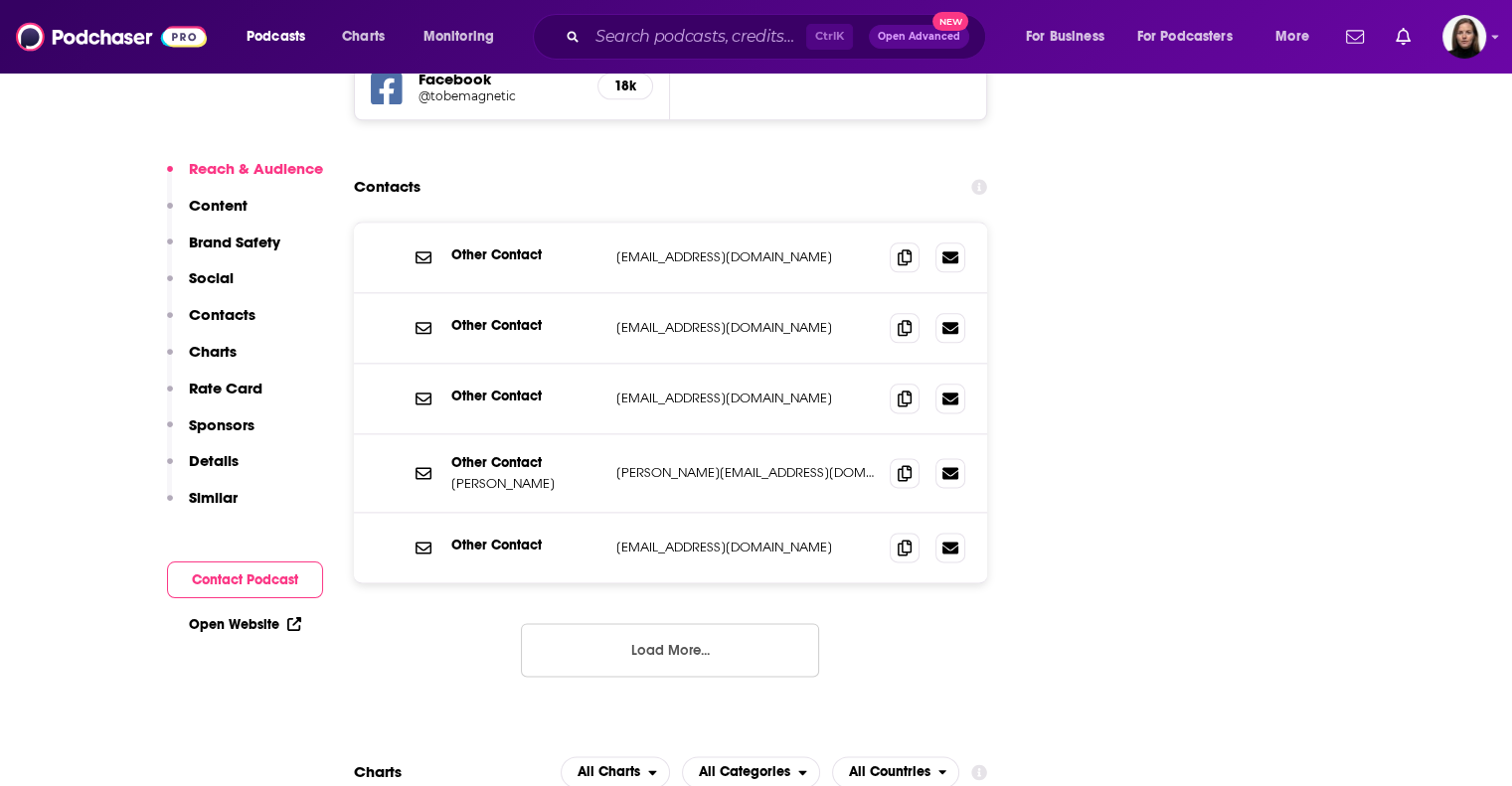 scroll, scrollTop: 2325, scrollLeft: 0, axis: vertical 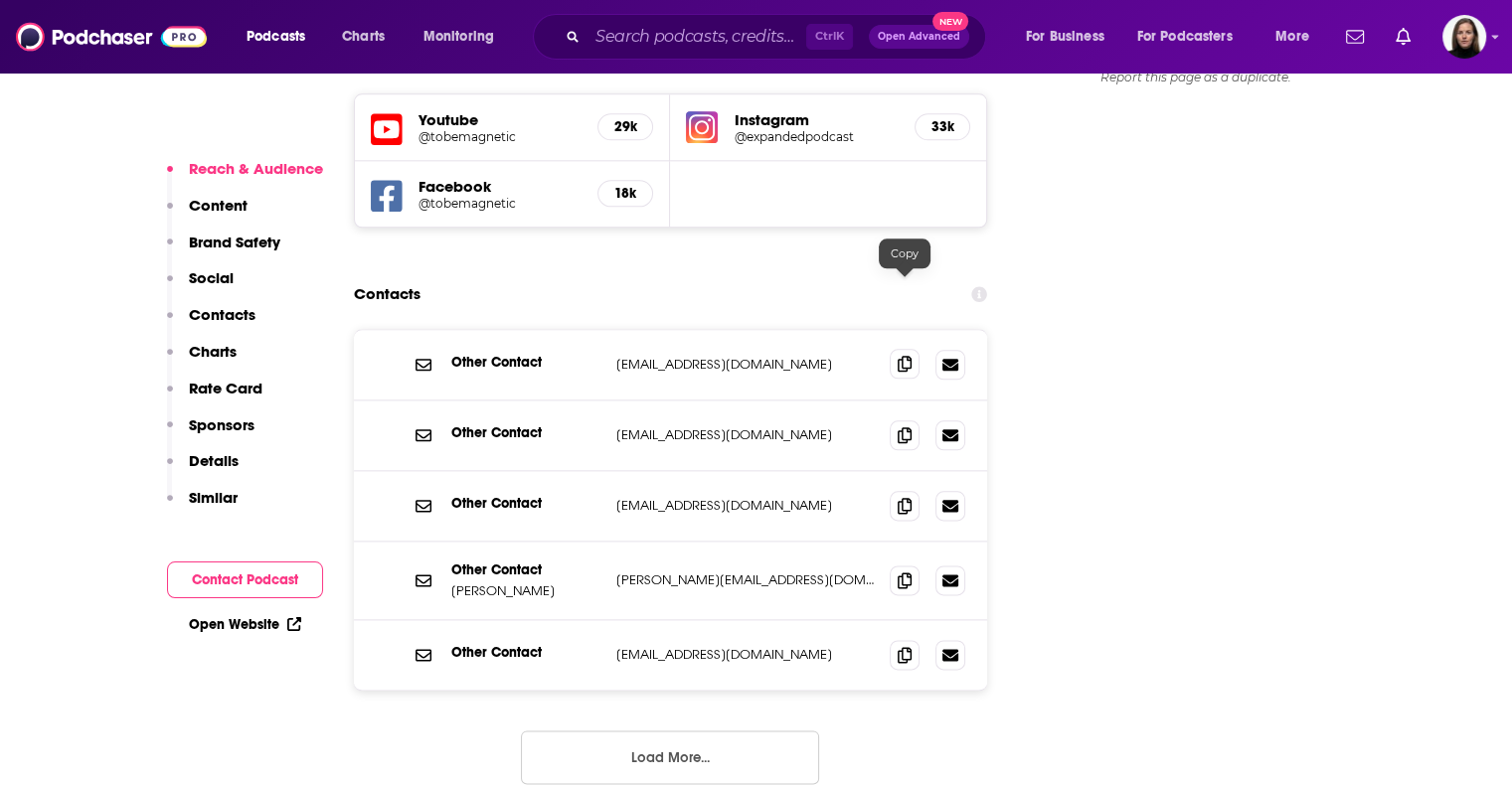 click 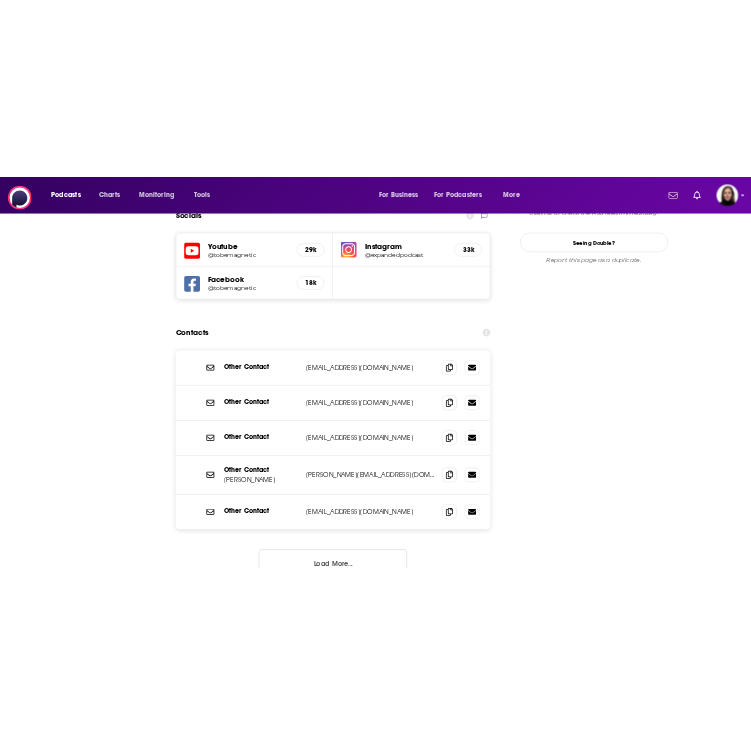 scroll, scrollTop: 0, scrollLeft: 0, axis: both 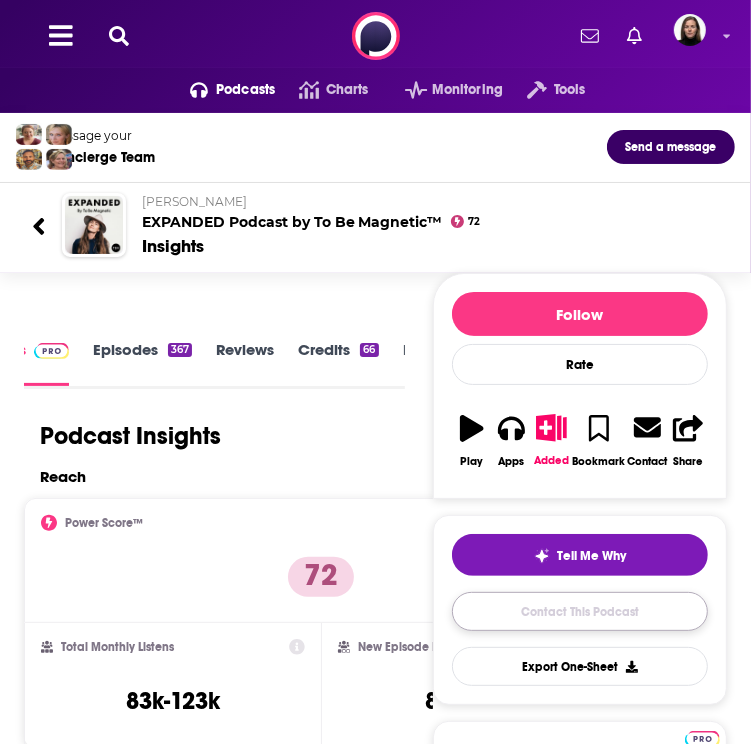 click on "Contact This Podcast" at bounding box center (580, 611) 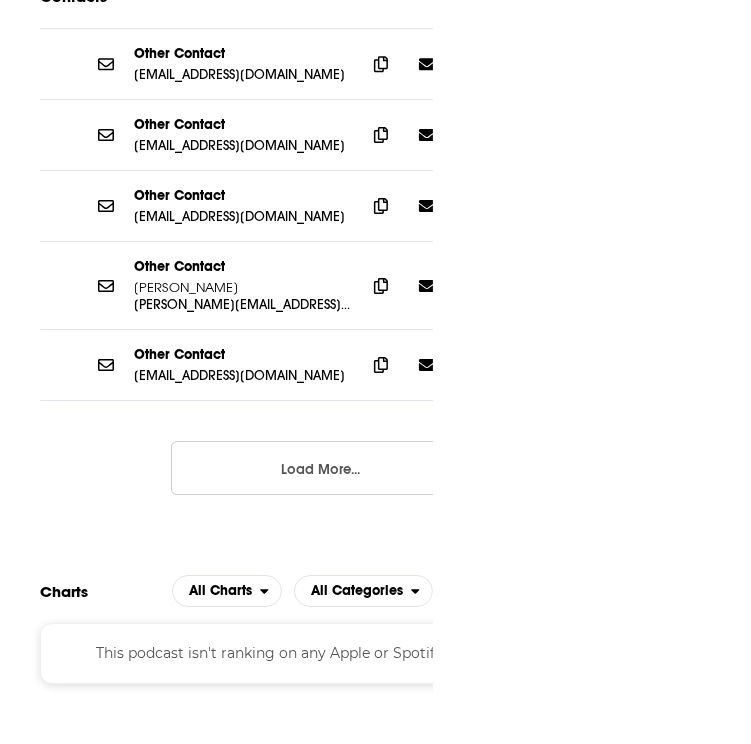 scroll, scrollTop: 0, scrollLeft: 32, axis: horizontal 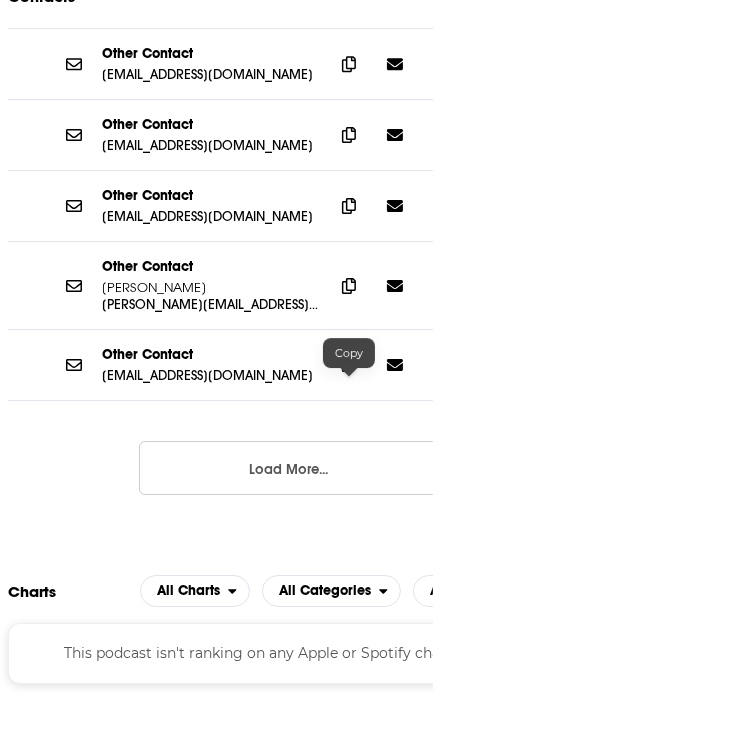 click 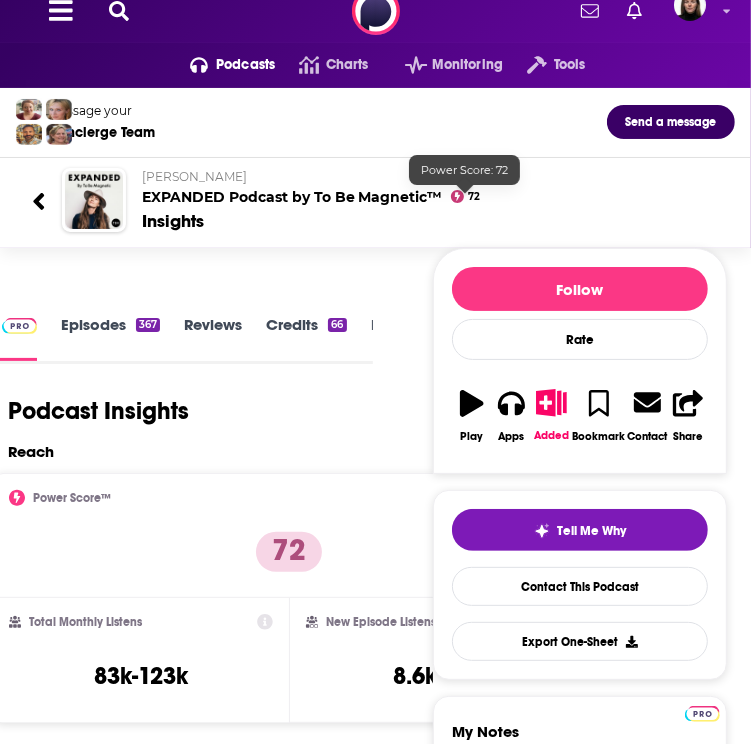 scroll, scrollTop: 0, scrollLeft: 0, axis: both 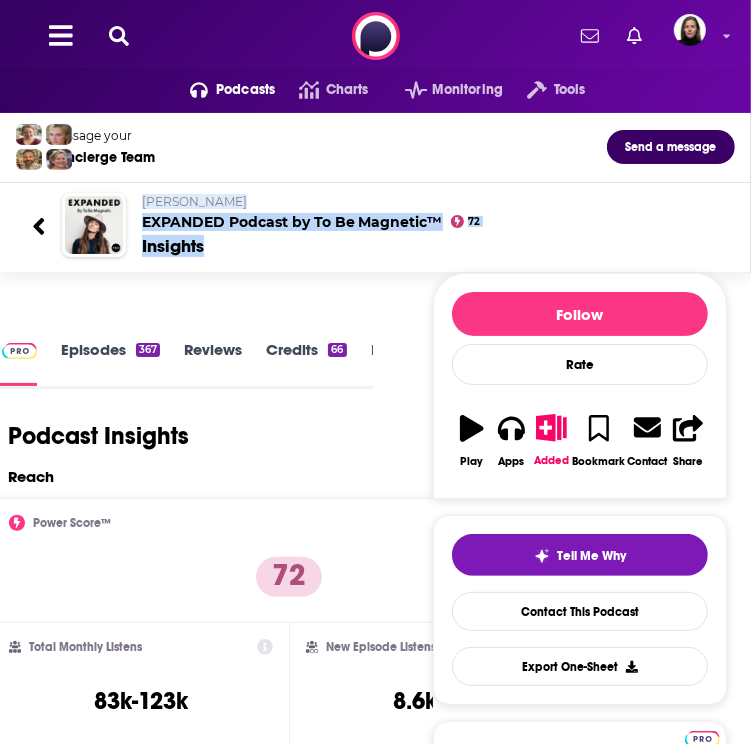 drag, startPoint x: 324, startPoint y: 250, endPoint x: 133, endPoint y: 197, distance: 198.21706 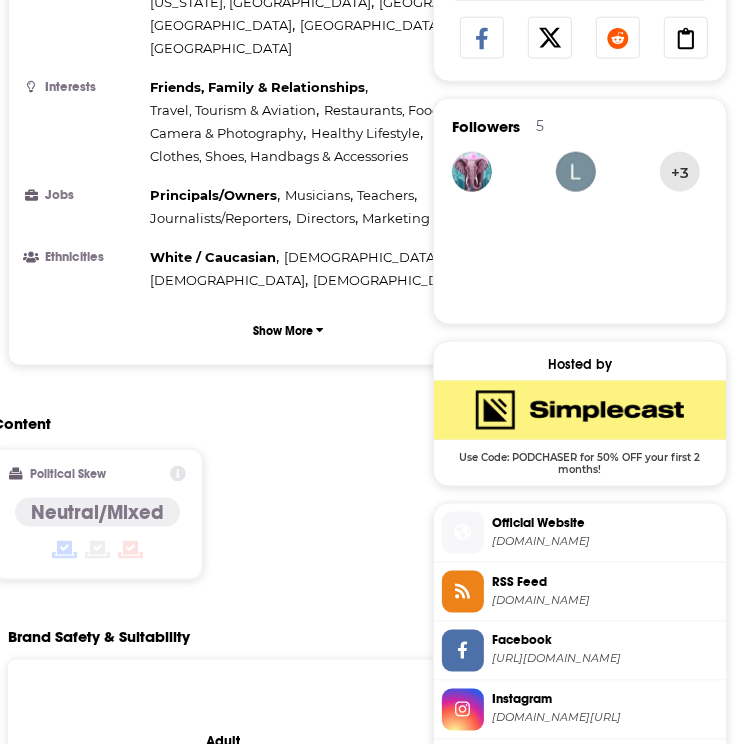scroll, scrollTop: 1500, scrollLeft: 0, axis: vertical 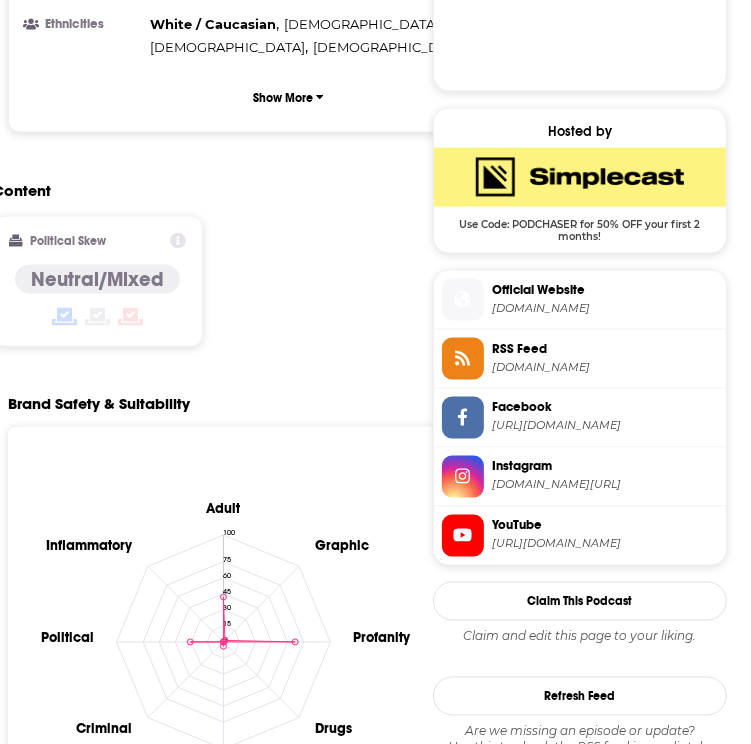 click on "Instagram" at bounding box center (605, 467) 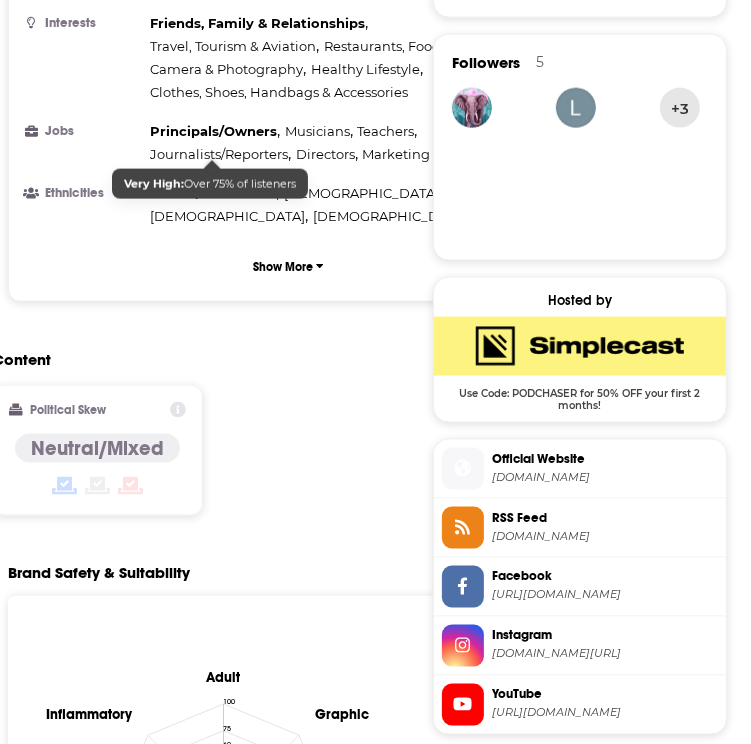 scroll, scrollTop: 1100, scrollLeft: 0, axis: vertical 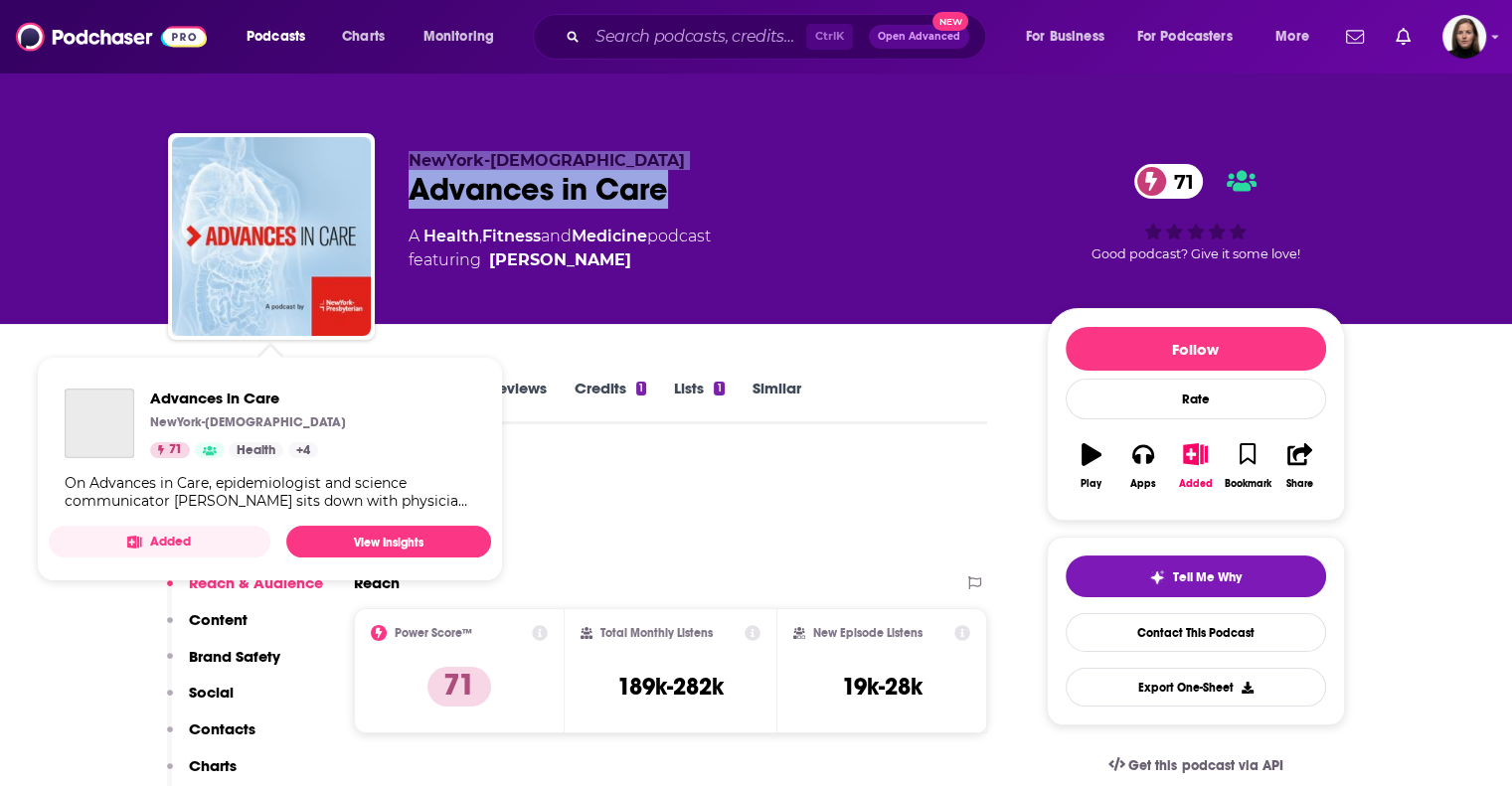 drag, startPoint x: 676, startPoint y: 199, endPoint x: 366, endPoint y: 186, distance: 310.27246 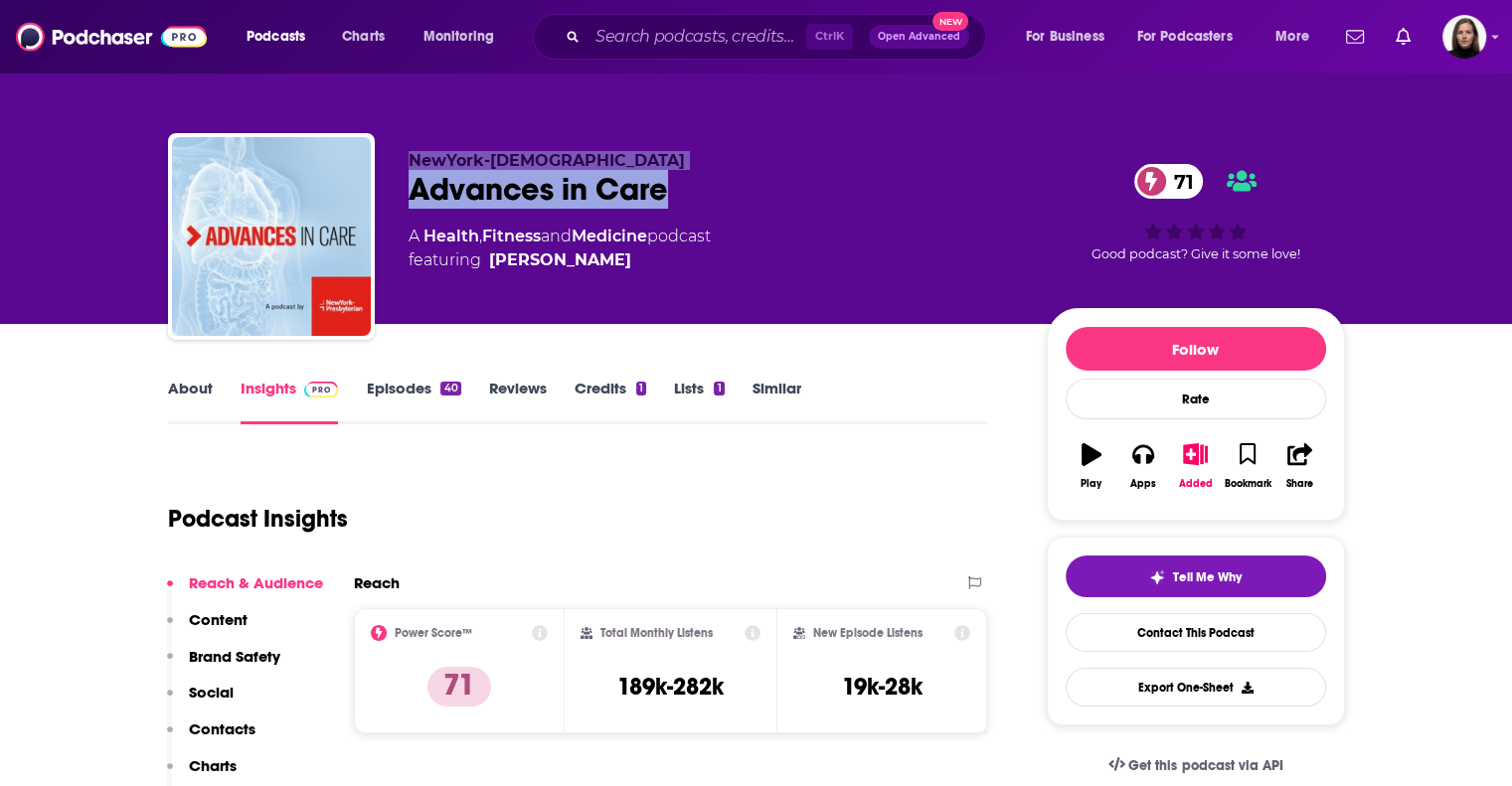copy on "NewYork-[DEMOGRAPHIC_DATA]   Advances in Care" 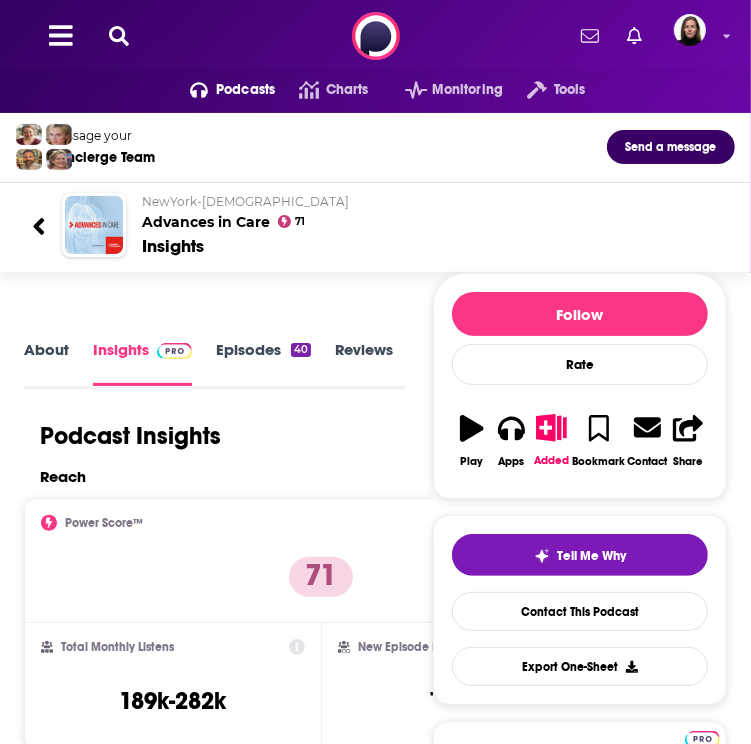 click on "NewYork-[DEMOGRAPHIC_DATA]   Advances in Care 71 Insights" at bounding box center [375, 225] 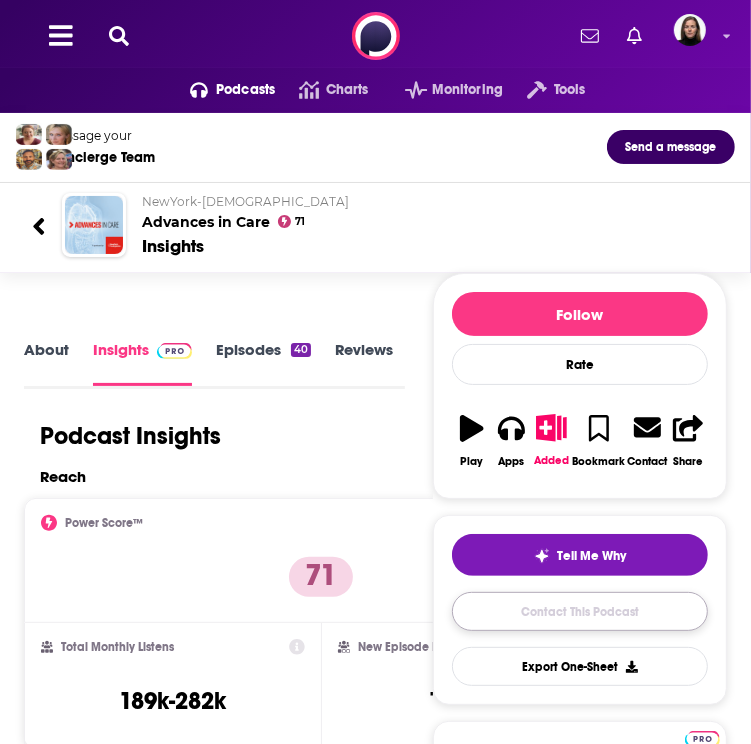 click on "Contact This Podcast" at bounding box center [580, 611] 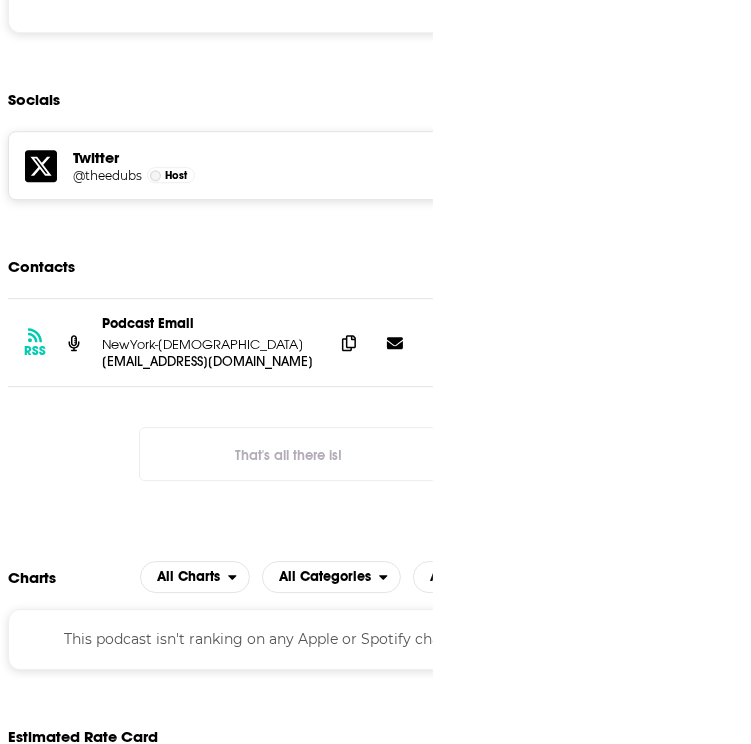 scroll, scrollTop: 2729, scrollLeft: 0, axis: vertical 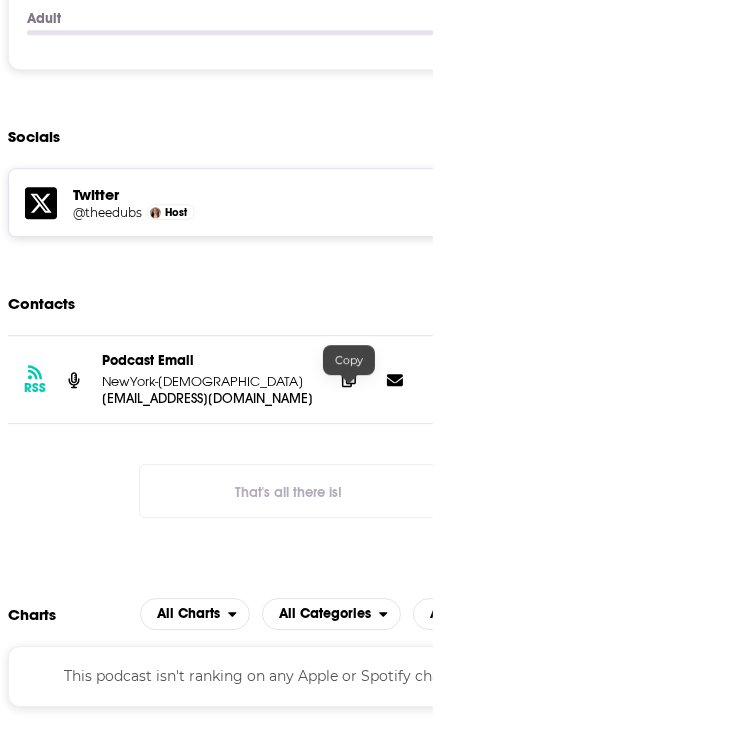 click 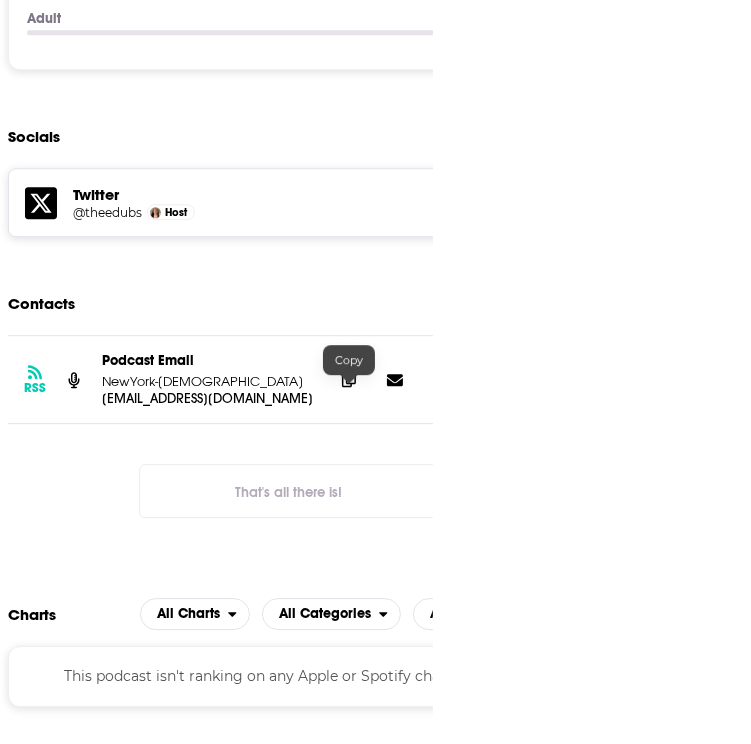 click 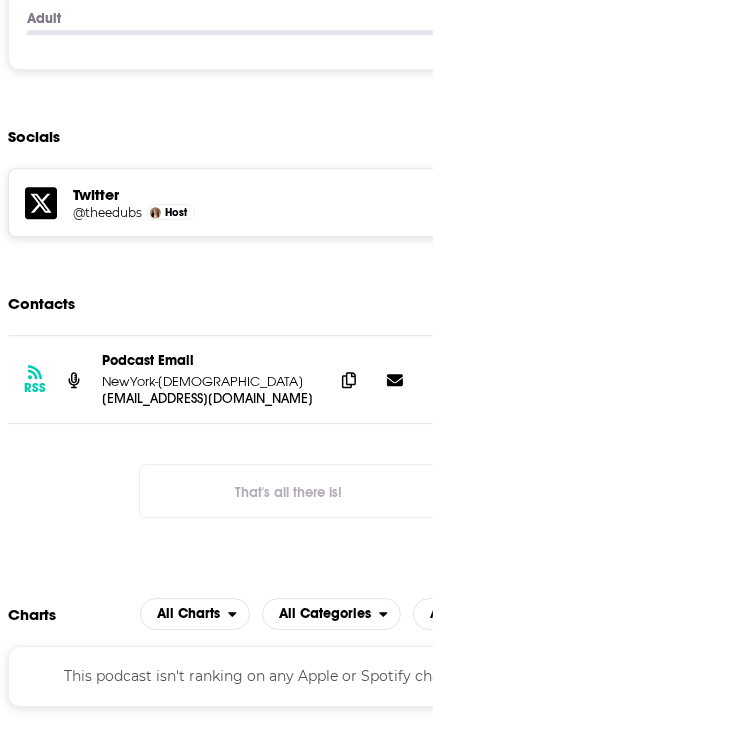 click on "Follow Rate Play Apps Added Bookmark Contact Share Tell Me Why Contact This Podcast Export One-Sheet Get this podcast via API My Notes Your concierge team Ask a question or make a request. Send a message Share This Podcast Recommendation sent [URL][DOMAIN_NAME] Copy Link" at bounding box center [580, 1616] 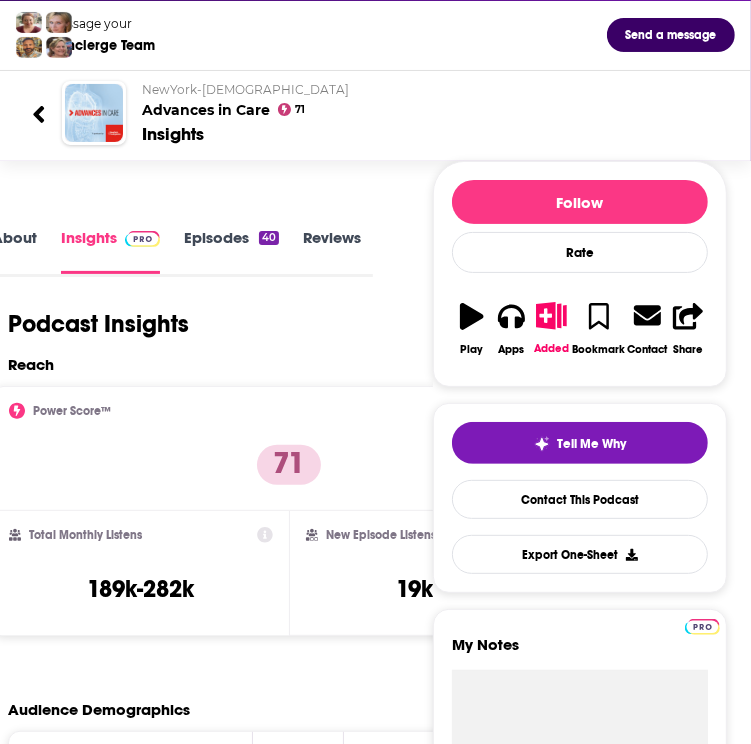scroll, scrollTop: 0, scrollLeft: 0, axis: both 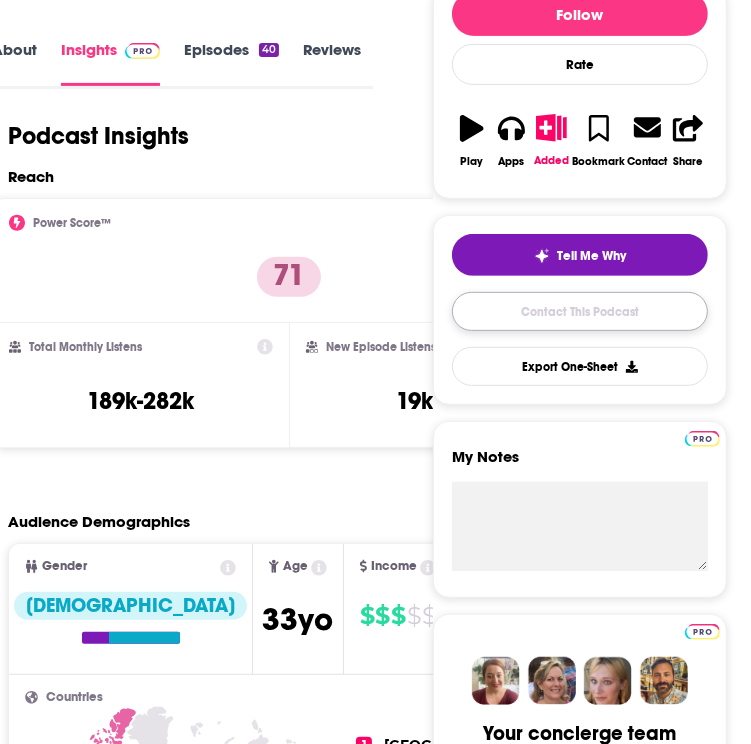 click on "Contact This Podcast" at bounding box center [580, 311] 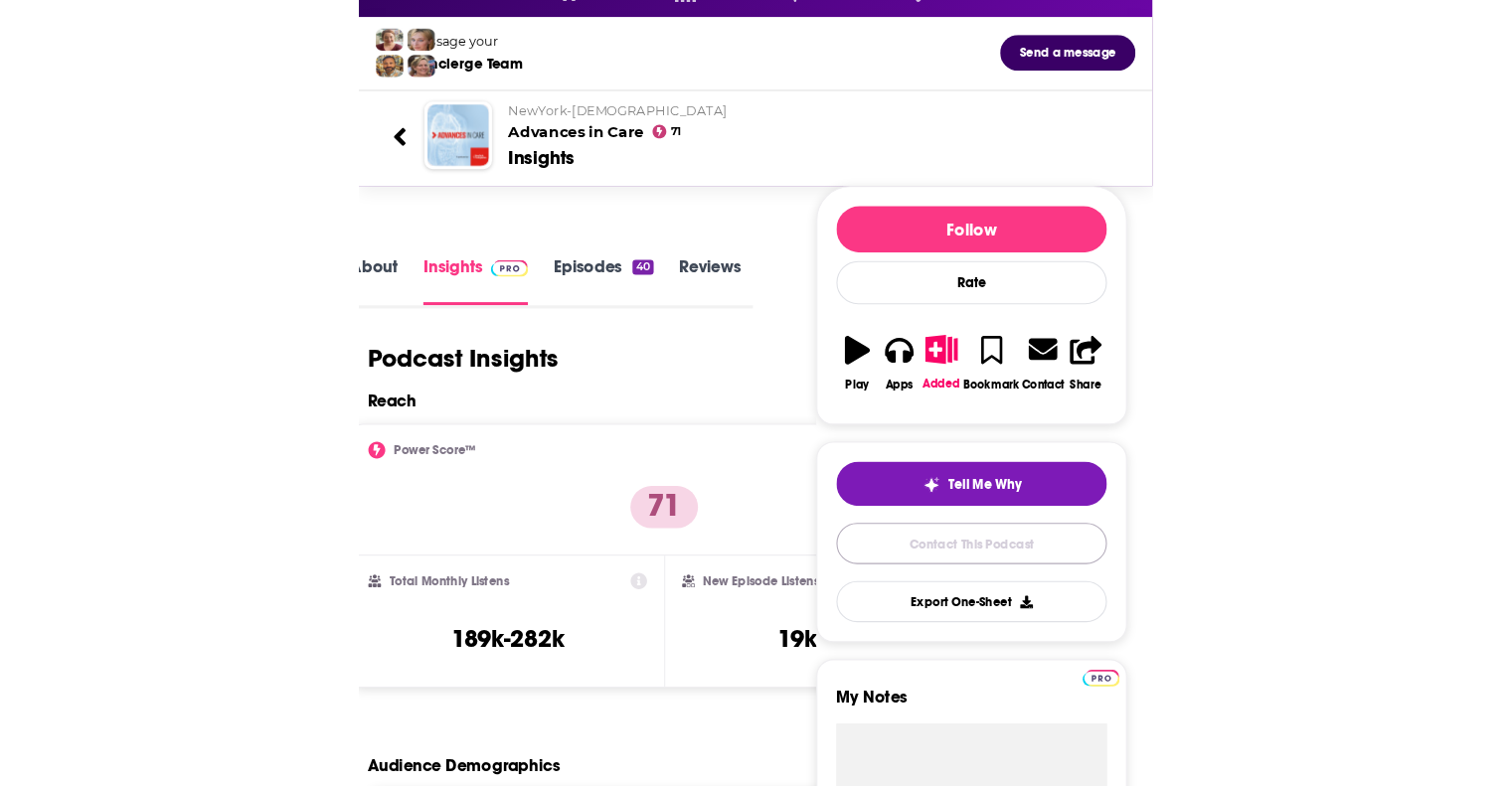 scroll, scrollTop: 0, scrollLeft: 0, axis: both 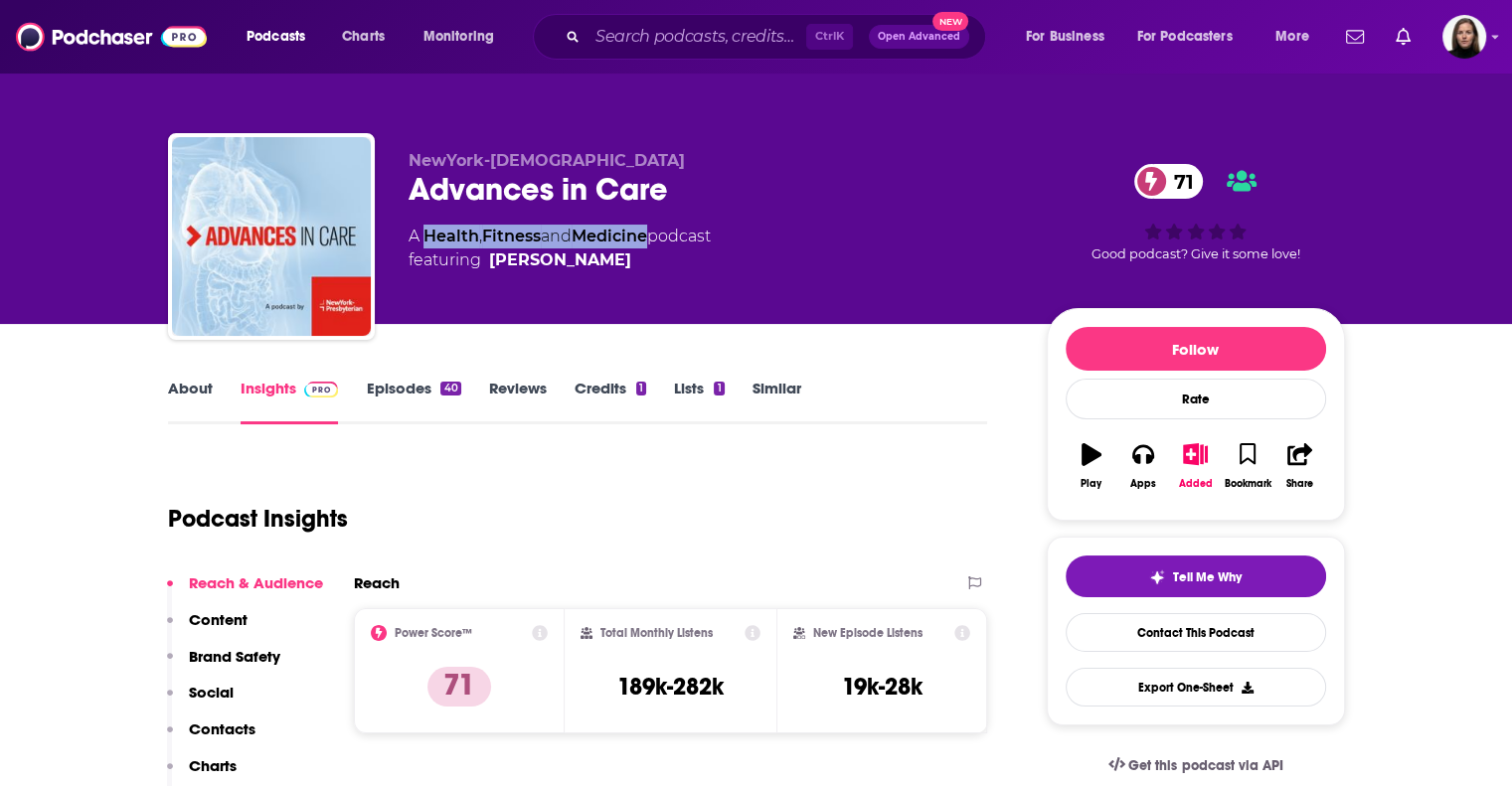 drag, startPoint x: 422, startPoint y: 226, endPoint x: 657, endPoint y: 237, distance: 235.25731 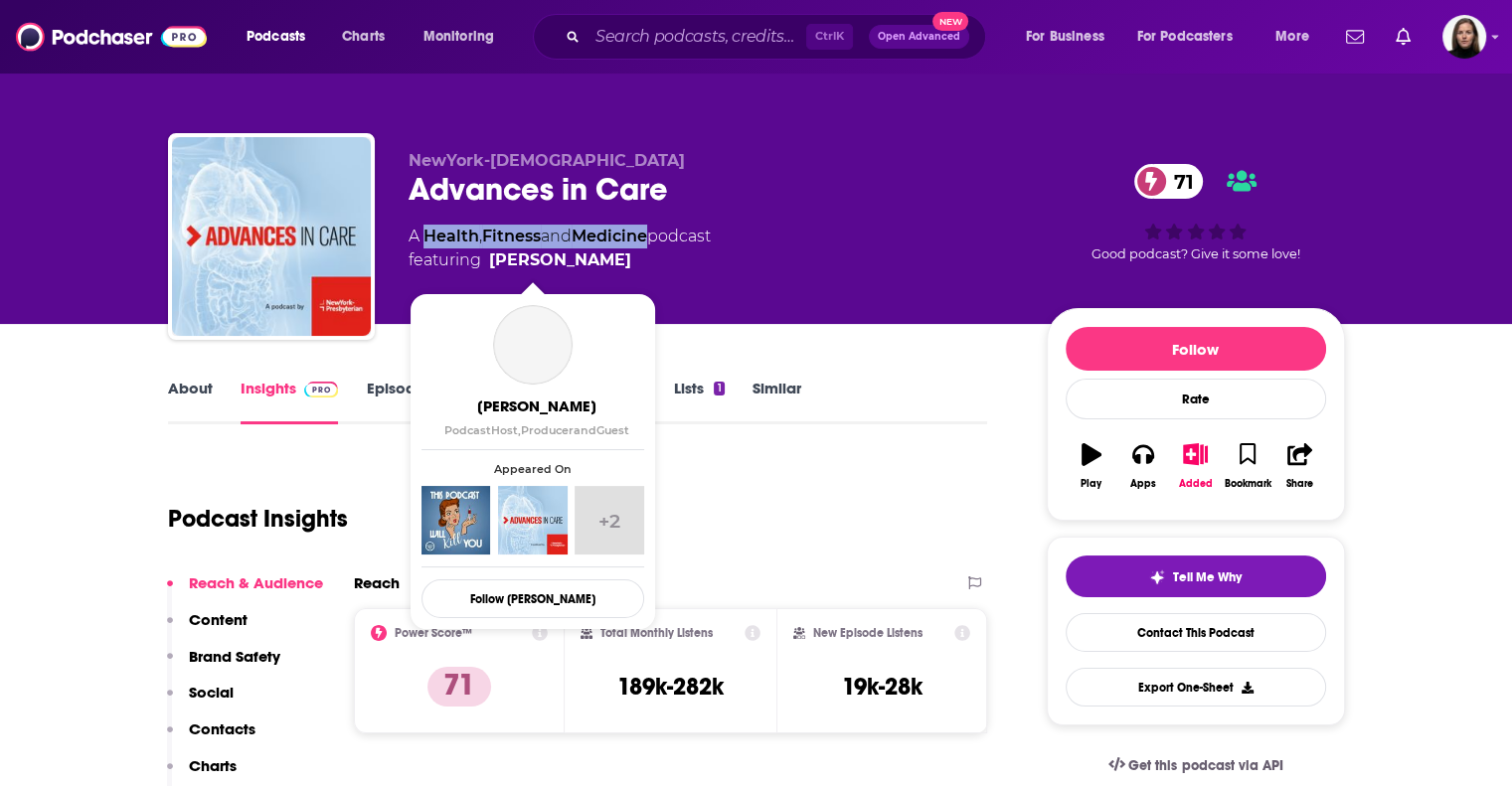 drag, startPoint x: 598, startPoint y: 261, endPoint x: 575, endPoint y: 261, distance: 23 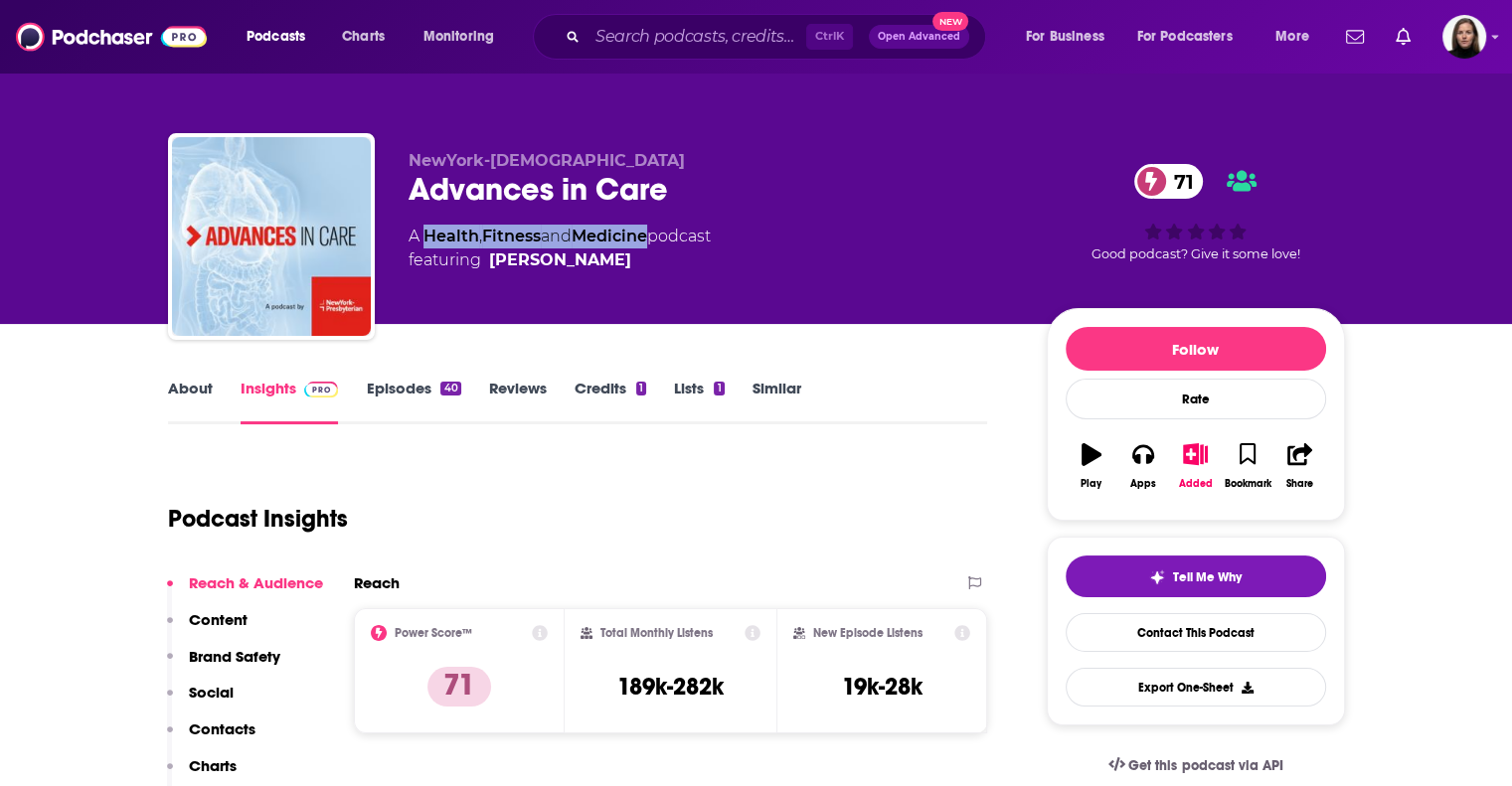 drag, startPoint x: 574, startPoint y: 252, endPoint x: 271, endPoint y: 137, distance: 324.0895 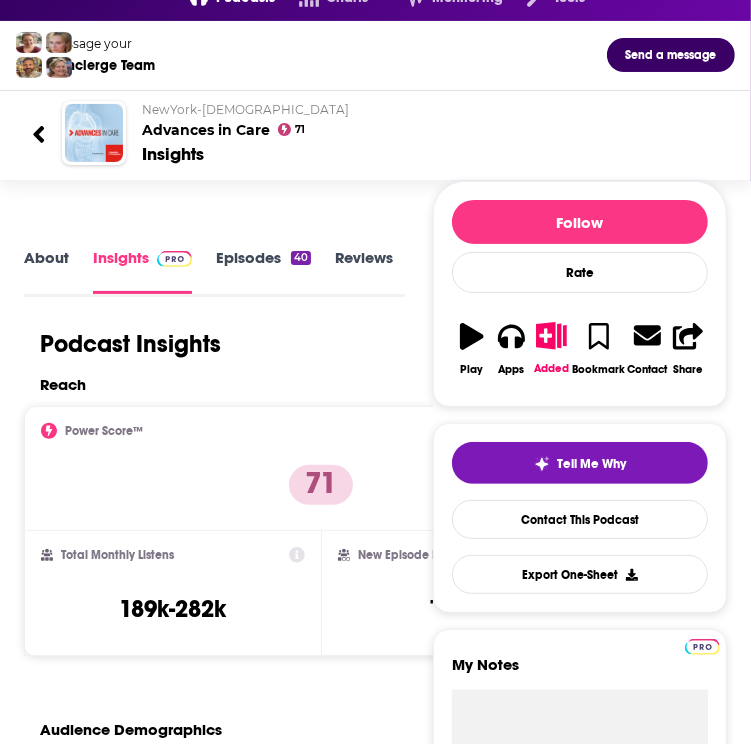 scroll, scrollTop: 0, scrollLeft: 0, axis: both 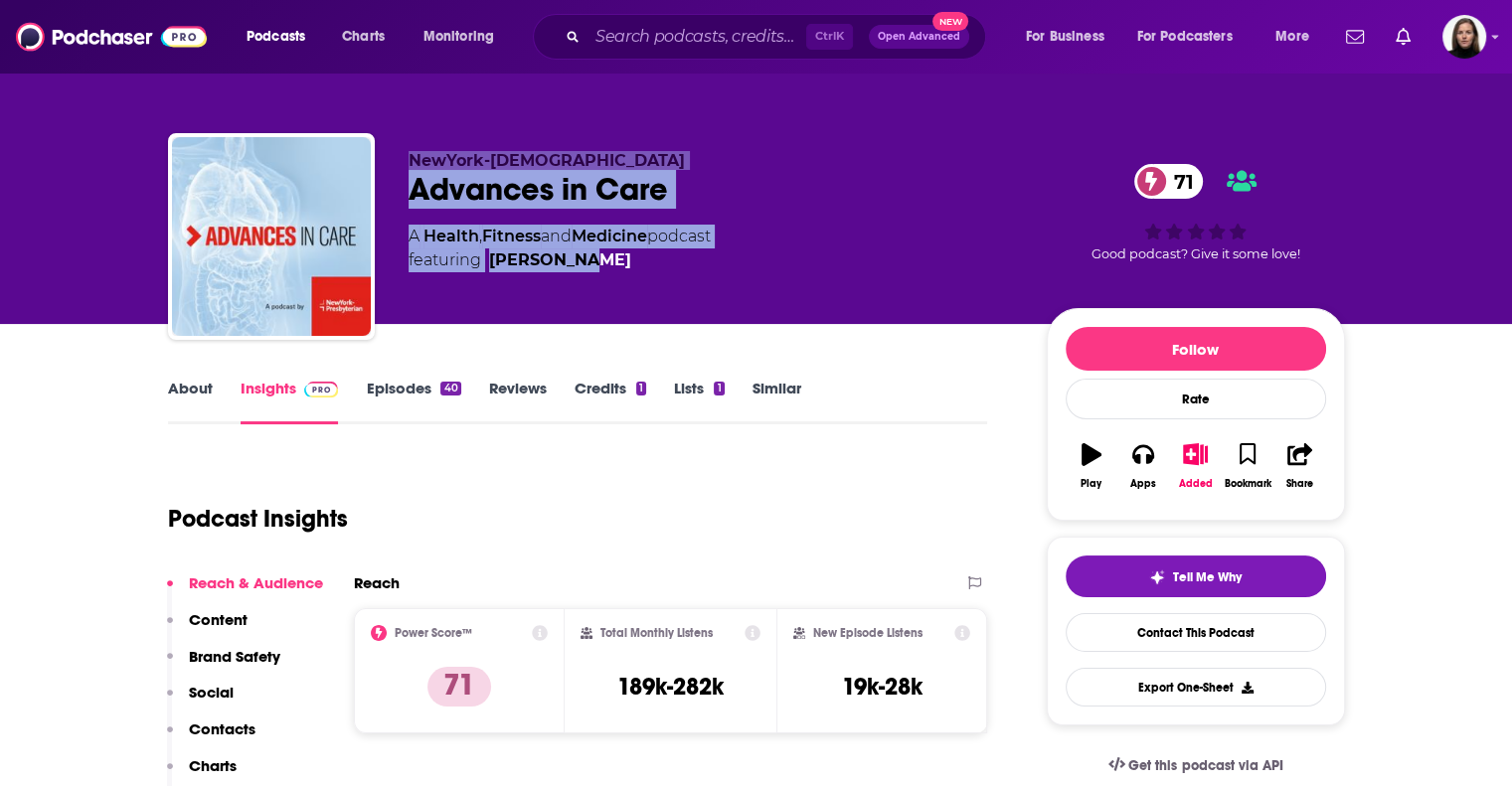 drag, startPoint x: 646, startPoint y: 300, endPoint x: 392, endPoint y: 156, distance: 291.9795 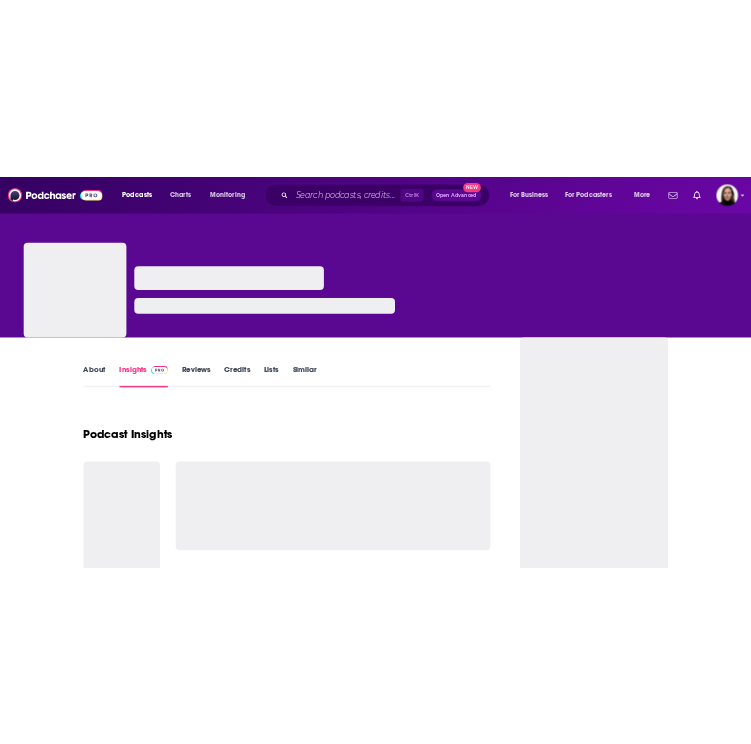 scroll, scrollTop: 0, scrollLeft: 0, axis: both 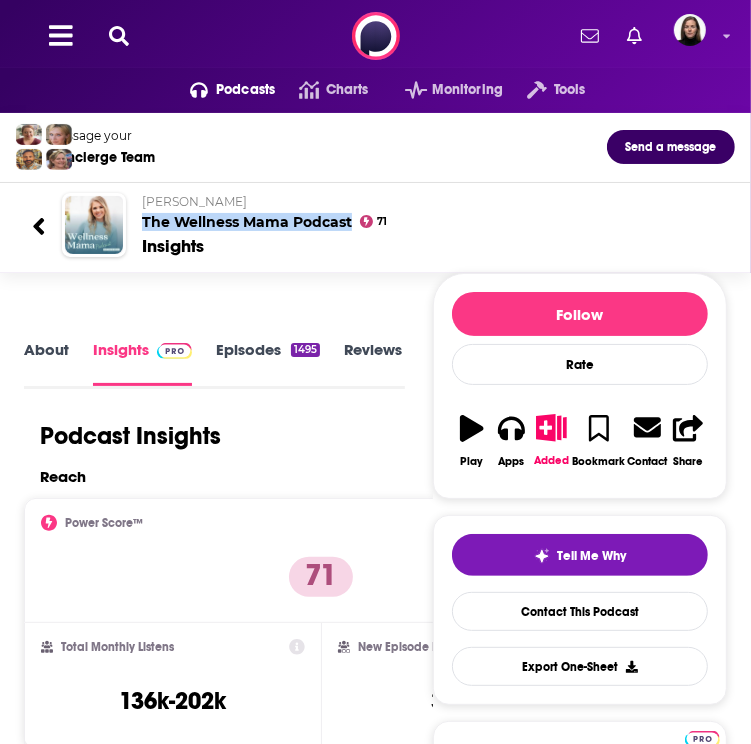 drag, startPoint x: 140, startPoint y: 219, endPoint x: 350, endPoint y: 219, distance: 210 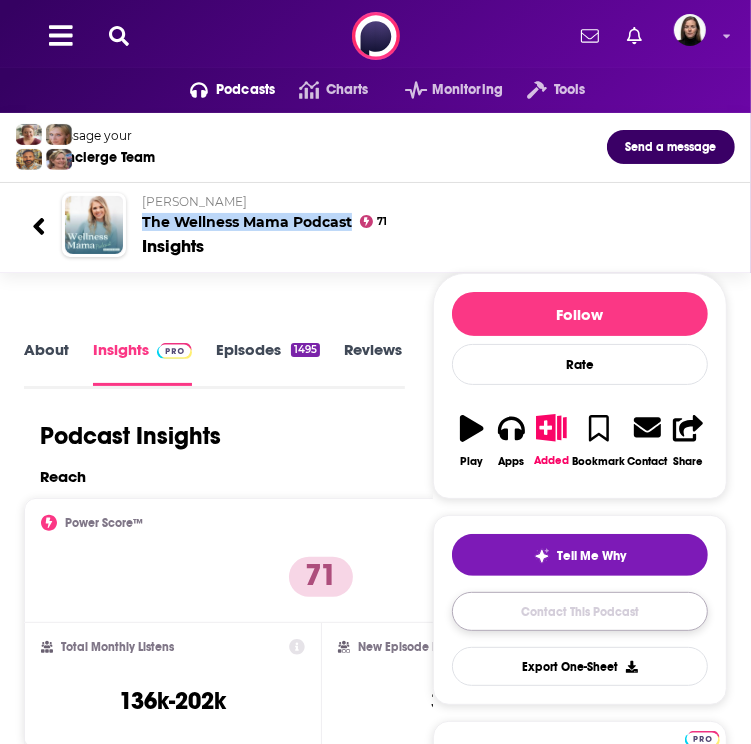 click on "Contact This Podcast" at bounding box center (580, 611) 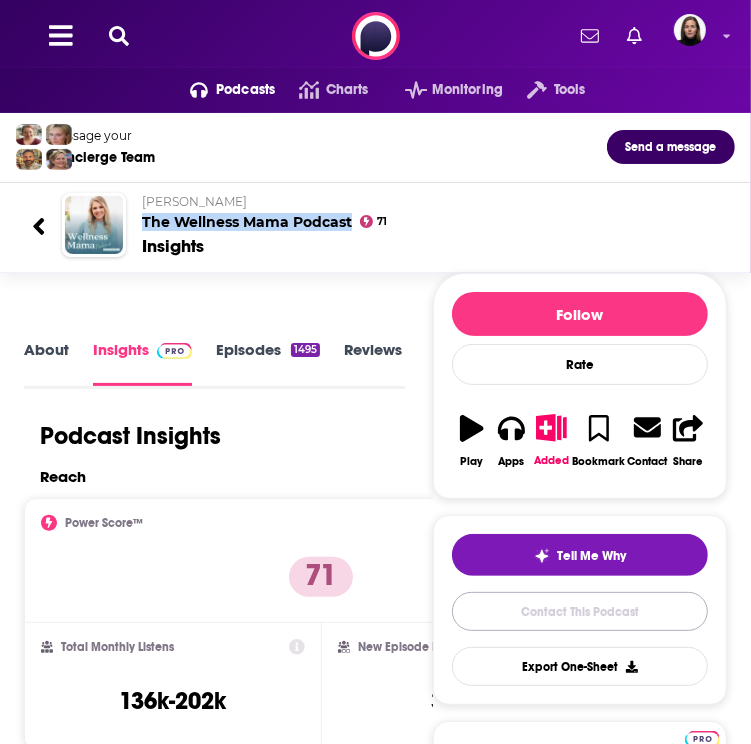 scroll, scrollTop: 0, scrollLeft: 32, axis: horizontal 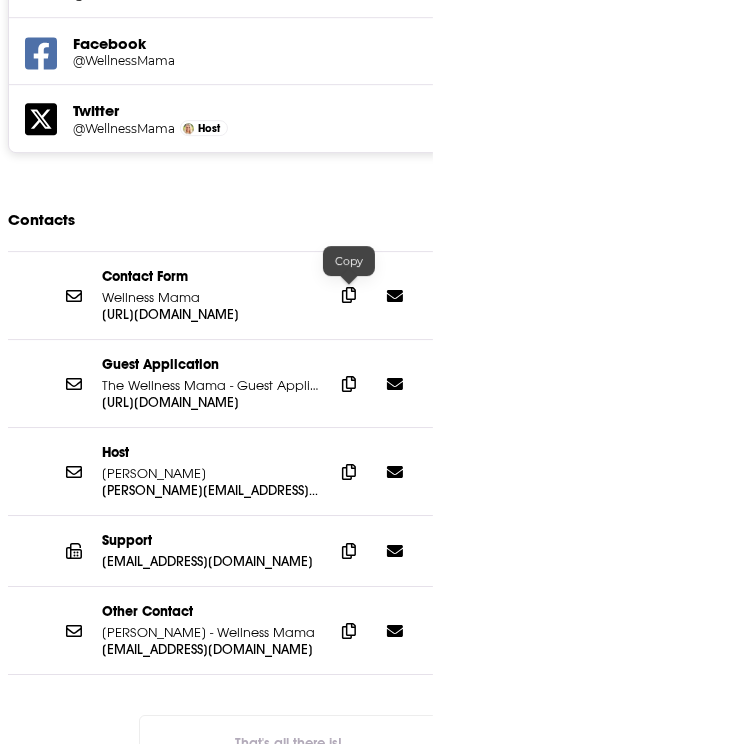 click 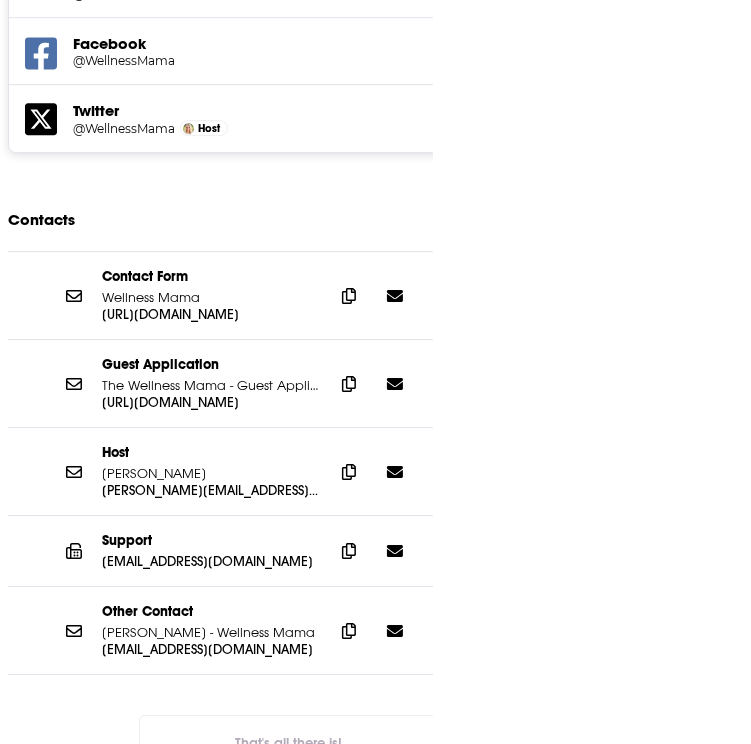 click on "Follow Rate Play Apps Added Bookmark Contact Share Tell Me Why Contact This Podcast Export One-Sheet Get this podcast via API My Notes Your concierge team Ask a question or make a request. Send a message Share This Podcast Recommendation sent [URL][DOMAIN_NAME] Copy Link Followers 13 +11" at bounding box center (580, 1690) 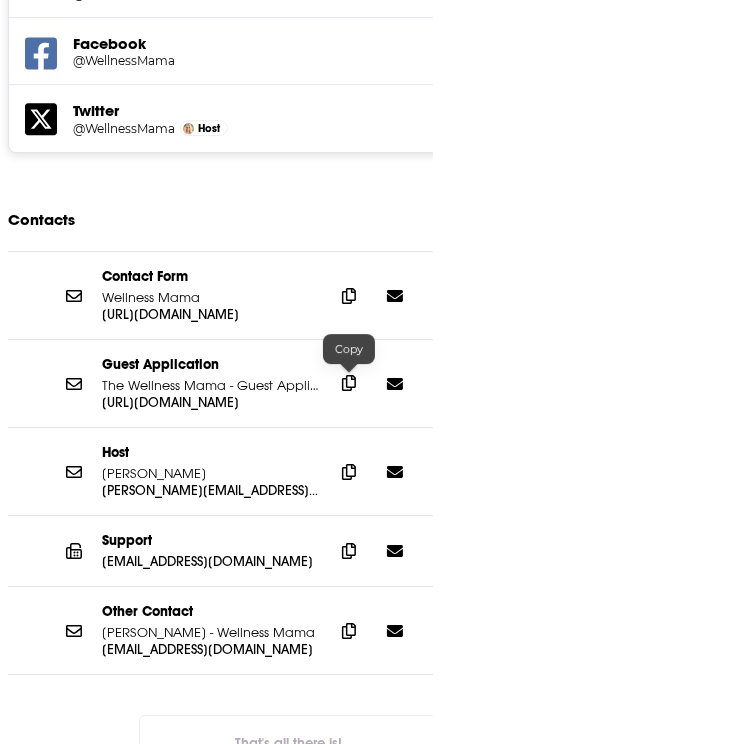 click 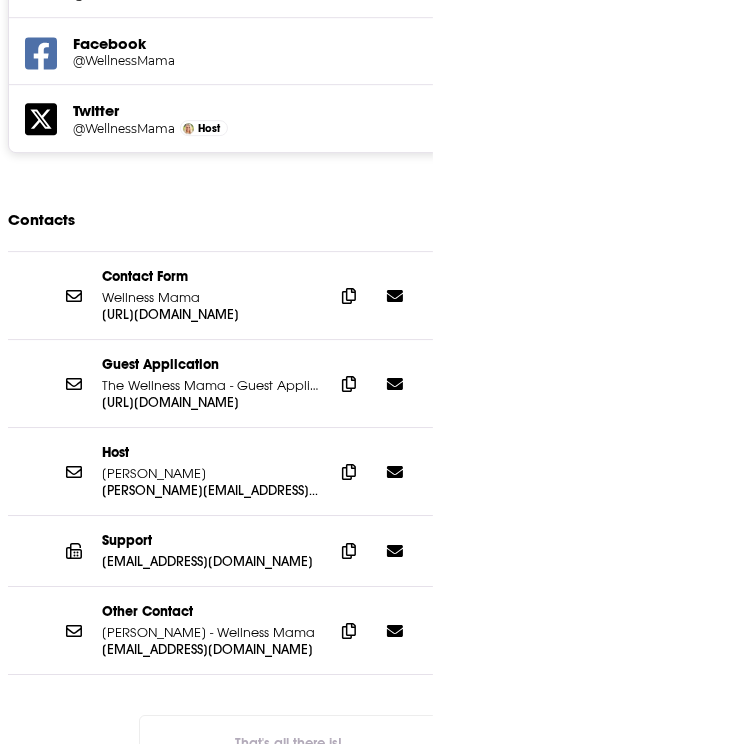 click on "Follow Rate Play Apps Added Bookmark Contact Share Tell Me Why Contact This Podcast Export One-Sheet Get this podcast via API My Notes Your concierge team Ask a question or make a request. Send a message Share This Podcast Recommendation sent https://www.podchaser.com/podcasts/the-wellness-mama-podcast-28101 Copy Link Followers 13 +11" at bounding box center (580, 1690) 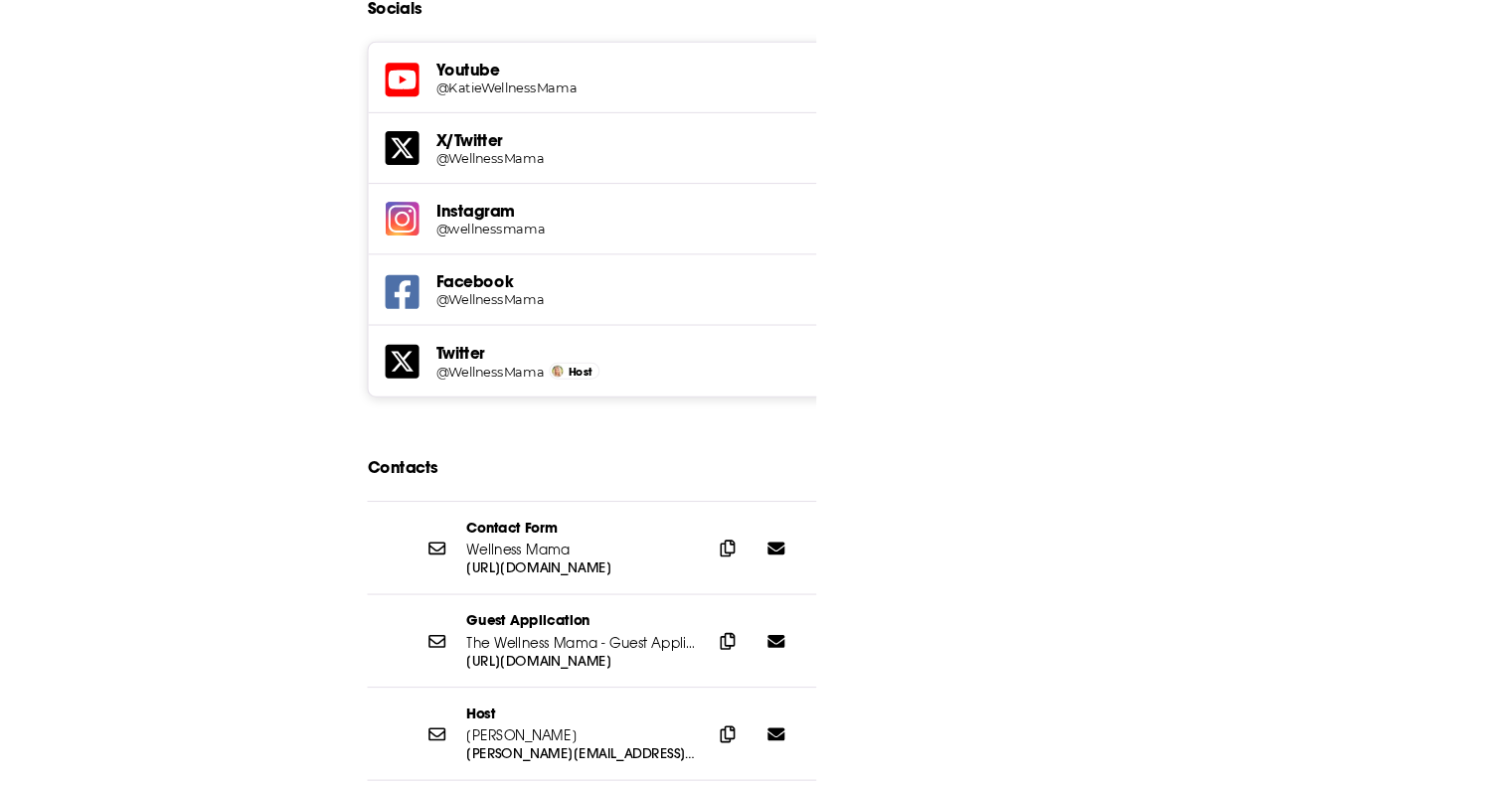 scroll, scrollTop: 2488, scrollLeft: 0, axis: vertical 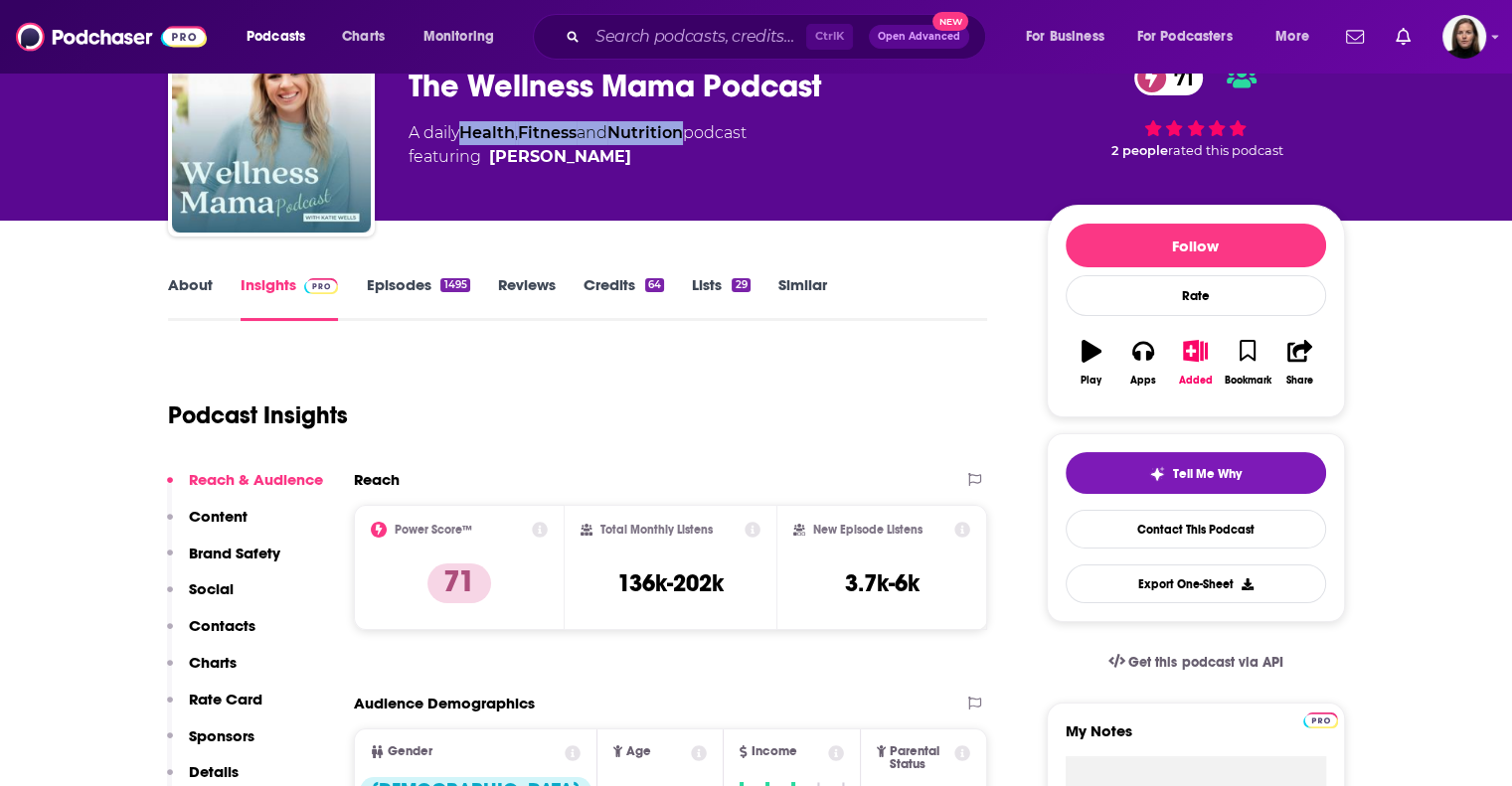 drag, startPoint x: 460, startPoint y: 120, endPoint x: 699, endPoint y: 139, distance: 239.75404 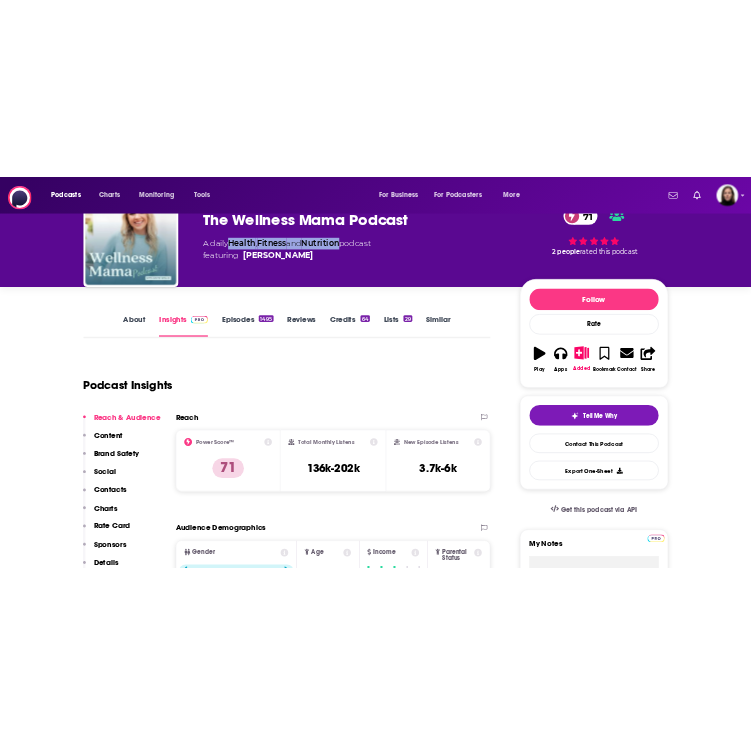 scroll, scrollTop: 0, scrollLeft: 0, axis: both 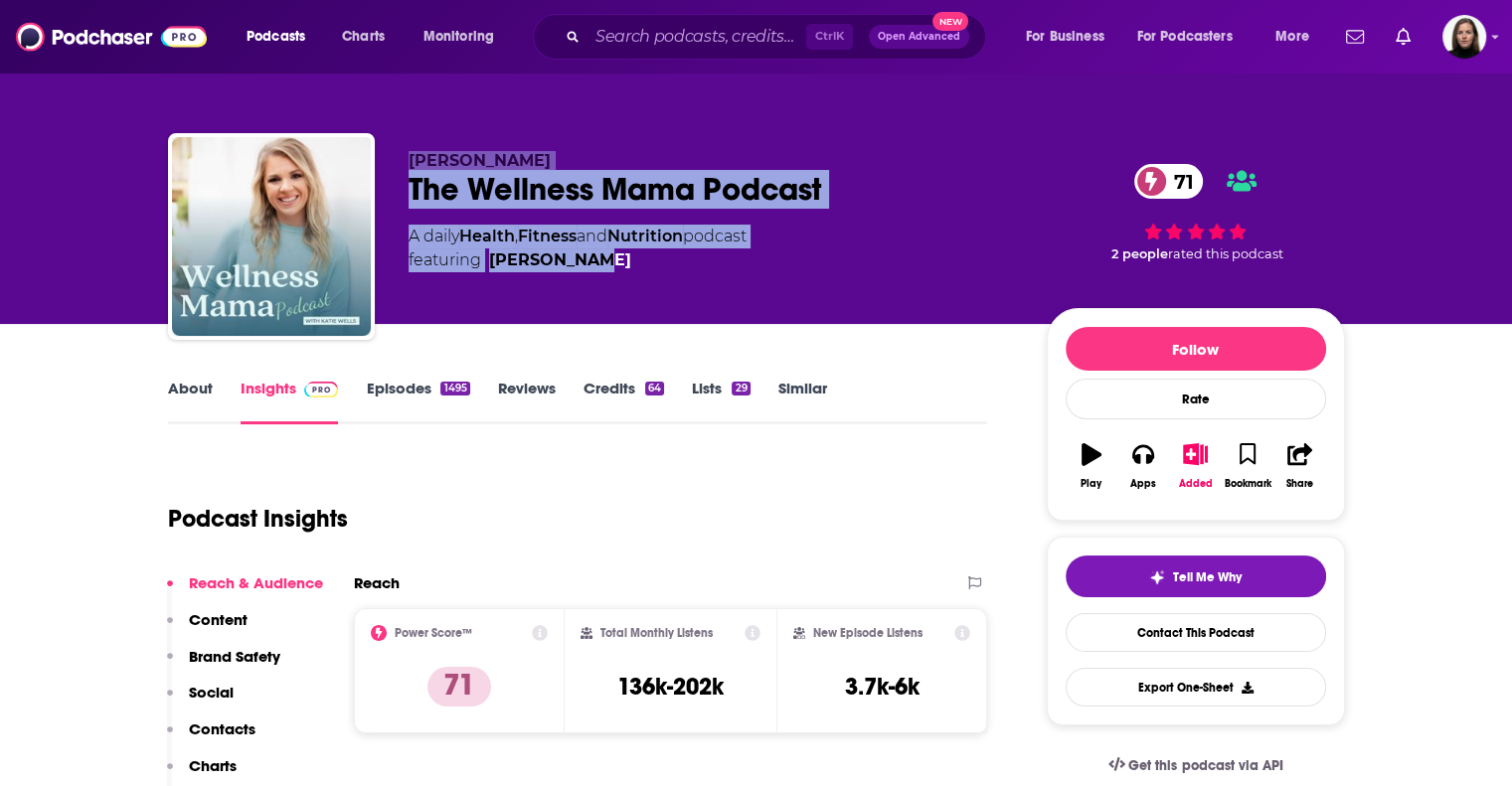 drag, startPoint x: 791, startPoint y: 305, endPoint x: 344, endPoint y: 143, distance: 475.45031 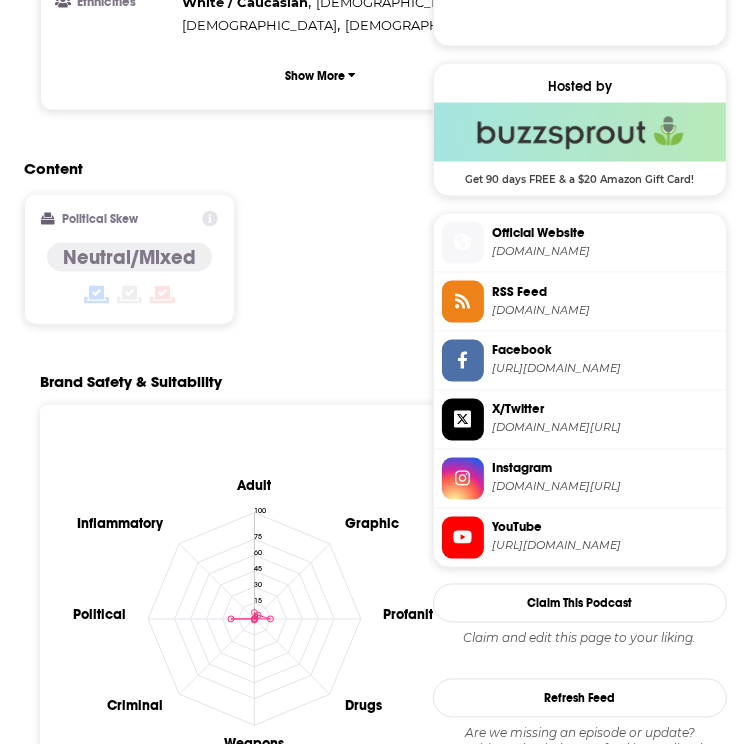 scroll, scrollTop: 1800, scrollLeft: 0, axis: vertical 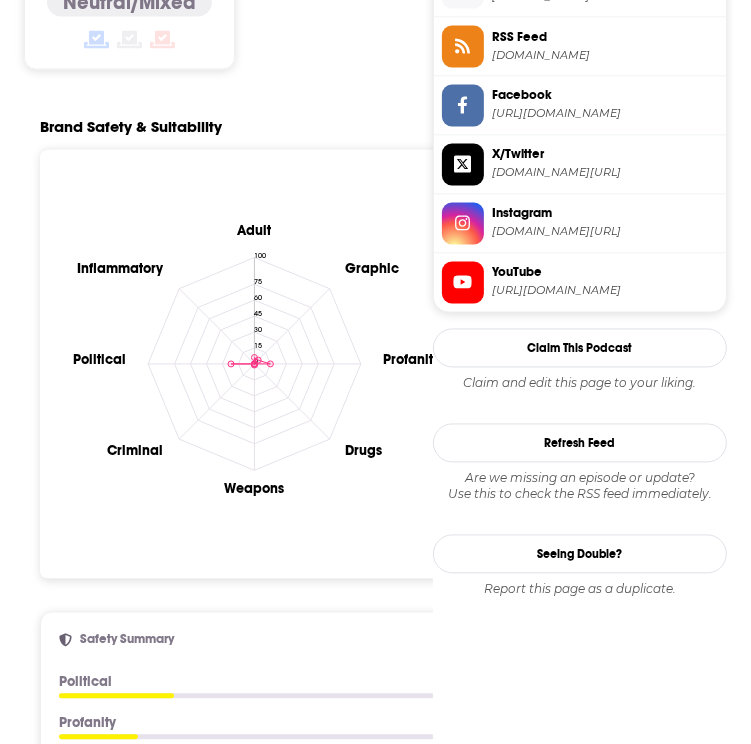 click on "instagram.com/wellnessmama" at bounding box center [605, 232] 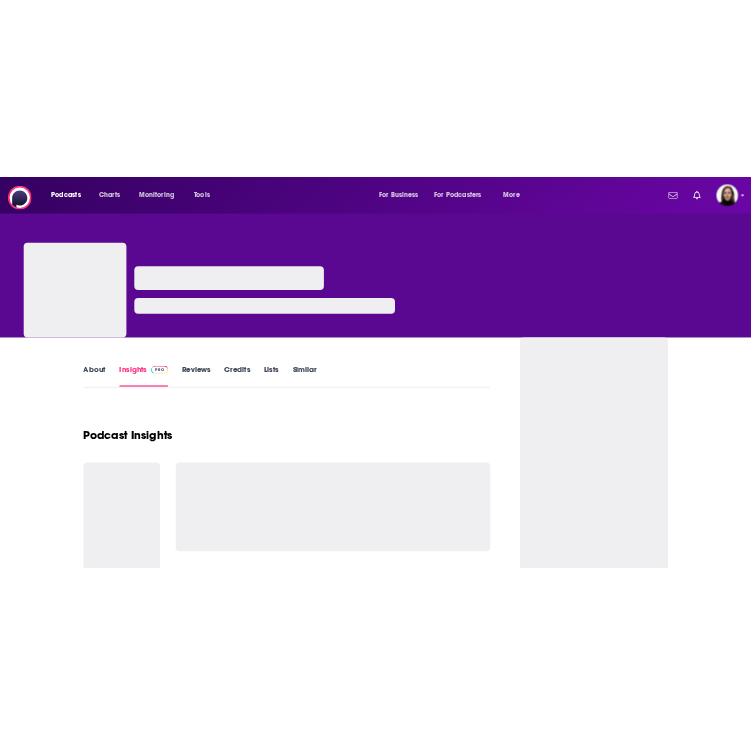 scroll, scrollTop: 0, scrollLeft: 0, axis: both 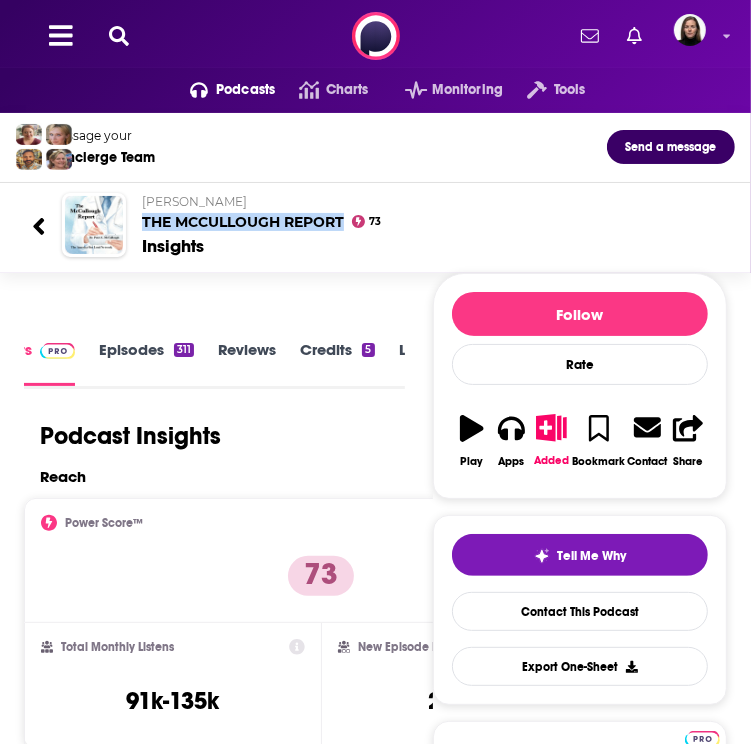 drag, startPoint x: 345, startPoint y: 227, endPoint x: 138, endPoint y: 222, distance: 207.06038 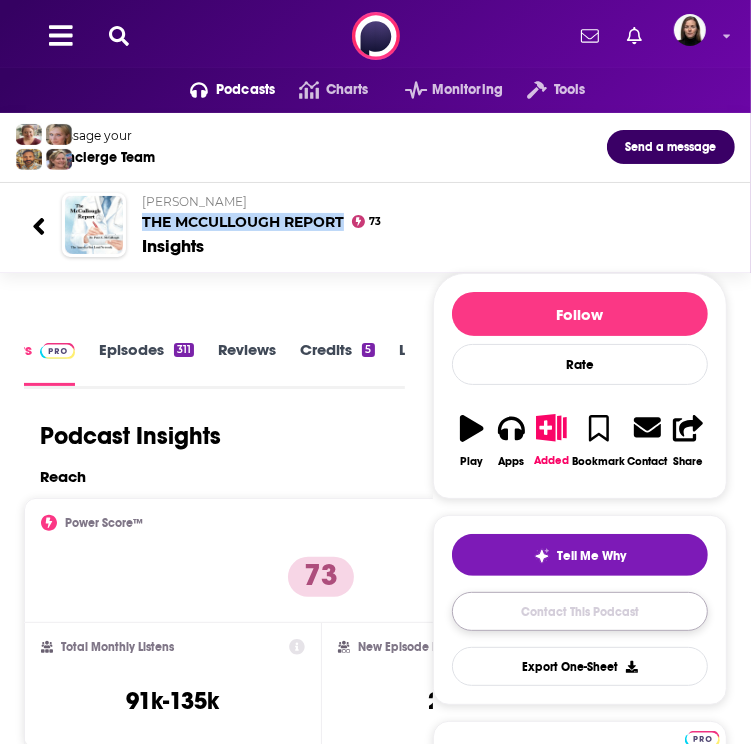 click on "Contact This Podcast" at bounding box center [580, 611] 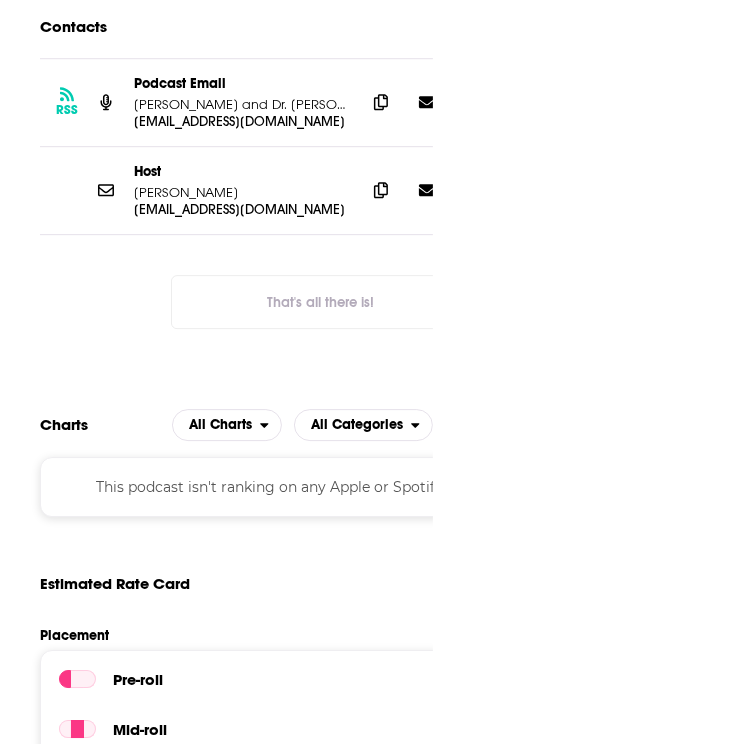scroll, scrollTop: 0, scrollLeft: 32, axis: horizontal 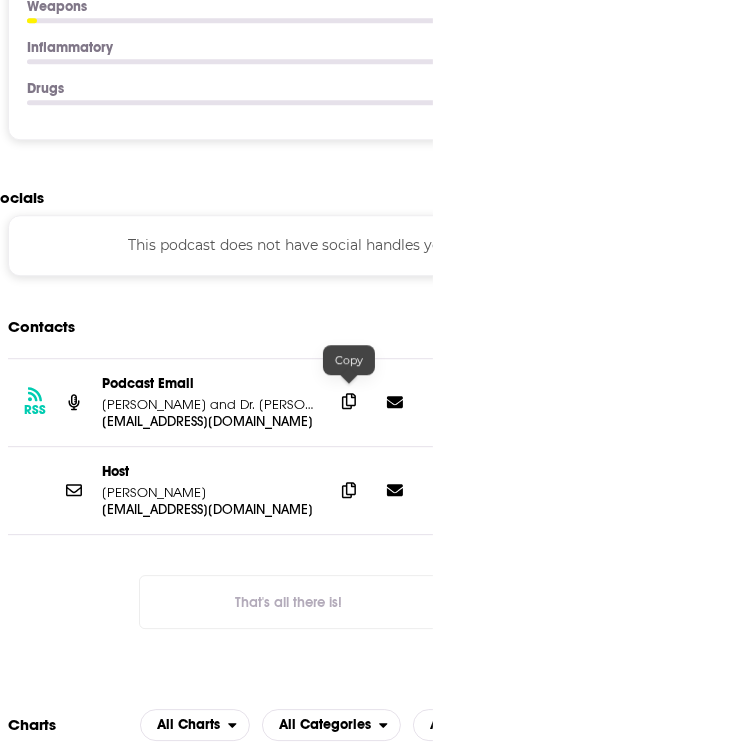 click 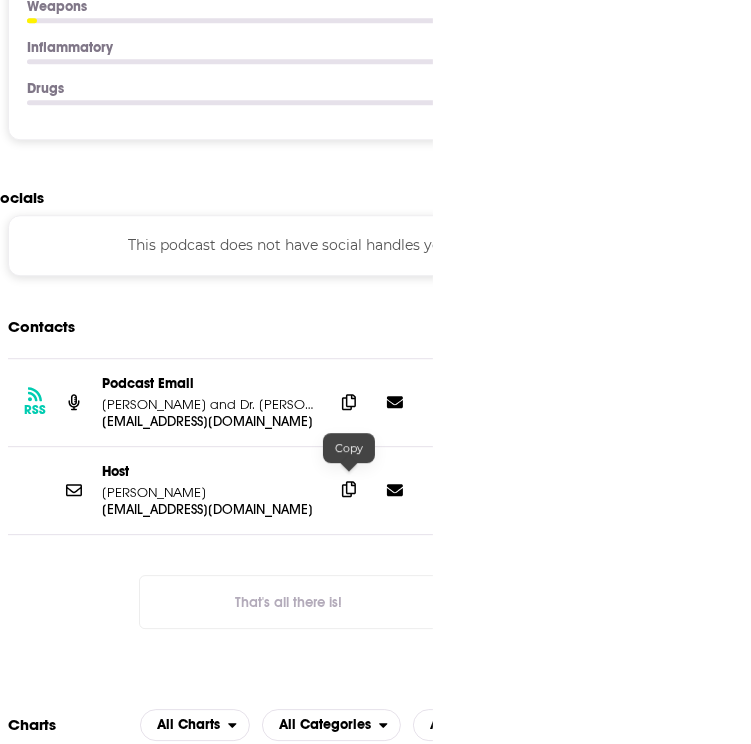 click 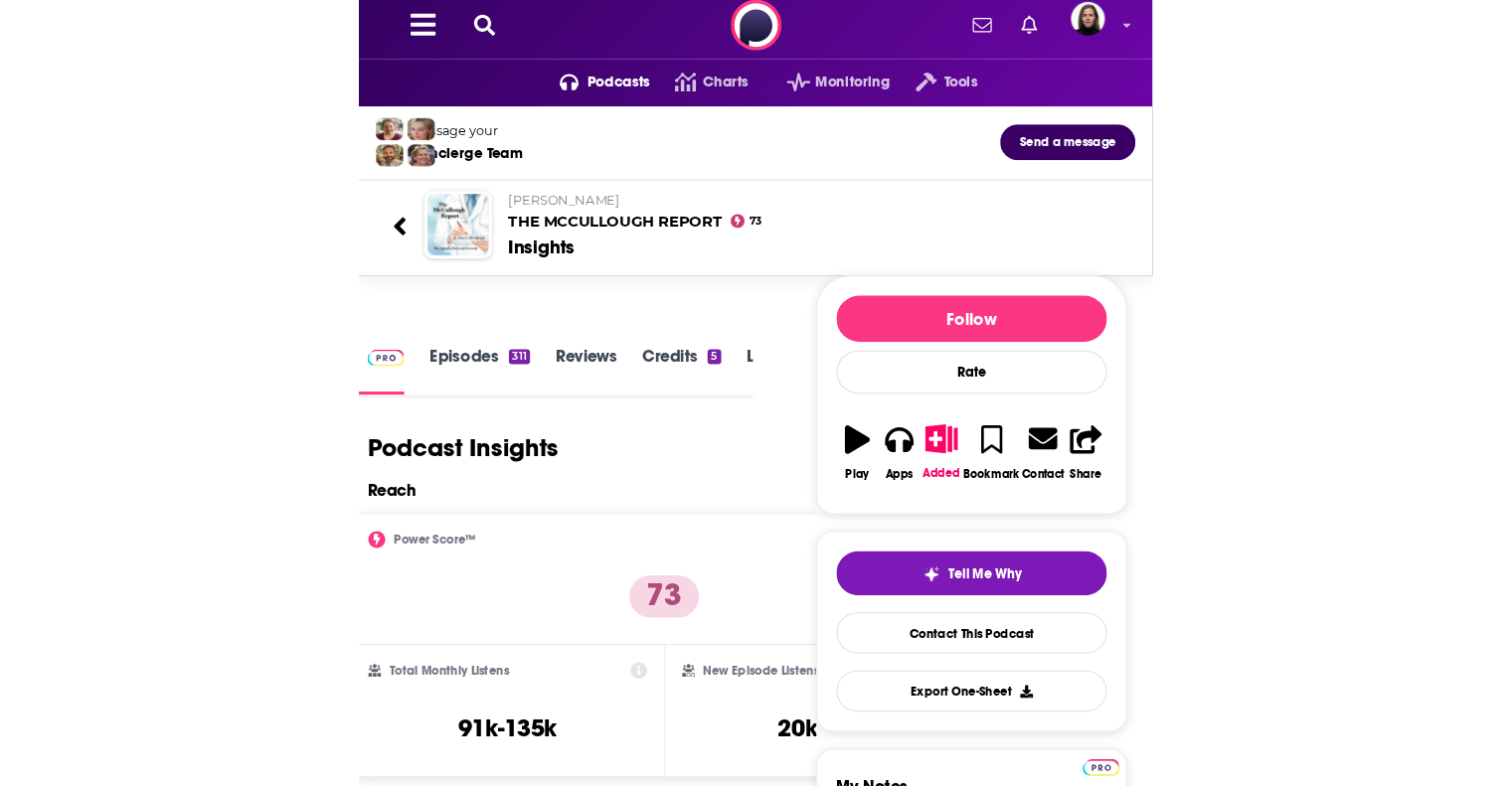 scroll, scrollTop: 0, scrollLeft: 0, axis: both 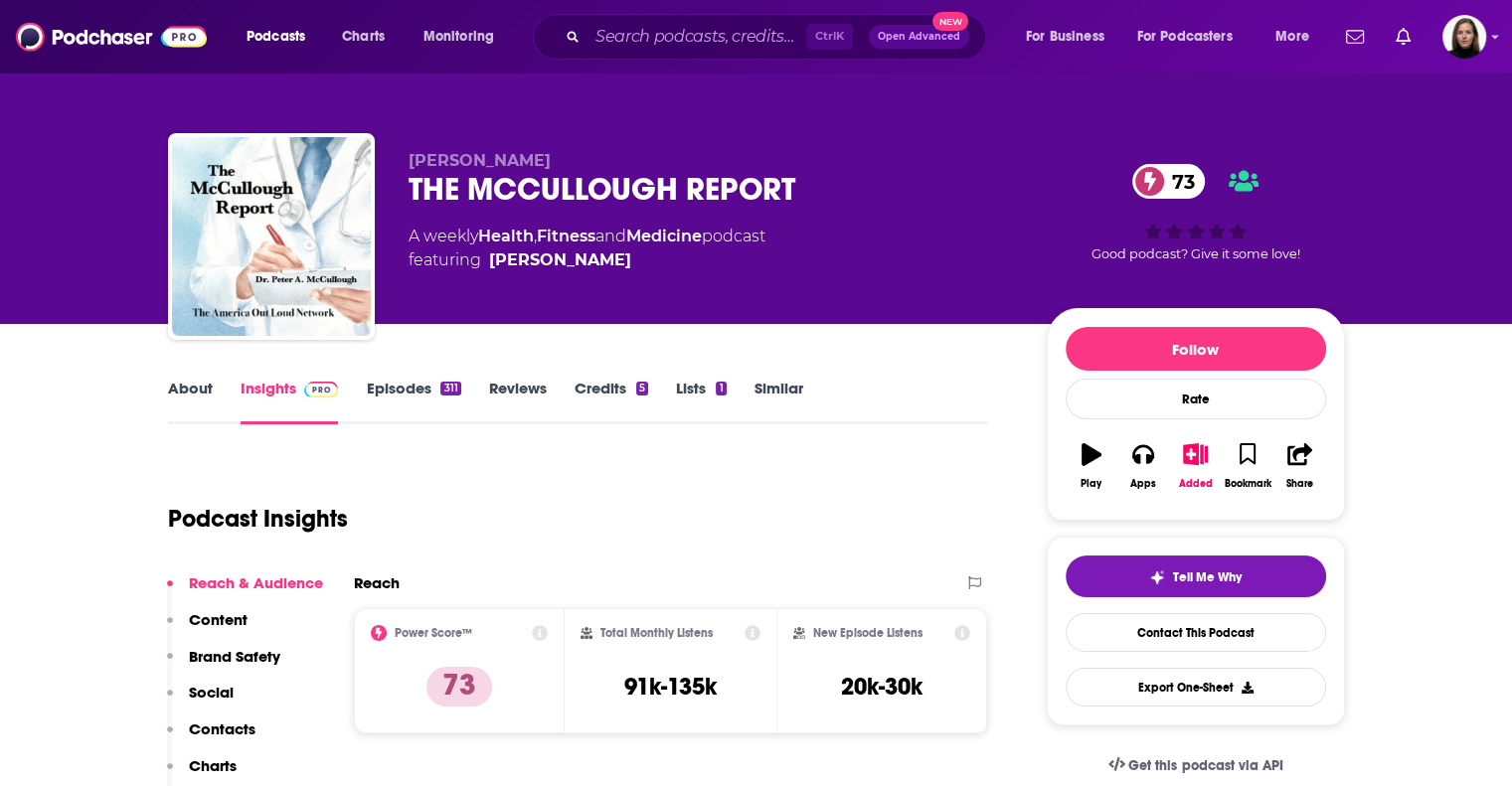 drag, startPoint x: 673, startPoint y: 259, endPoint x: 664, endPoint y: 268, distance: 12.727922 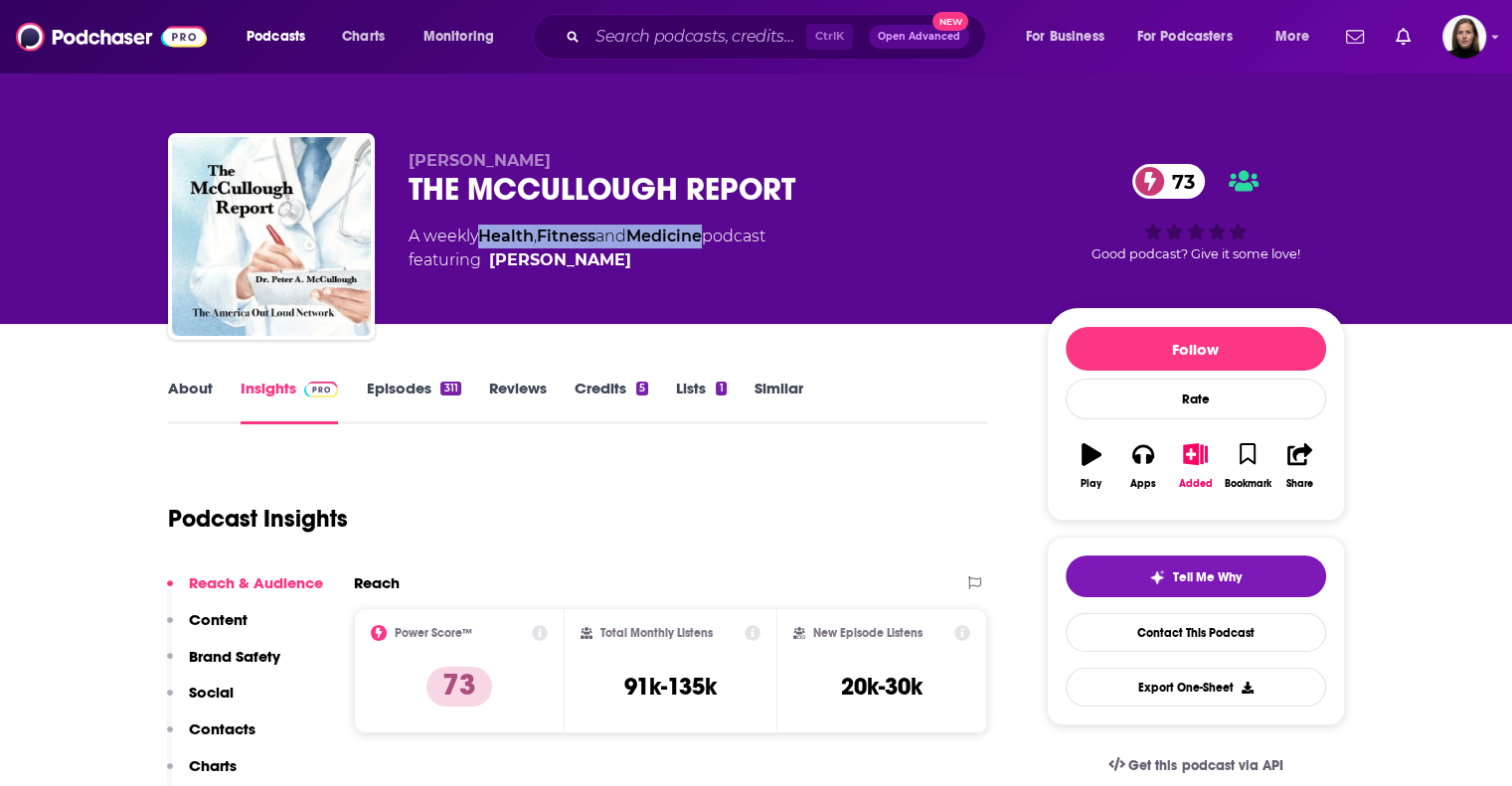 drag, startPoint x: 479, startPoint y: 218, endPoint x: 714, endPoint y: 240, distance: 236.02754 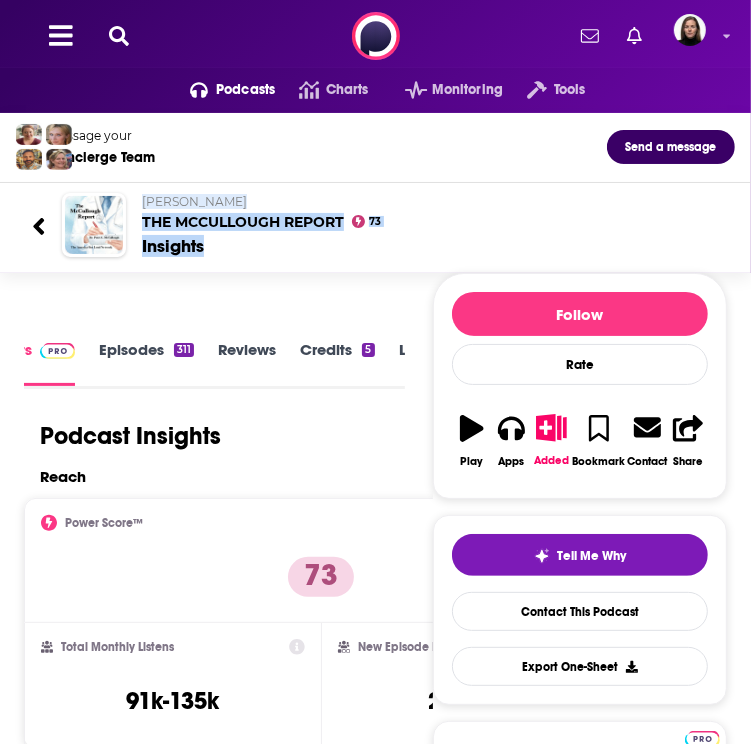 drag, startPoint x: 135, startPoint y: 197, endPoint x: 330, endPoint y: 234, distance: 198.47922 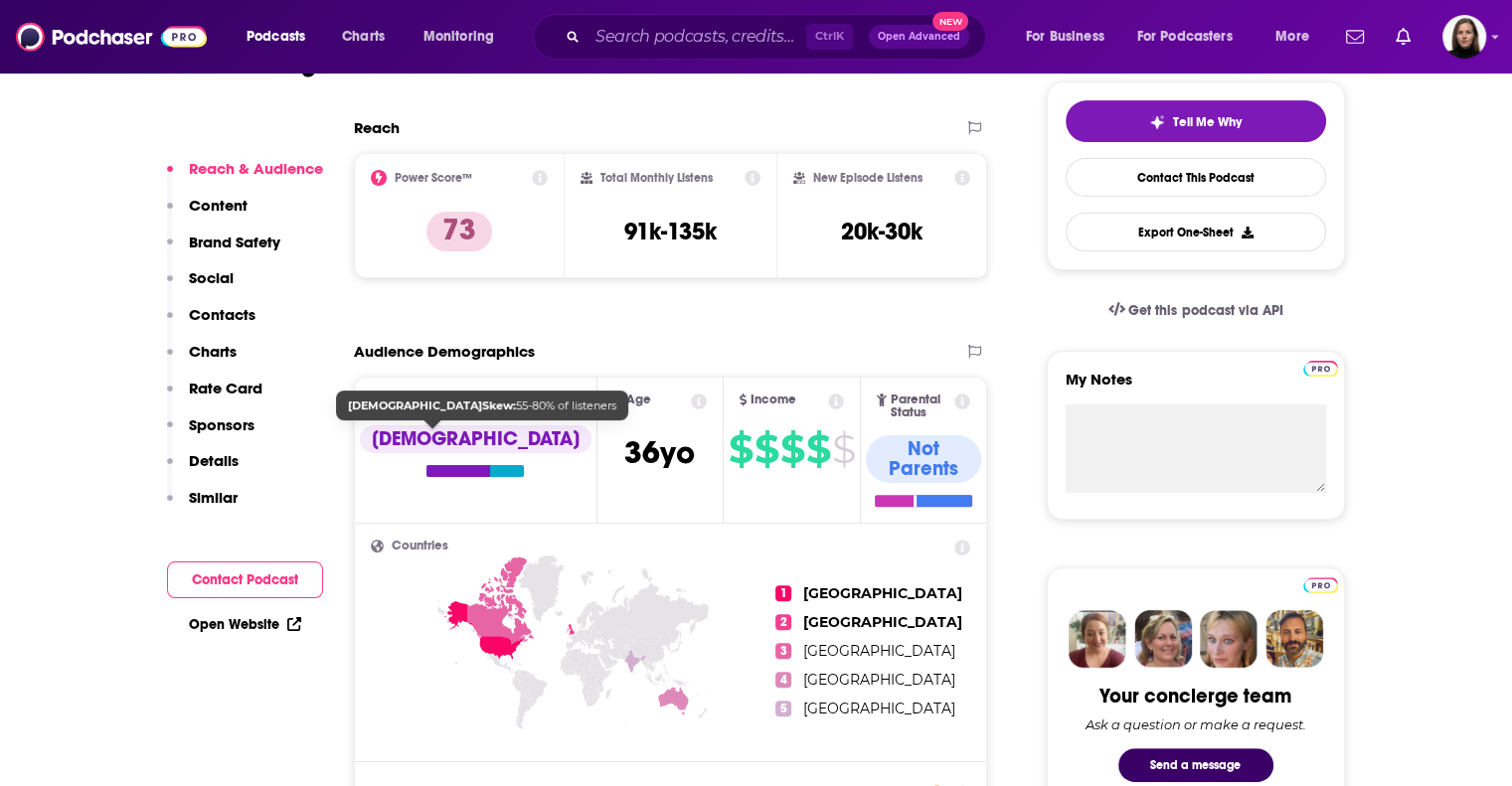 scroll, scrollTop: 596, scrollLeft: 0, axis: vertical 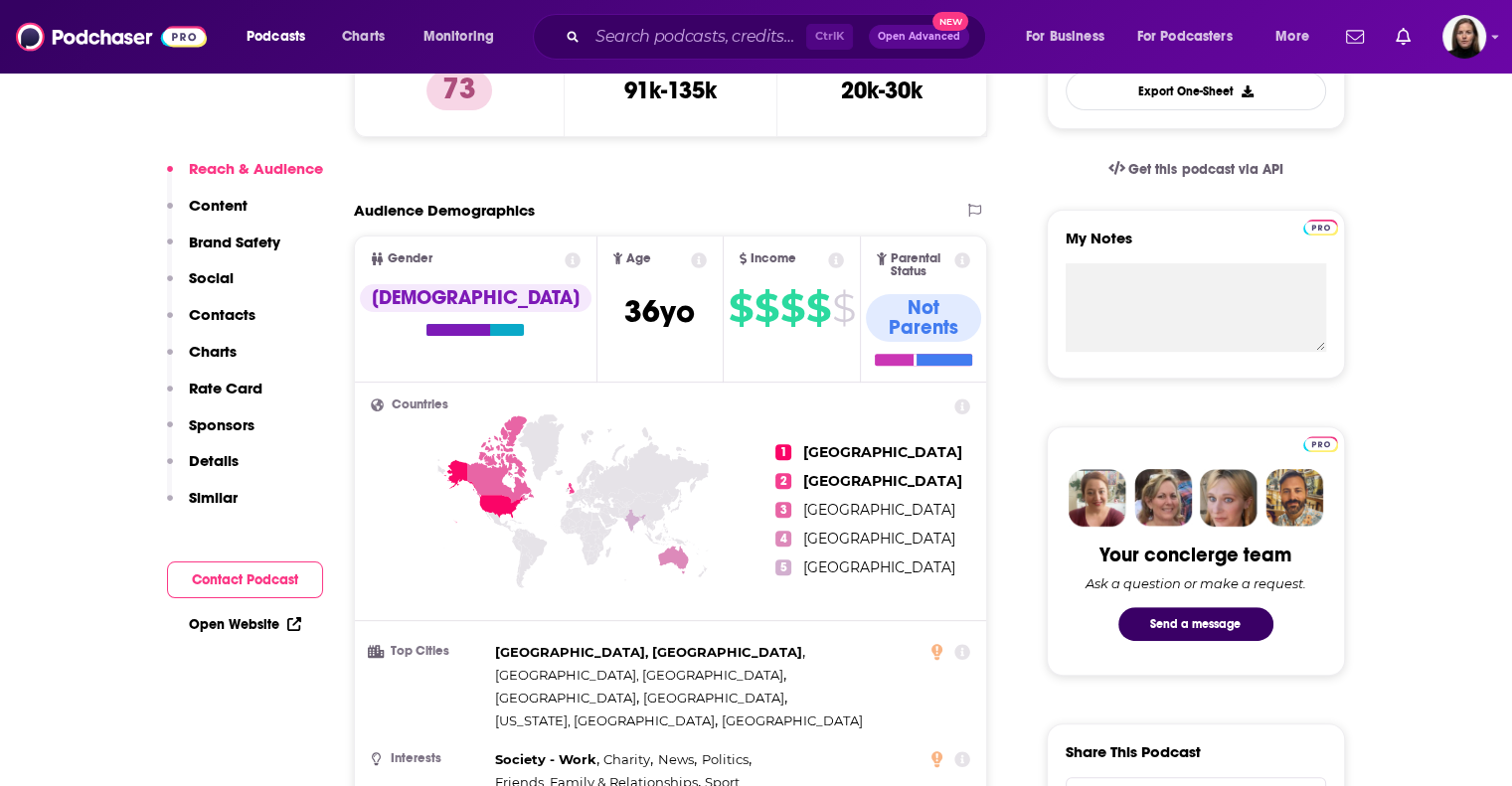 click on "Open Website" at bounding box center [245, 624] 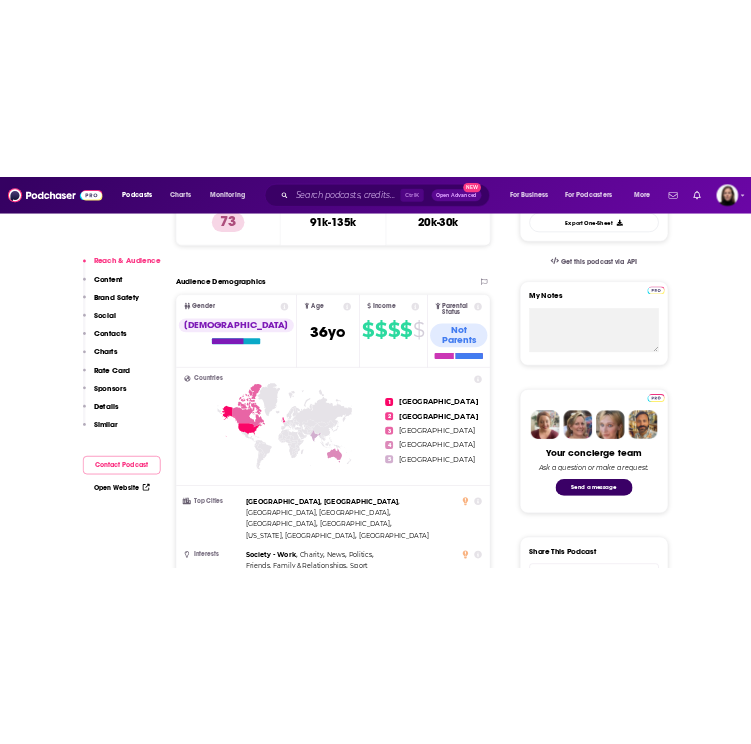 scroll, scrollTop: 599, scrollLeft: 0, axis: vertical 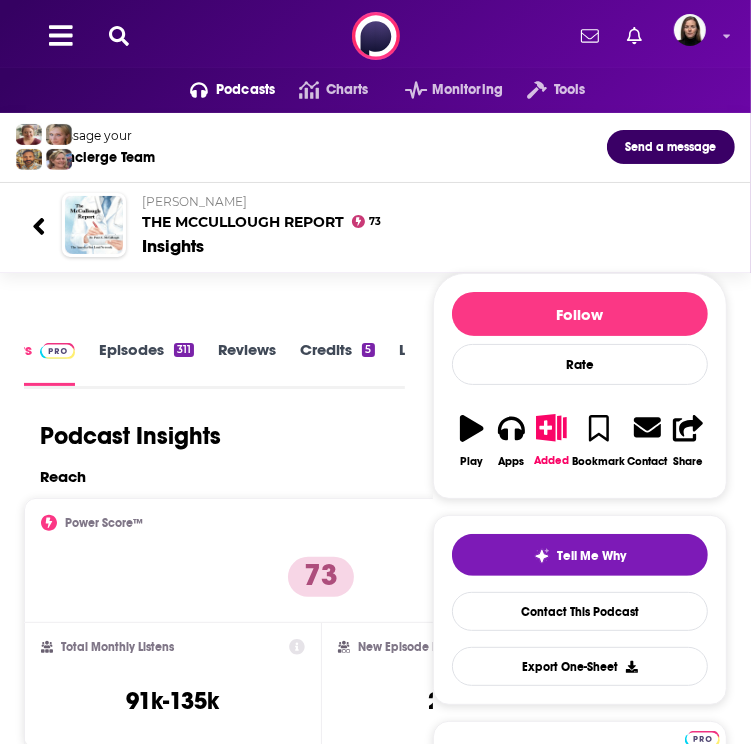 click on "Reach" at bounding box center (316, 476) 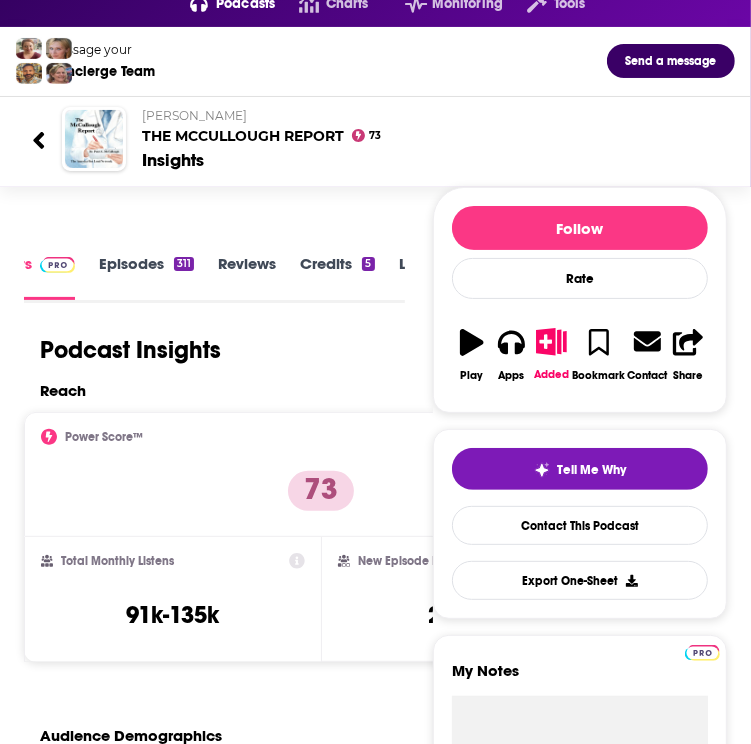 scroll, scrollTop: 0, scrollLeft: 0, axis: both 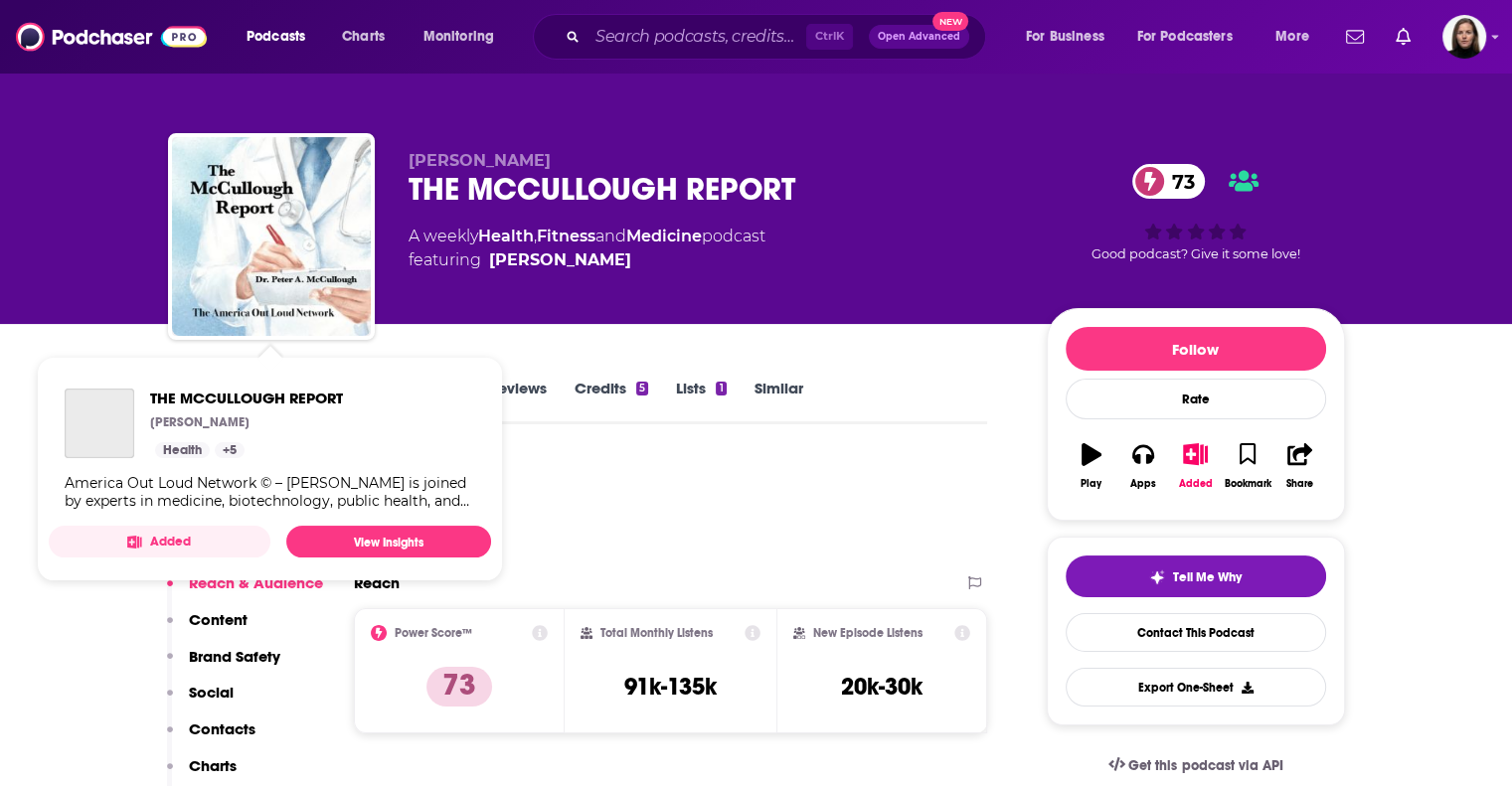 drag, startPoint x: 697, startPoint y: 289, endPoint x: 357, endPoint y: 192, distance: 353.56612 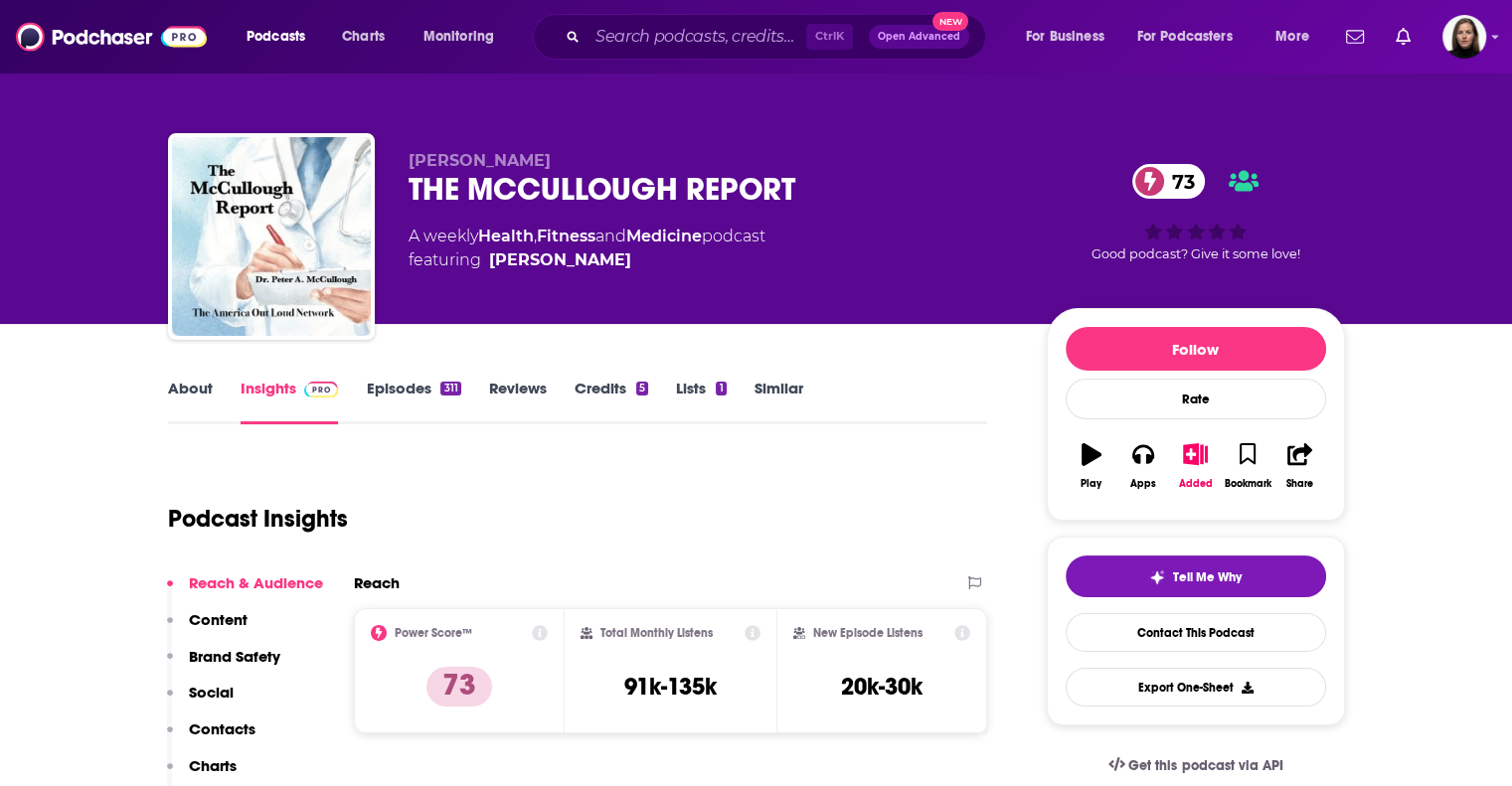 copy on "Dr. Peter McCullough   THE MCCULLOUGH REPORT 73 A   weekly  Health ,  Fitness  and  Medicine  podcast  featuring  Dr. Peter McCullough" 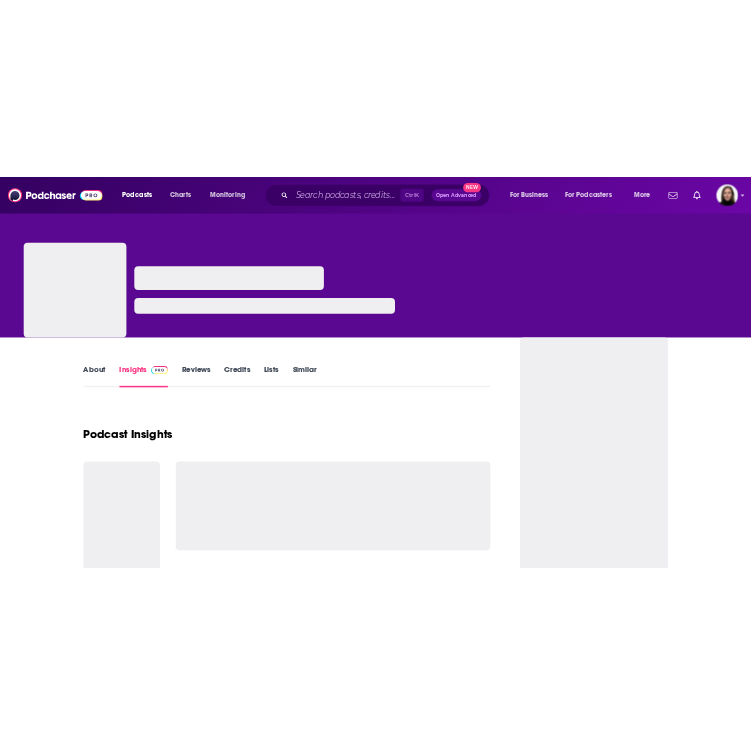 scroll, scrollTop: 0, scrollLeft: 0, axis: both 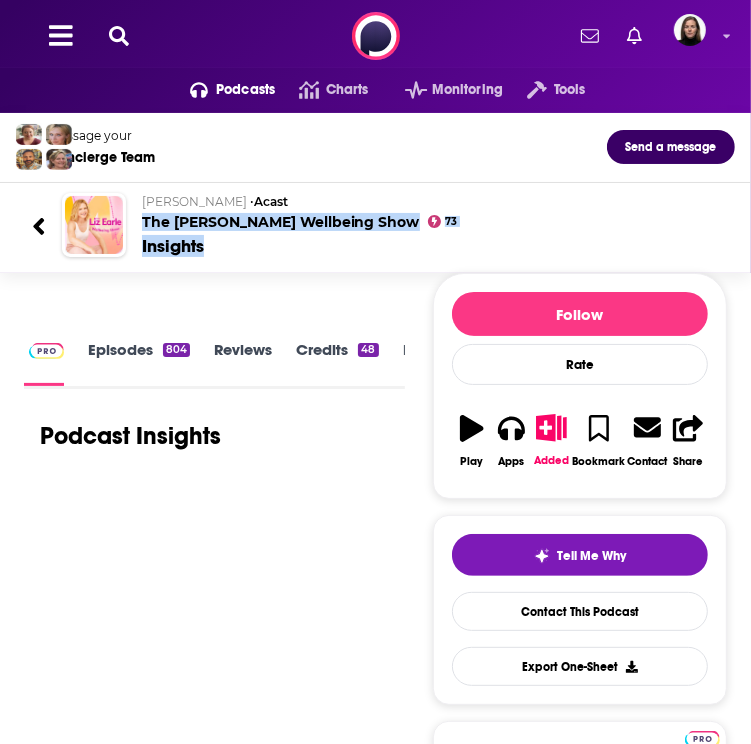 drag, startPoint x: 140, startPoint y: 219, endPoint x: 350, endPoint y: 233, distance: 210.46616 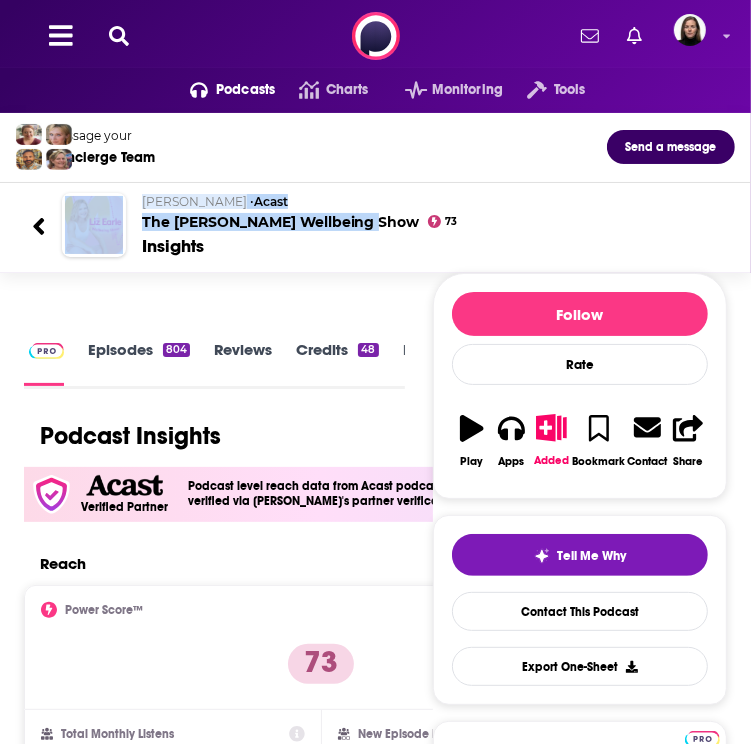 drag, startPoint x: 360, startPoint y: 218, endPoint x: 85, endPoint y: 207, distance: 275.2199 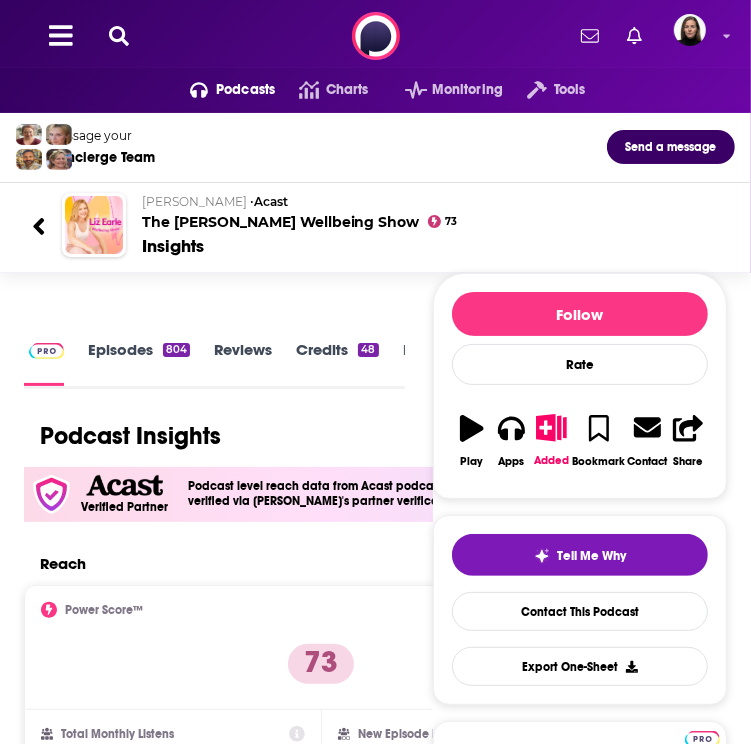 click on "Insights" at bounding box center [430, 246] 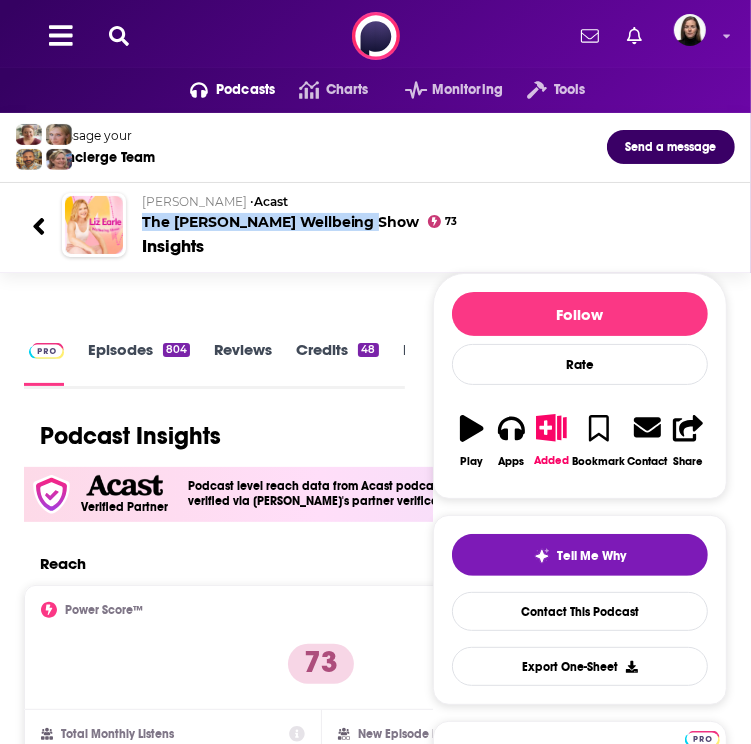 drag, startPoint x: 131, startPoint y: 218, endPoint x: 360, endPoint y: 227, distance: 229.17679 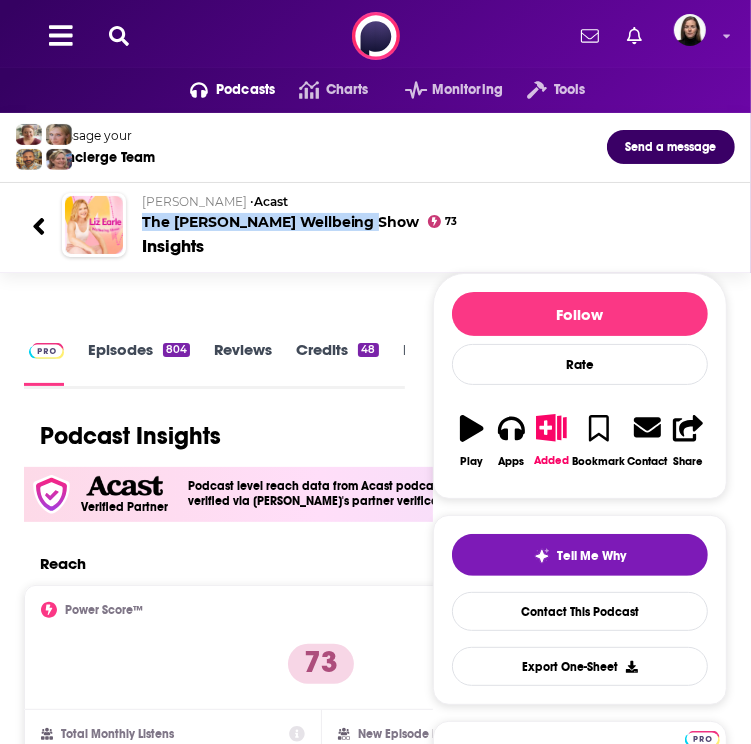 copy on "The [PERSON_NAME] Wellbeing Show" 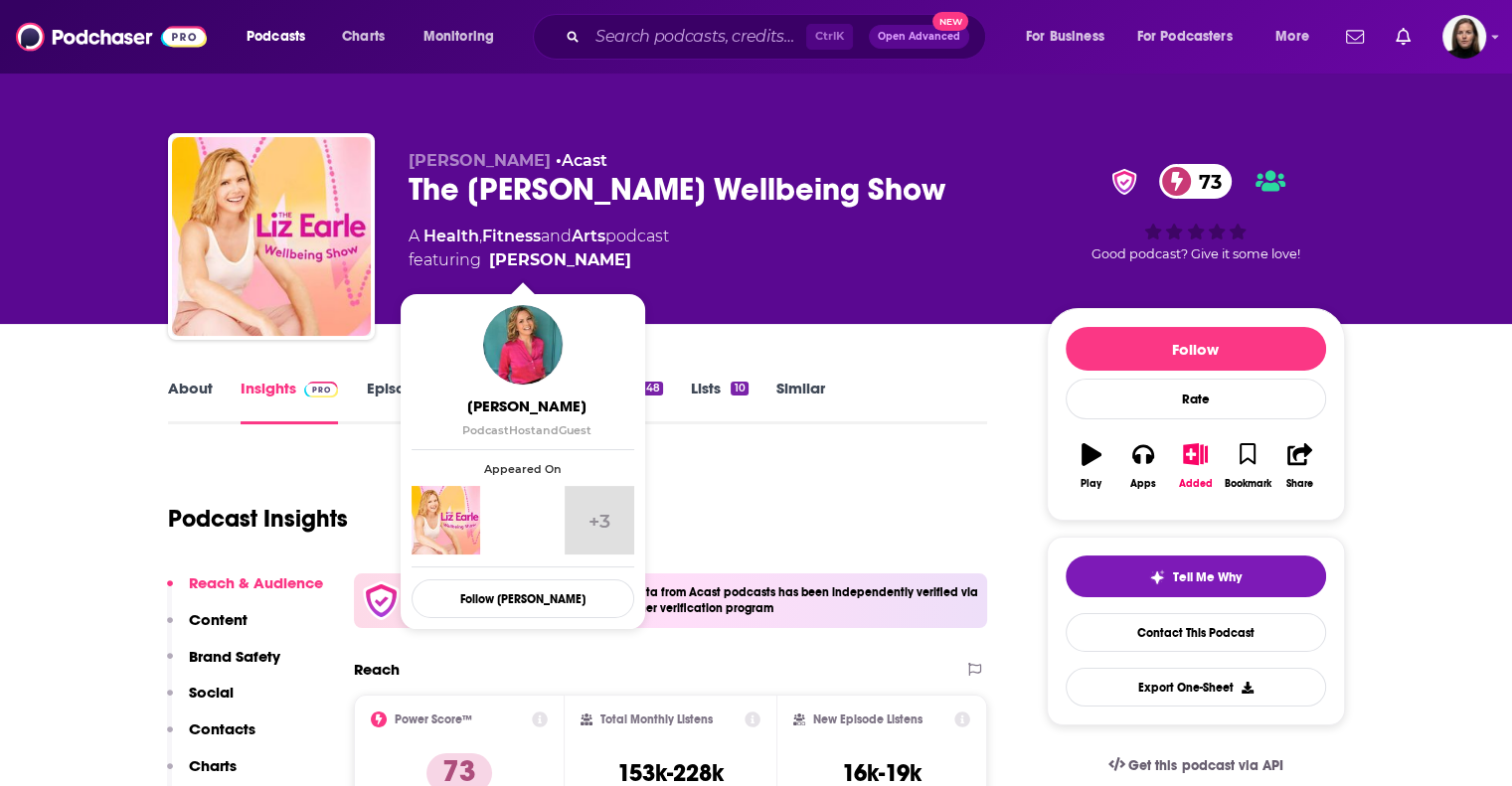 click on "featuring  [PERSON_NAME]" 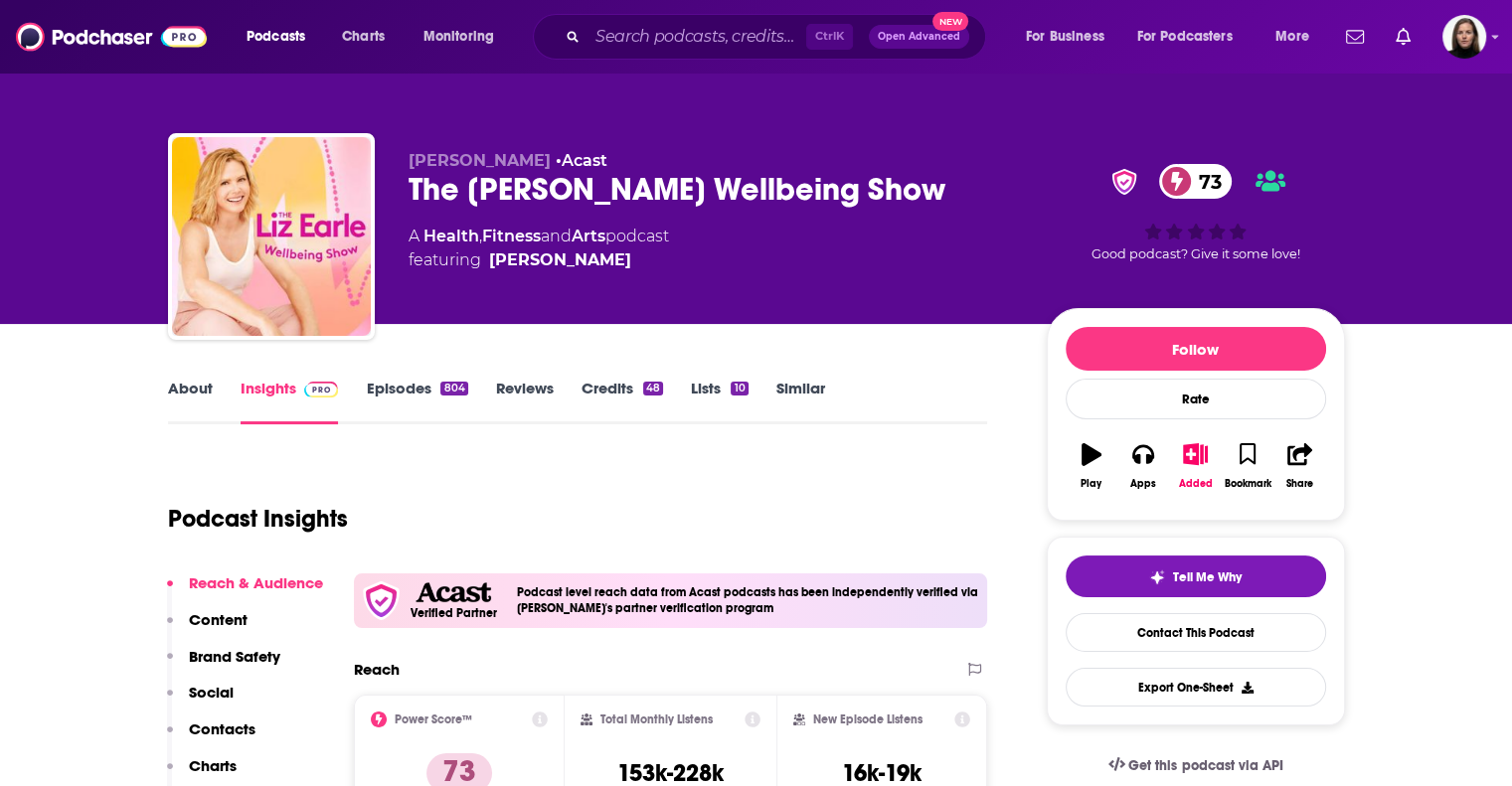 copy on "[PERSON_NAME]" 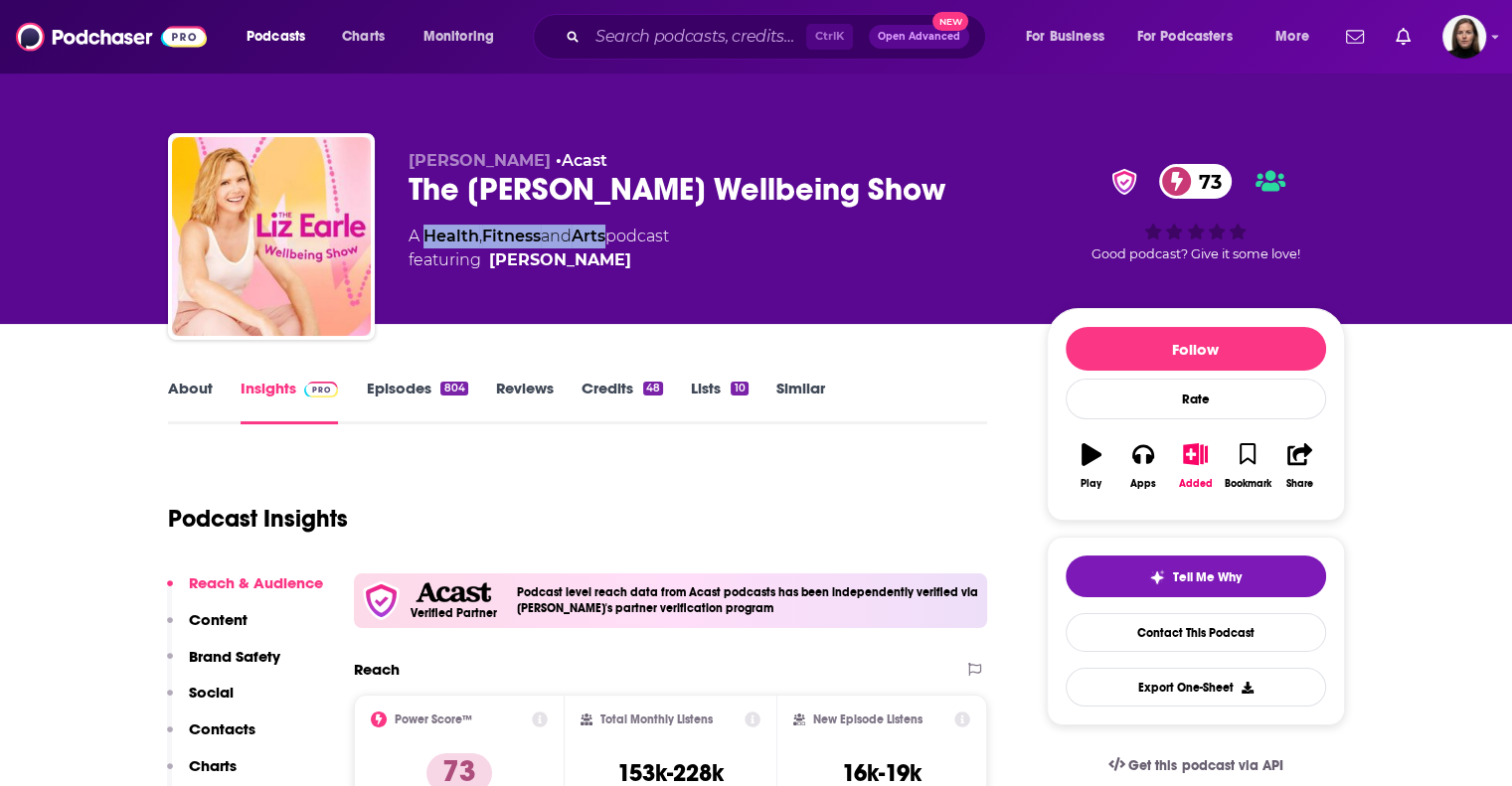 drag, startPoint x: 422, startPoint y: 222, endPoint x: 615, endPoint y: 243, distance: 194.13913 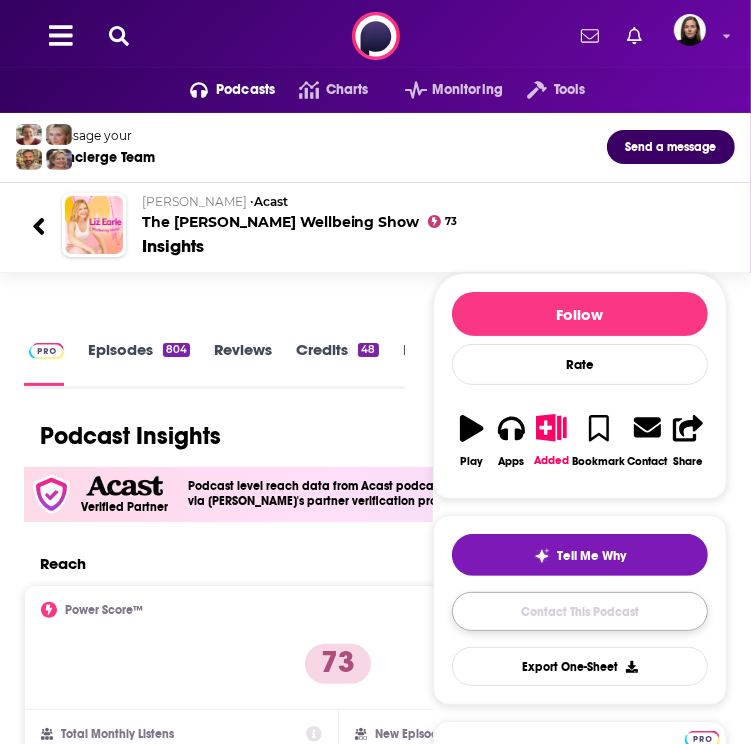 click on "Contact This Podcast" at bounding box center (580, 611) 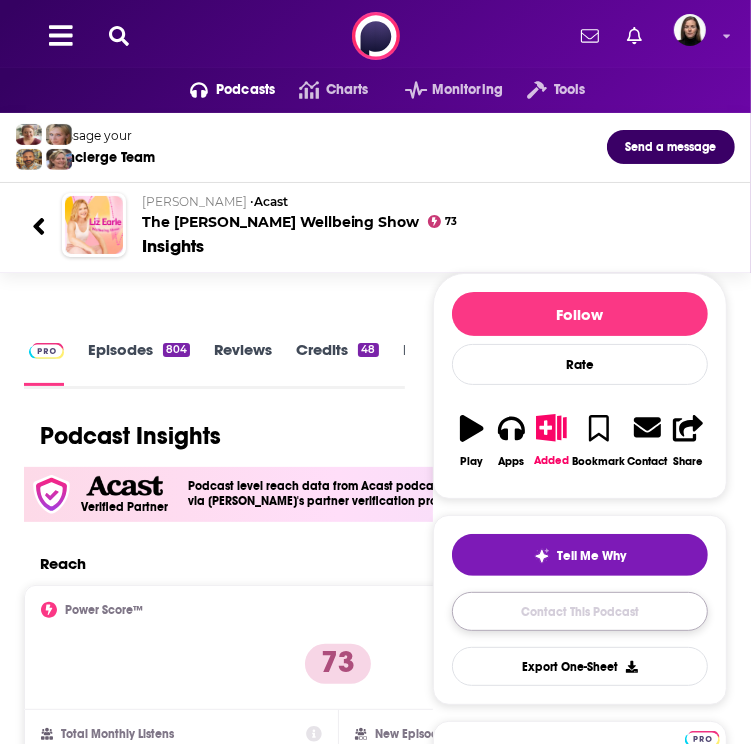 scroll, scrollTop: 0, scrollLeft: 32, axis: horizontal 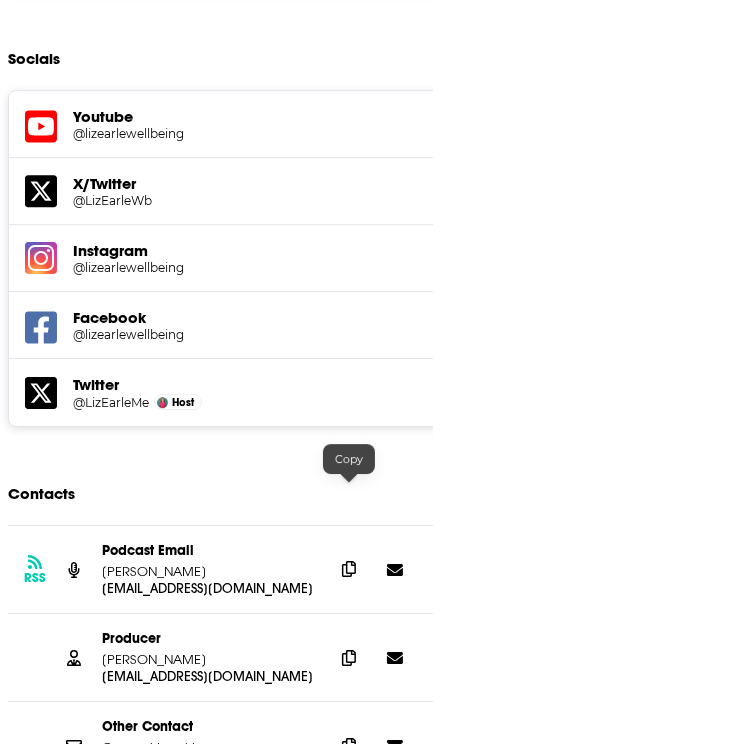 click 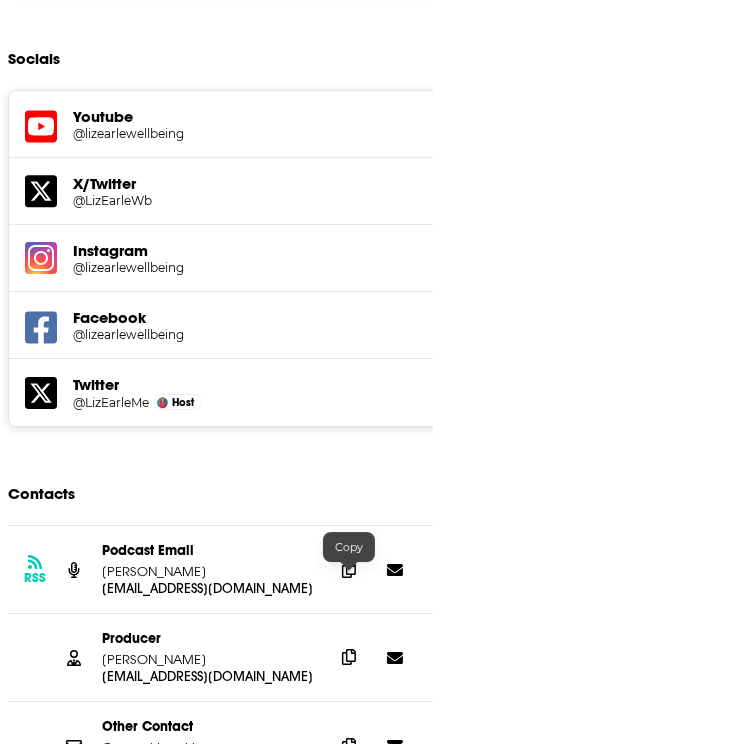 click 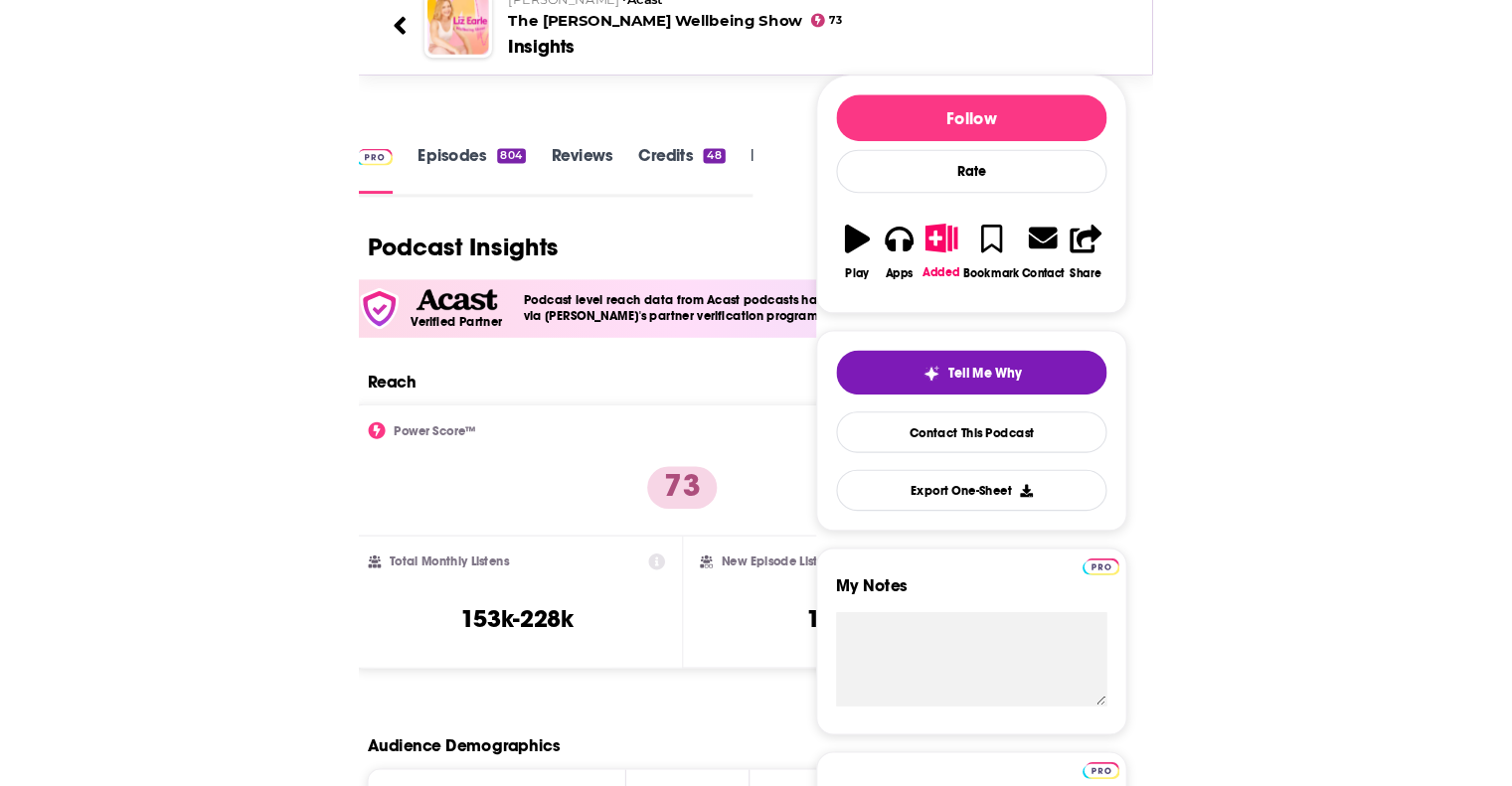 scroll, scrollTop: 0, scrollLeft: 0, axis: both 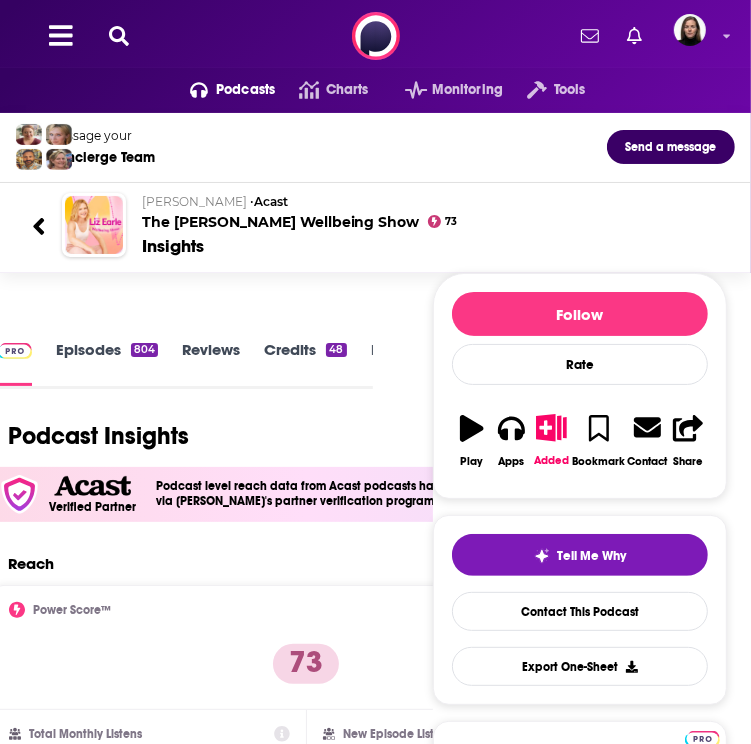 drag, startPoint x: 236, startPoint y: 244, endPoint x: 211, endPoint y: 232, distance: 27.730848 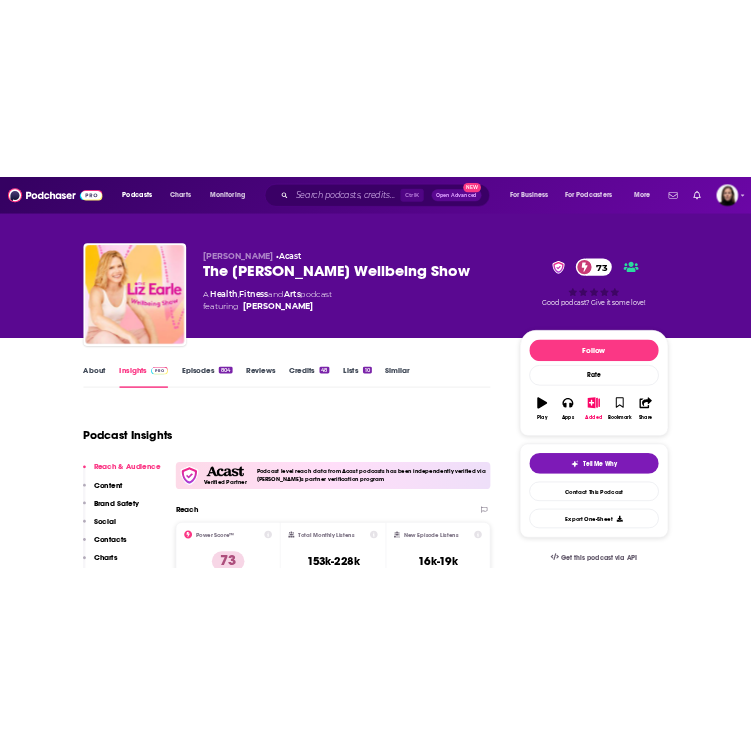 scroll, scrollTop: 0, scrollLeft: 0, axis: both 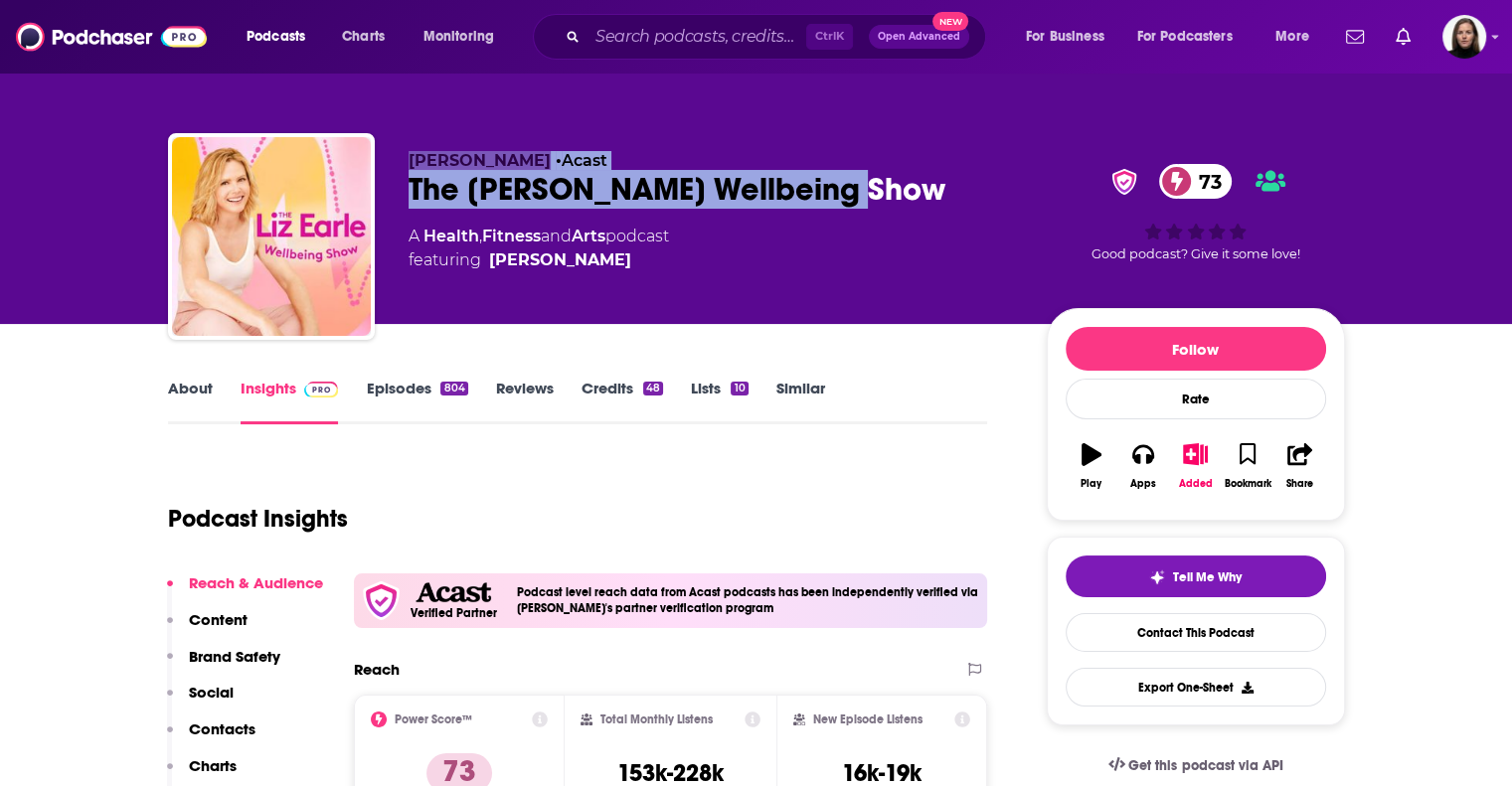drag, startPoint x: 831, startPoint y: 178, endPoint x: 393, endPoint y: 151, distance: 438.8314 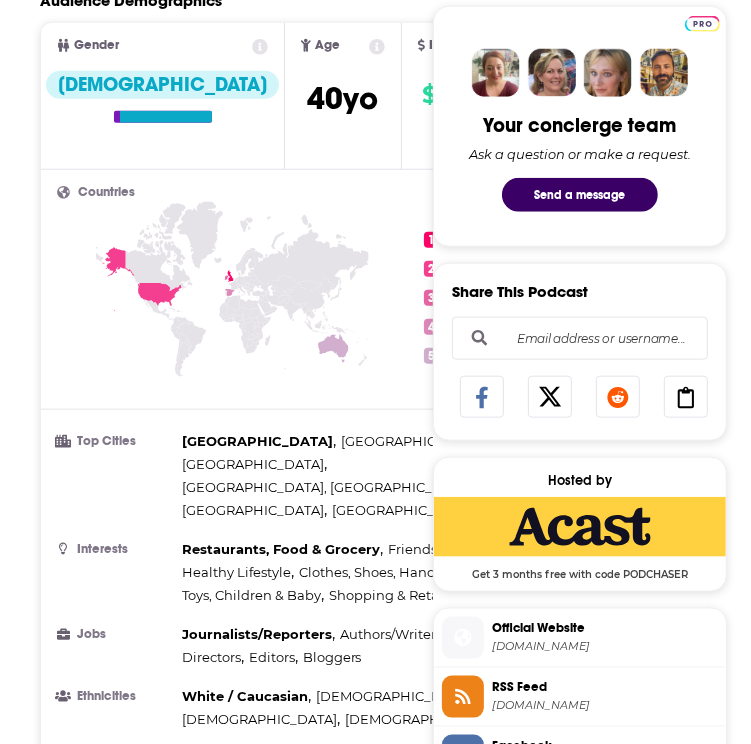 scroll, scrollTop: 1200, scrollLeft: 0, axis: vertical 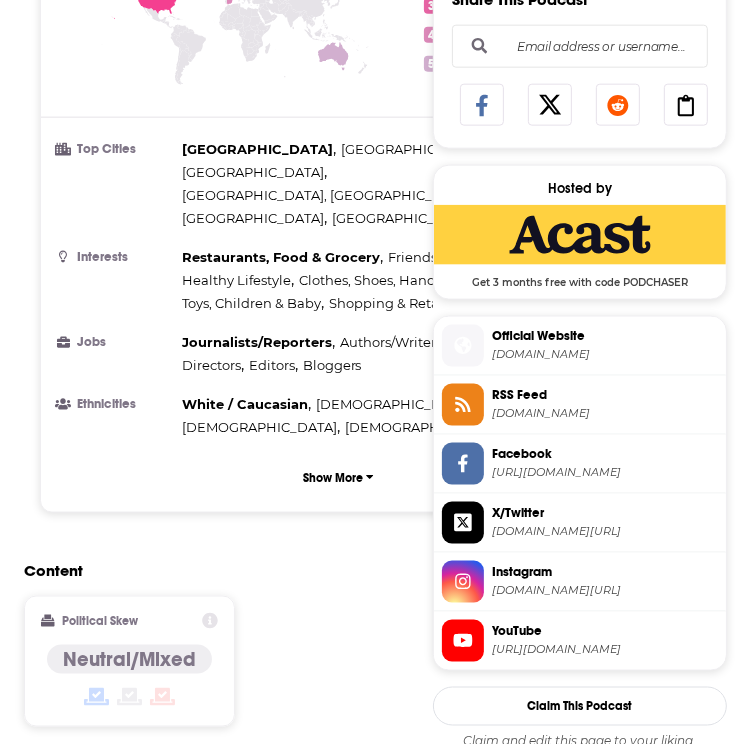 click on "Instagram" at bounding box center (605, 572) 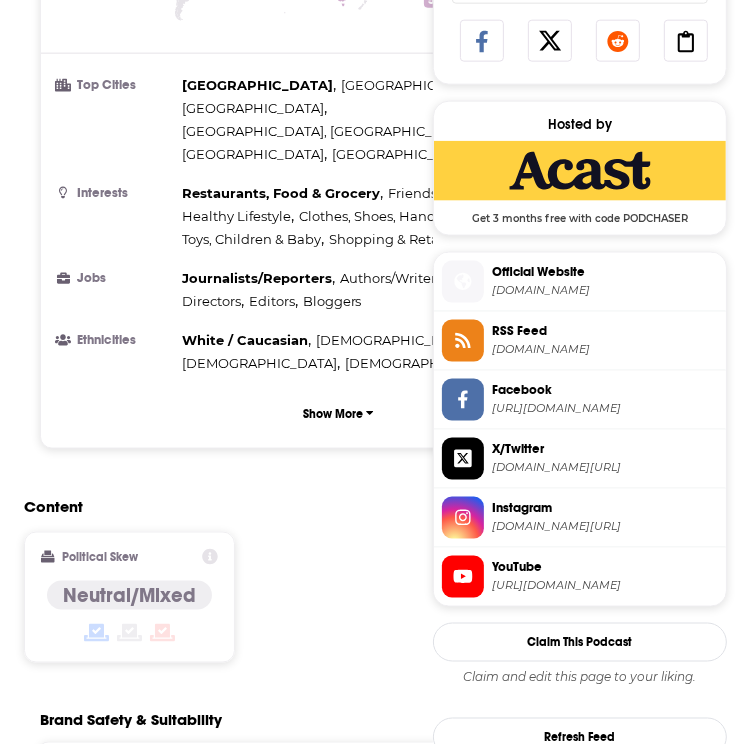 scroll, scrollTop: 1400, scrollLeft: 0, axis: vertical 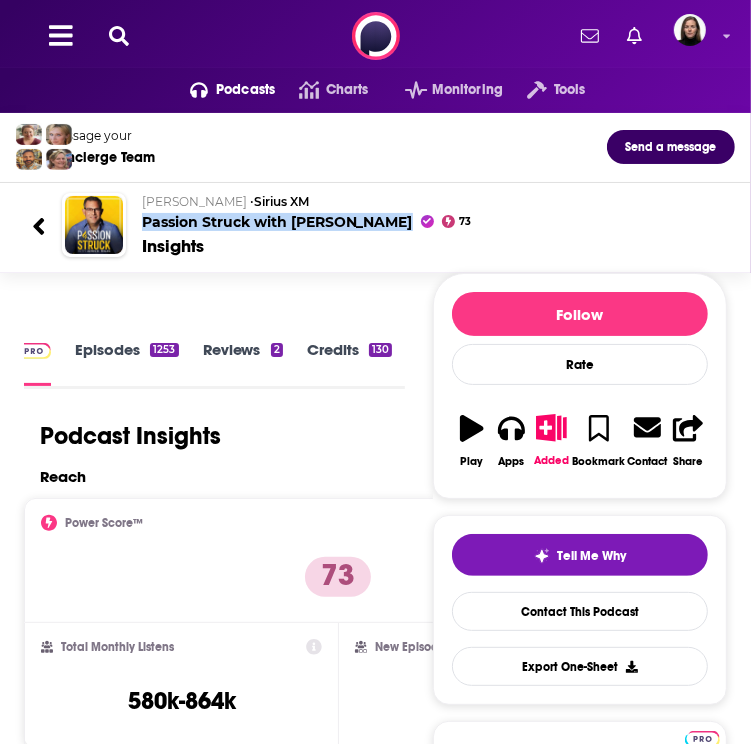 drag, startPoint x: 134, startPoint y: 219, endPoint x: 386, endPoint y: 229, distance: 252.19833 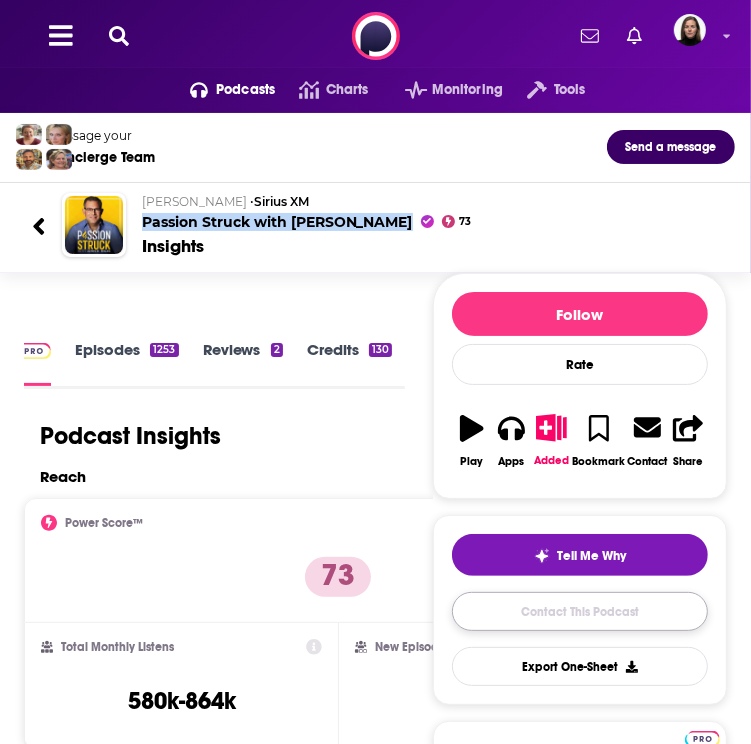 click on "Contact This Podcast" at bounding box center (580, 611) 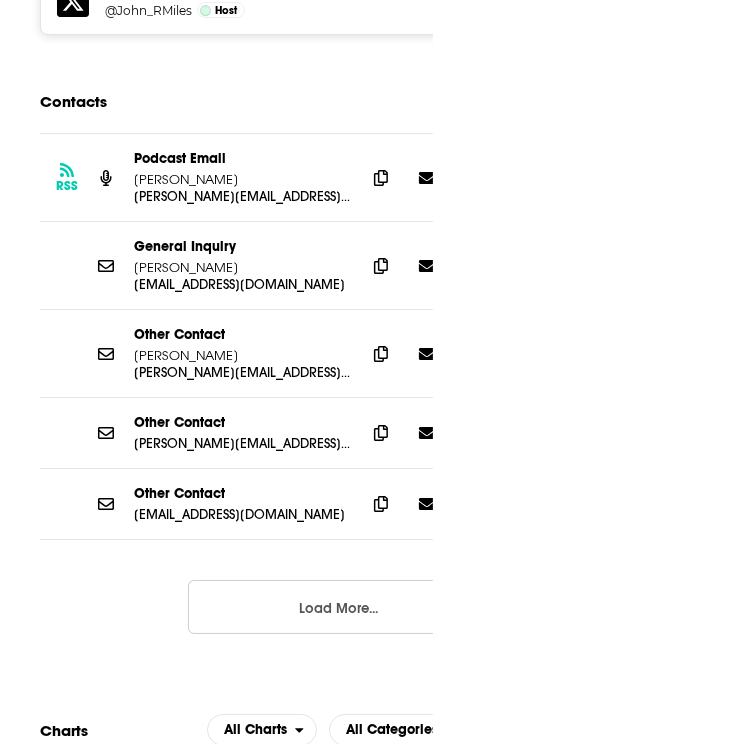 scroll, scrollTop: 0, scrollLeft: 32, axis: horizontal 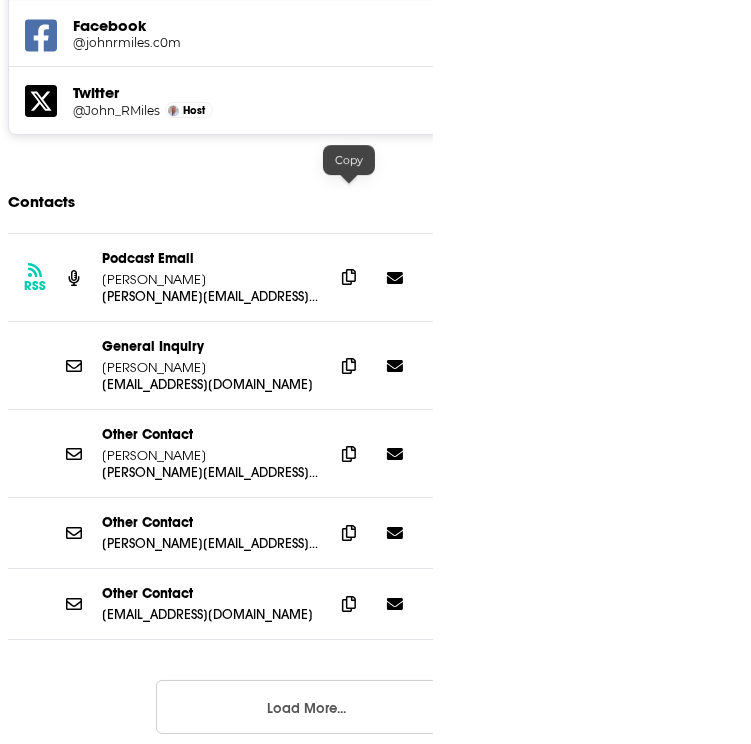 click 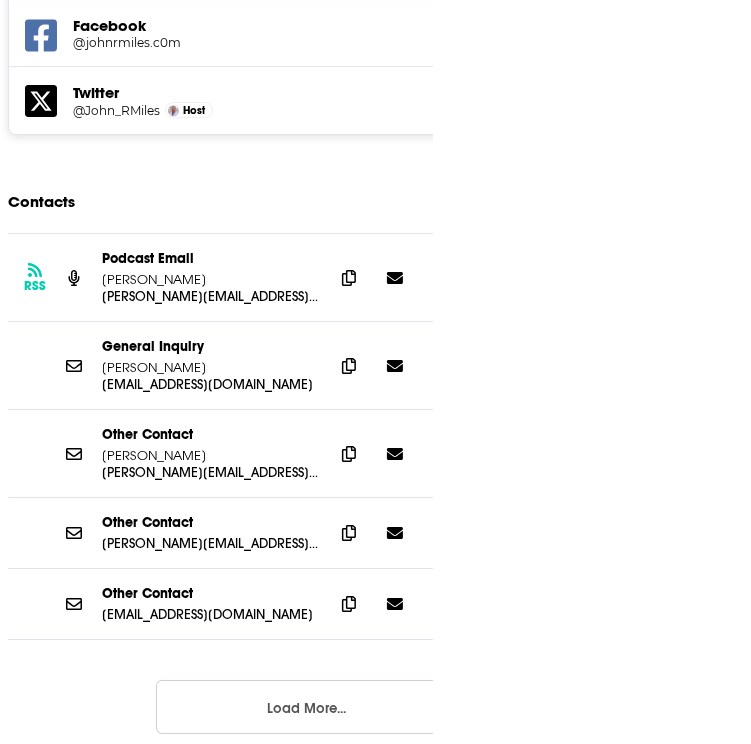 click on "Follow Rate Play Apps Added Bookmark Contact Share Tell Me Why Contact This Podcast Export One-Sheet Get this podcast via API My Notes Your concierge team Ask a question or make a request. Send a message Share This Podcast Recommendation sent [URL][DOMAIN_NAME][PERSON_NAME] Copy Link Followers 4 +2" at bounding box center (580, 1615) 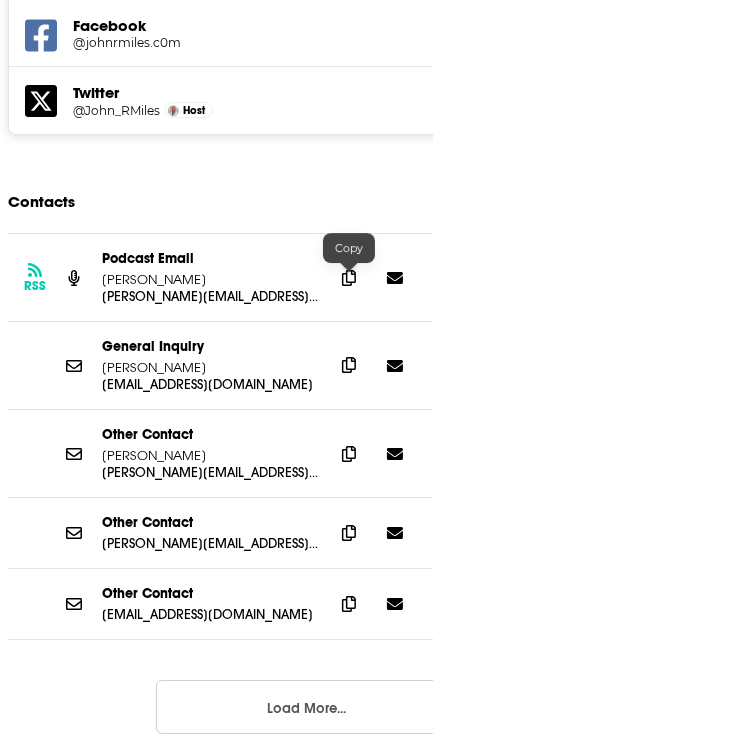 click 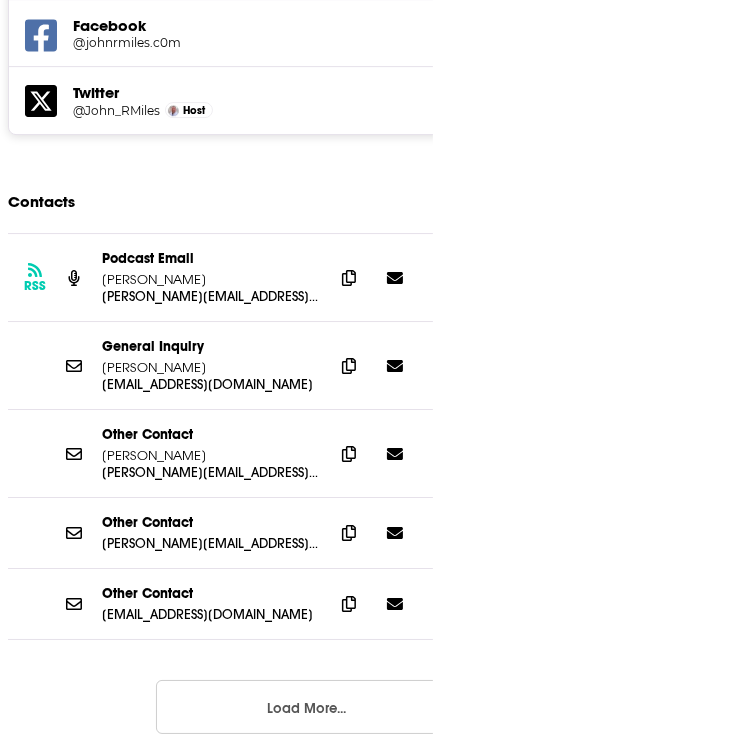 click on "Follow Rate Play Apps Added Bookmark Contact Share Tell Me Why Contact This Podcast Export One-Sheet Get this podcast via API My Notes Your concierge team Ask a question or make a request. Send a message Share This Podcast Recommendation sent https://www.podchaser.com/podcasts/passion-struck-with-john-r-mil-1973123 Copy Link Followers 4 +2" at bounding box center [580, 1615] 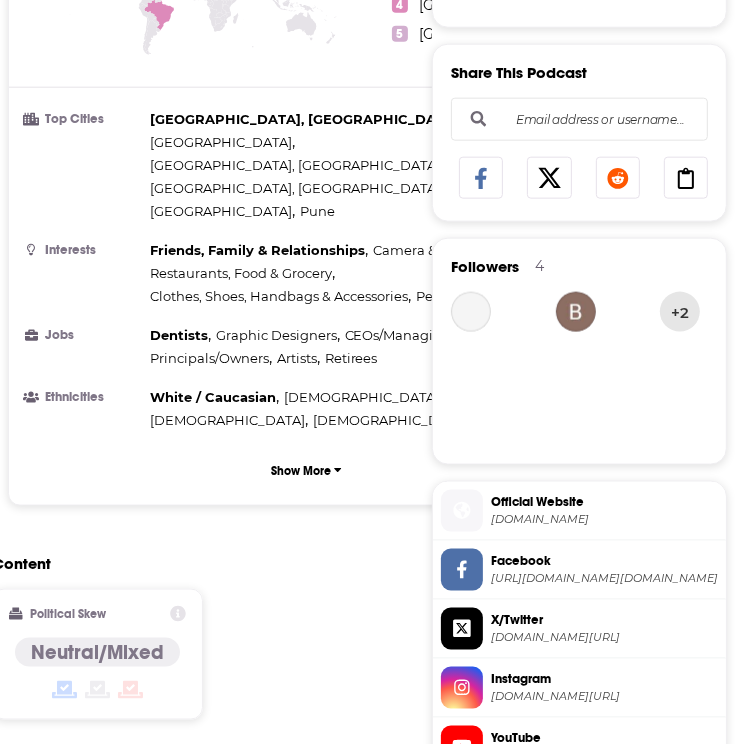 scroll, scrollTop: 1368, scrollLeft: 0, axis: vertical 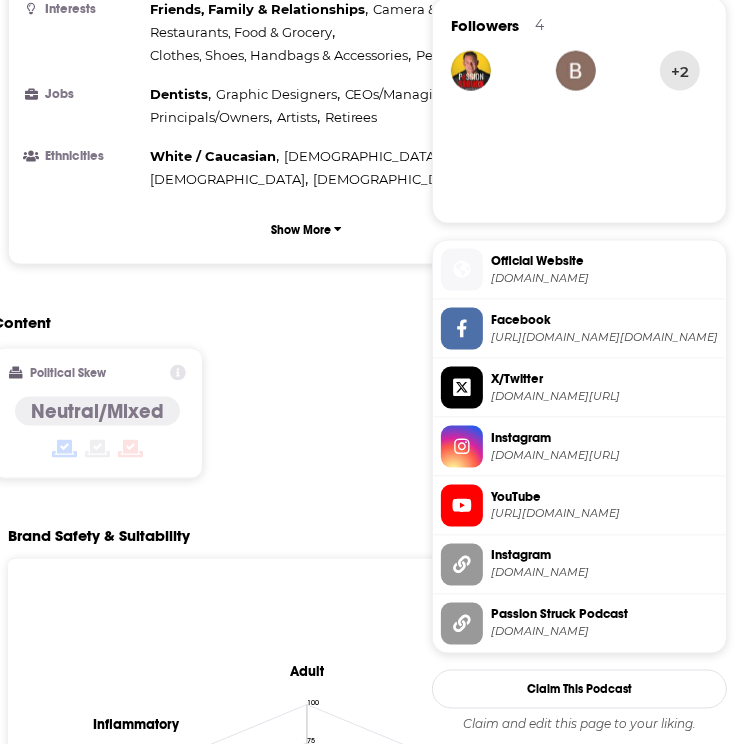 click on "Instagram" at bounding box center [604, 438] 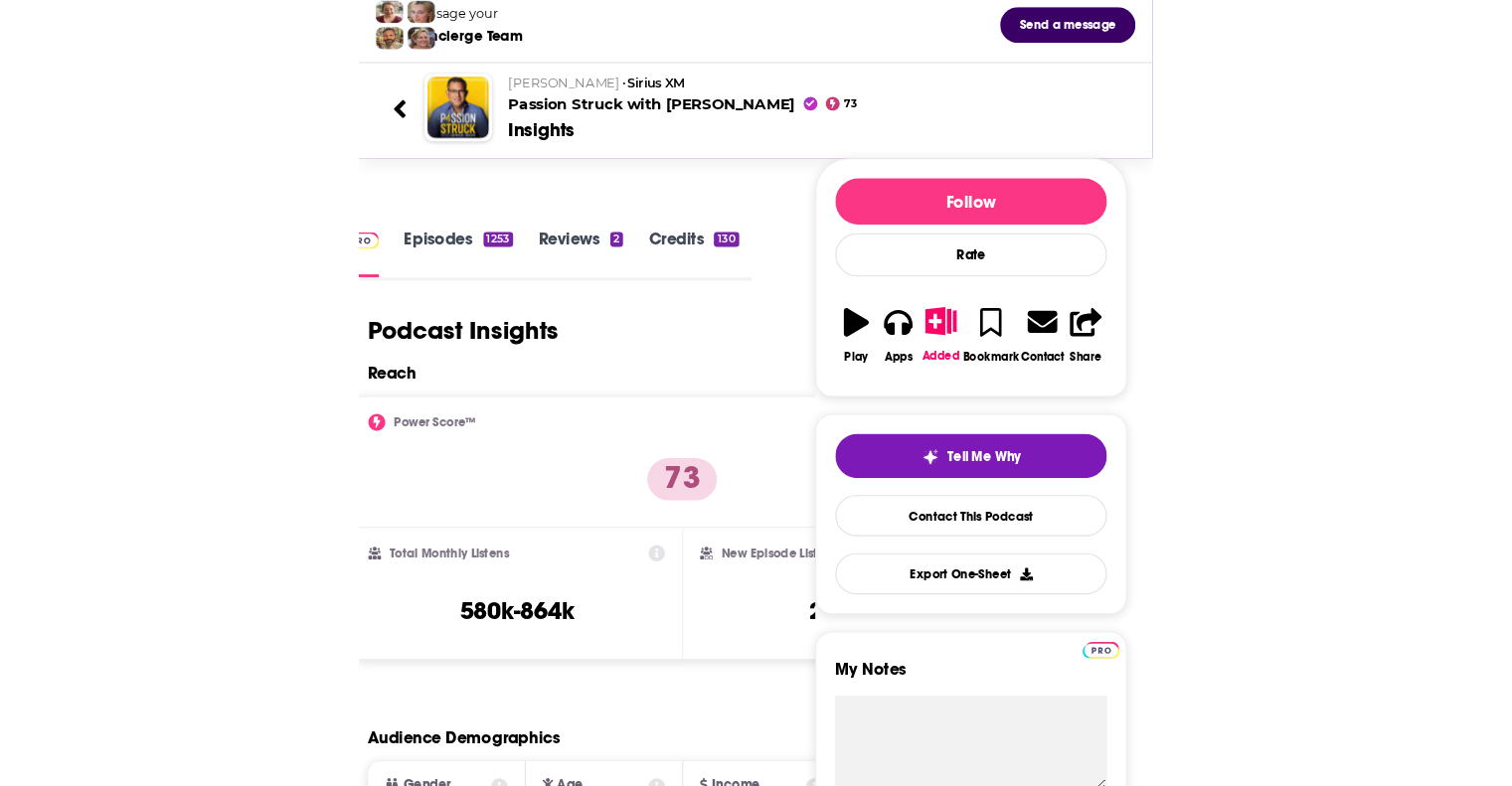 scroll, scrollTop: 0, scrollLeft: 0, axis: both 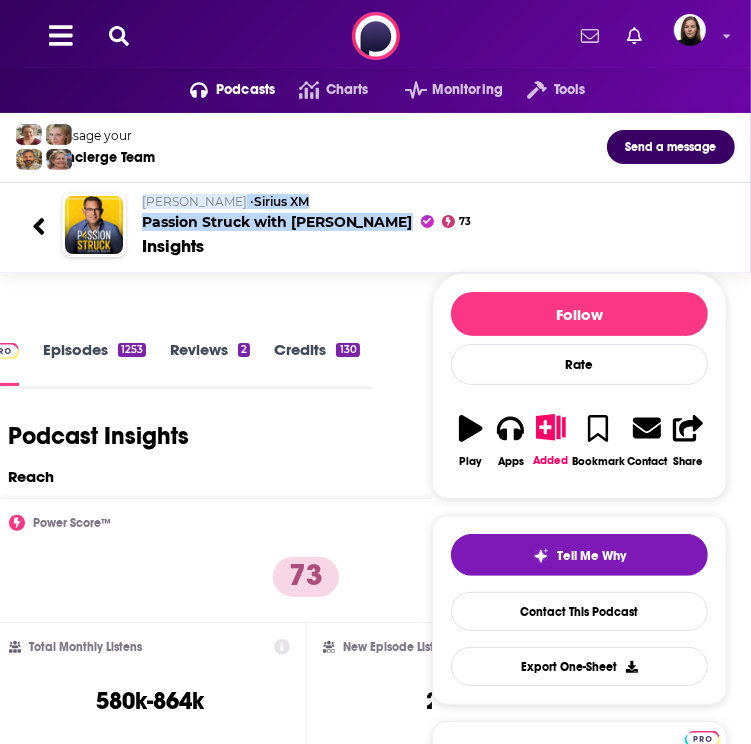 drag, startPoint x: 132, startPoint y: 194, endPoint x: 386, endPoint y: 226, distance: 256.0078 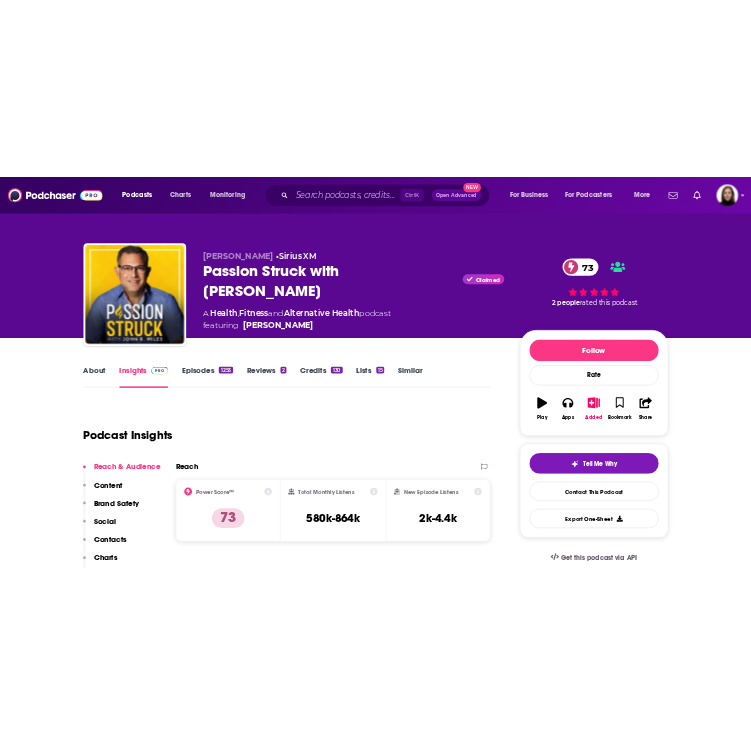 scroll, scrollTop: 0, scrollLeft: 0, axis: both 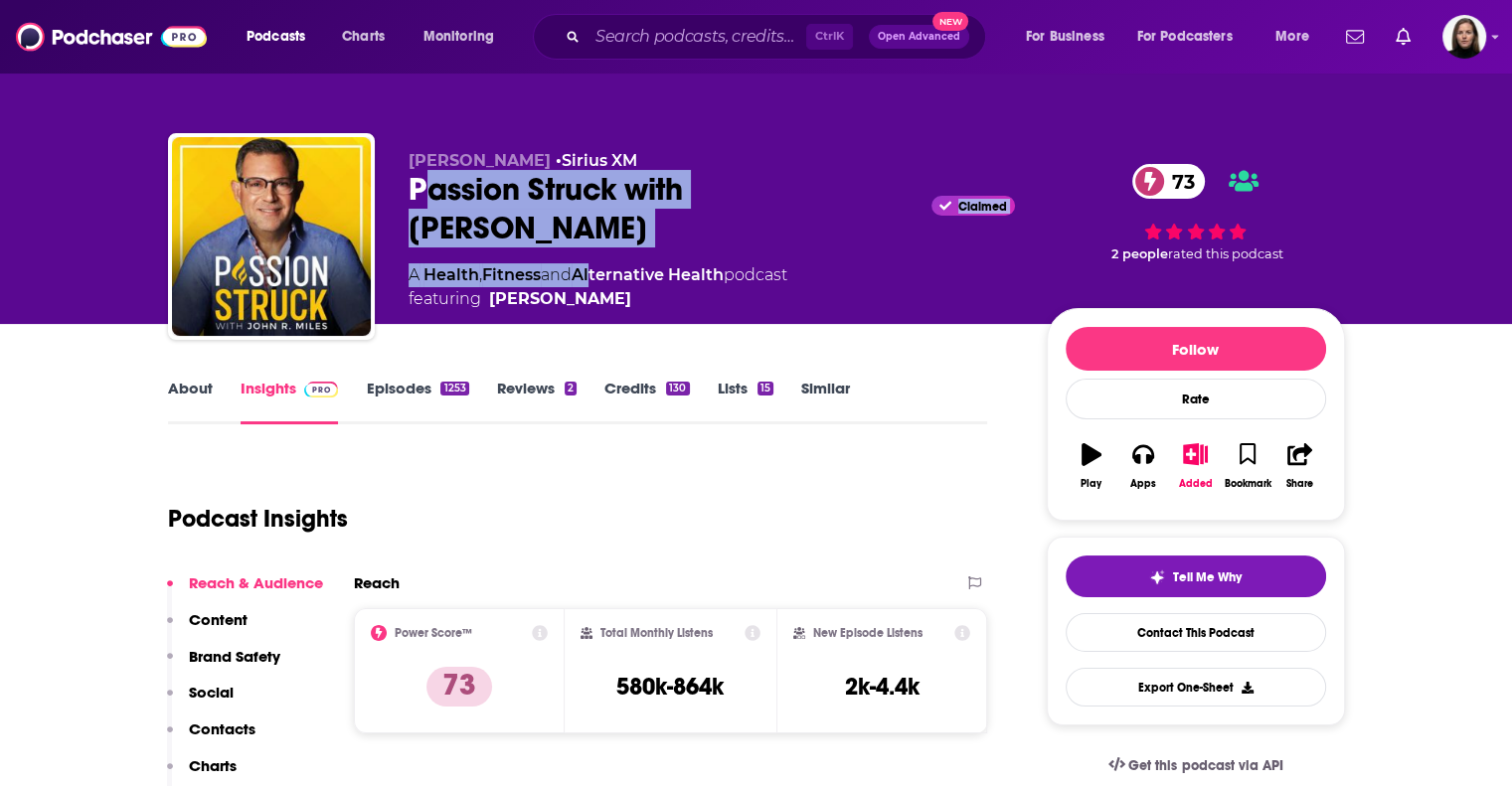 drag, startPoint x: 423, startPoint y: 215, endPoint x: 598, endPoint y: 238, distance: 176.50496 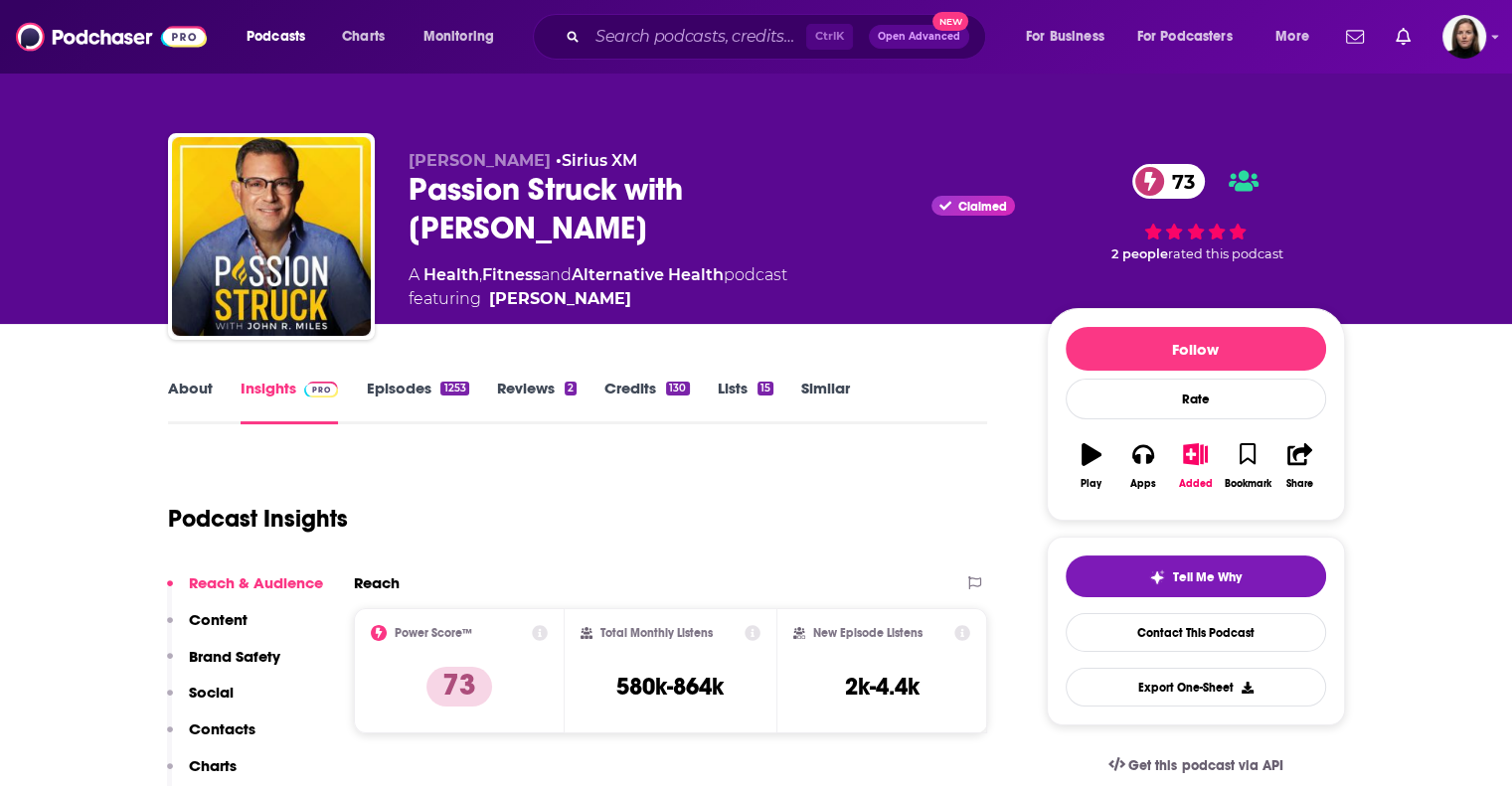 click on "John R. Miles    •  Sirius XM Passion Struck with John R. Miles Claimed 73 A   Health ,  Fitness  and  Alternative Health  podcast  featuring  John R. Miles" at bounding box center (712, 231) 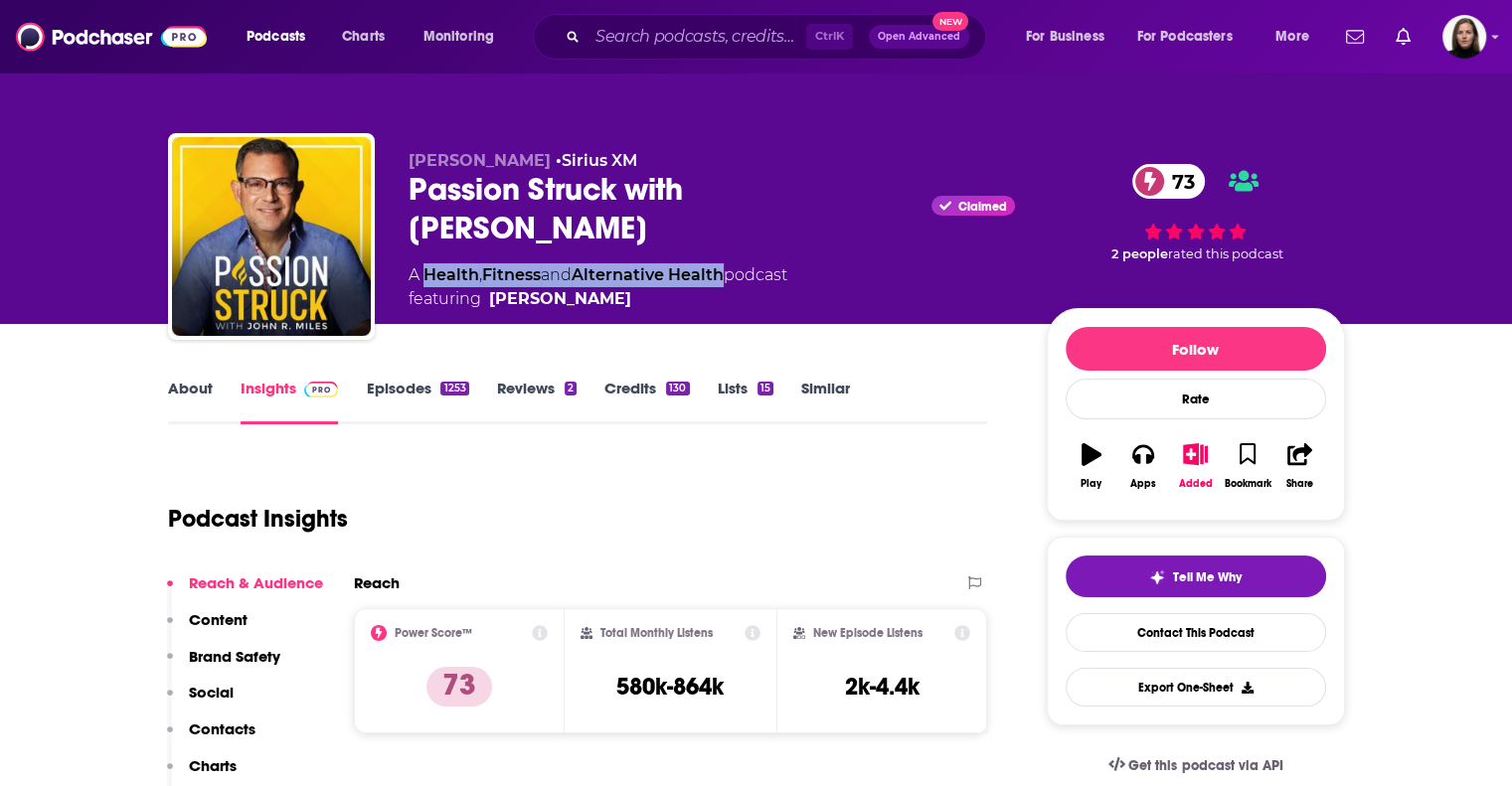 drag, startPoint x: 423, startPoint y: 224, endPoint x: 728, endPoint y: 237, distance: 305.2769 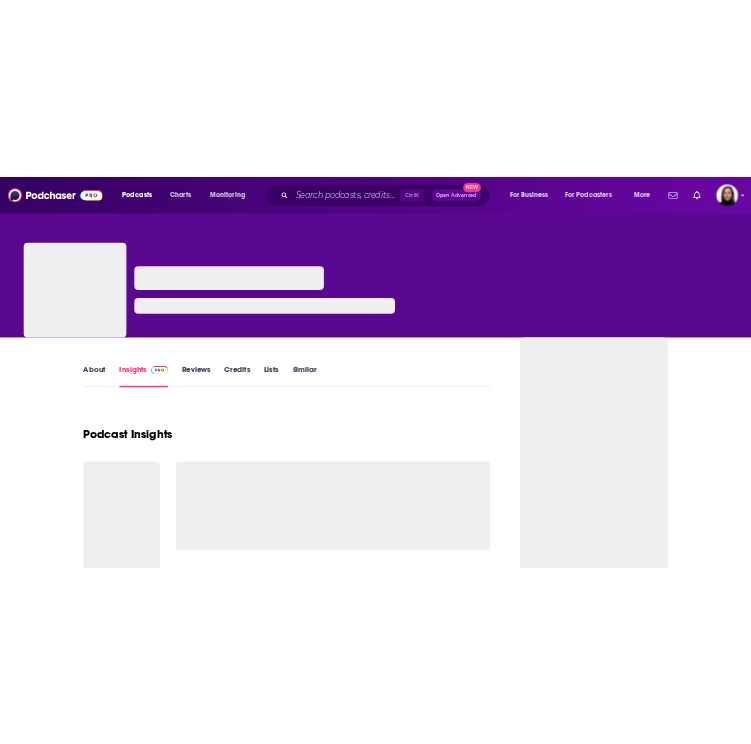 scroll, scrollTop: 0, scrollLeft: 0, axis: both 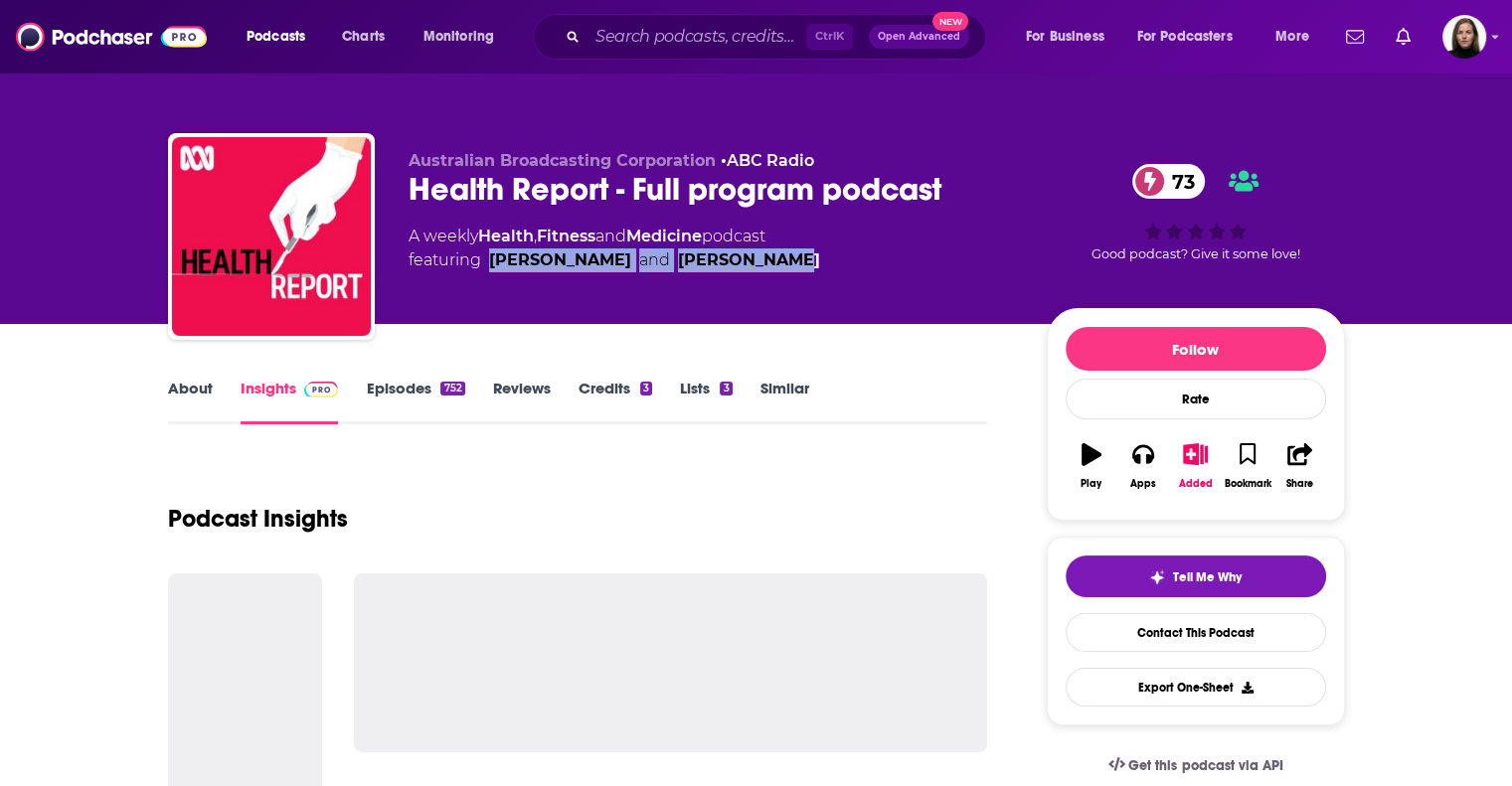 drag, startPoint x: 782, startPoint y: 260, endPoint x: 486, endPoint y: 258, distance: 296.0068 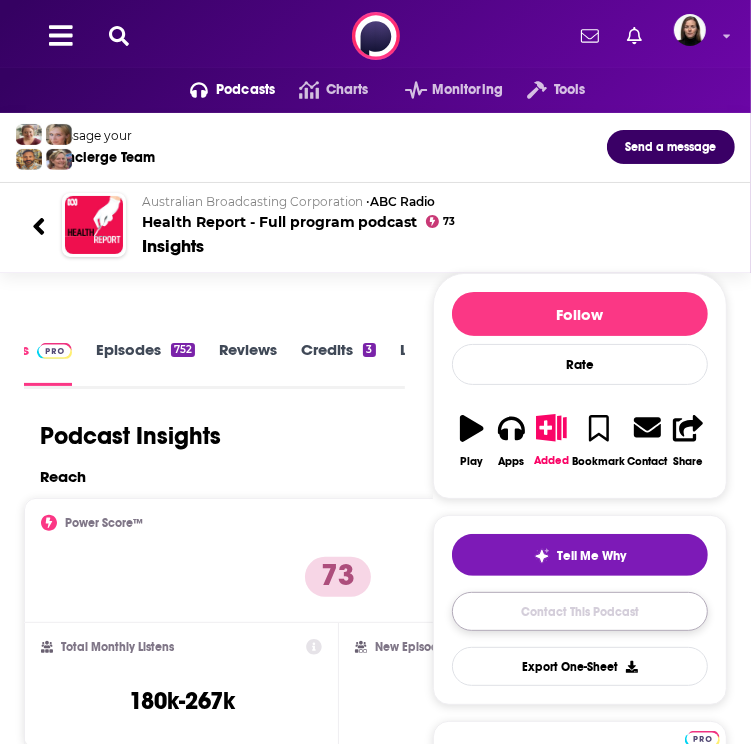 click on "Contact This Podcast" at bounding box center (580, 611) 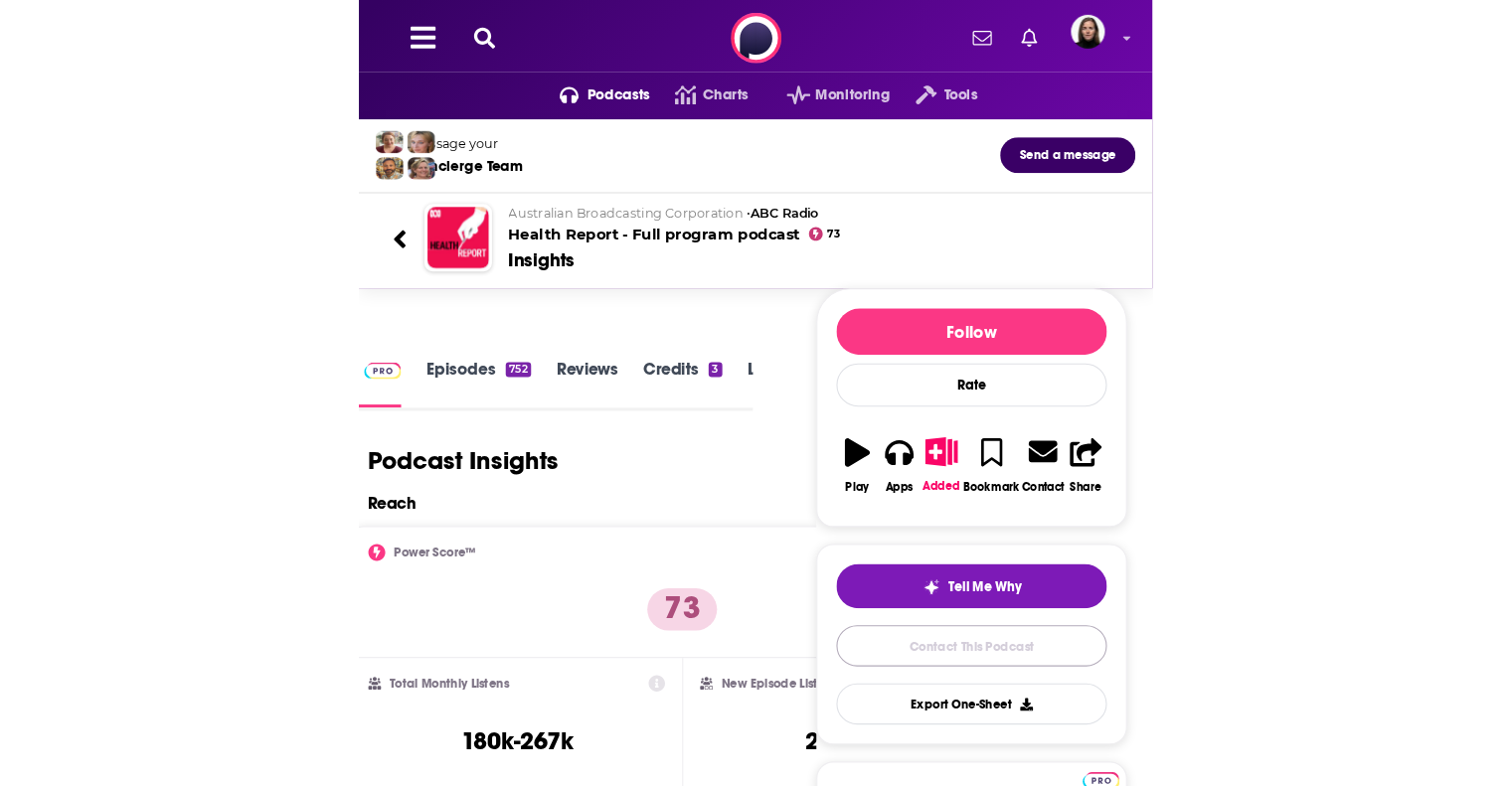 scroll, scrollTop: 0, scrollLeft: 0, axis: both 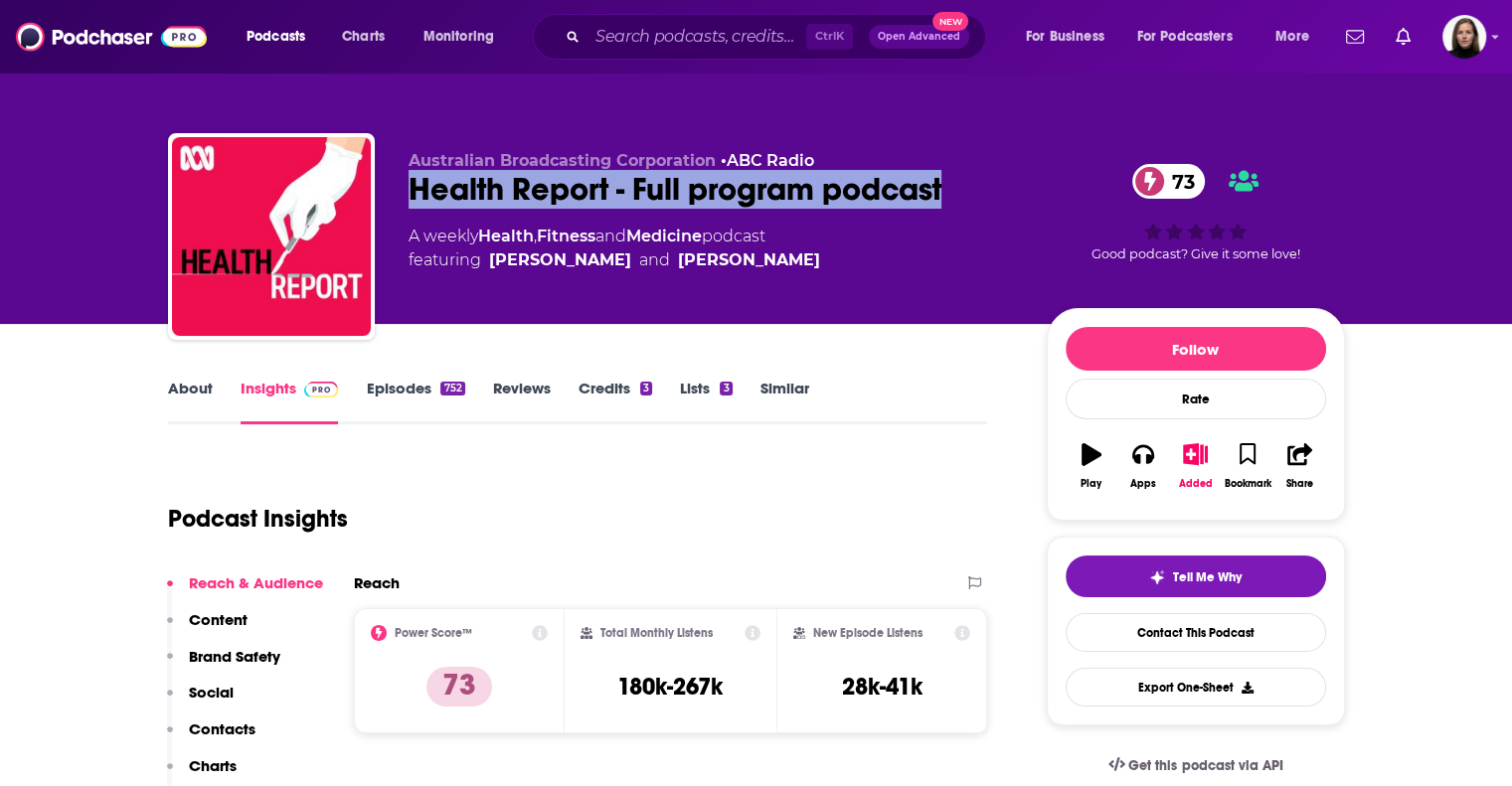 drag, startPoint x: 398, startPoint y: 188, endPoint x: 966, endPoint y: 205, distance: 568.25434 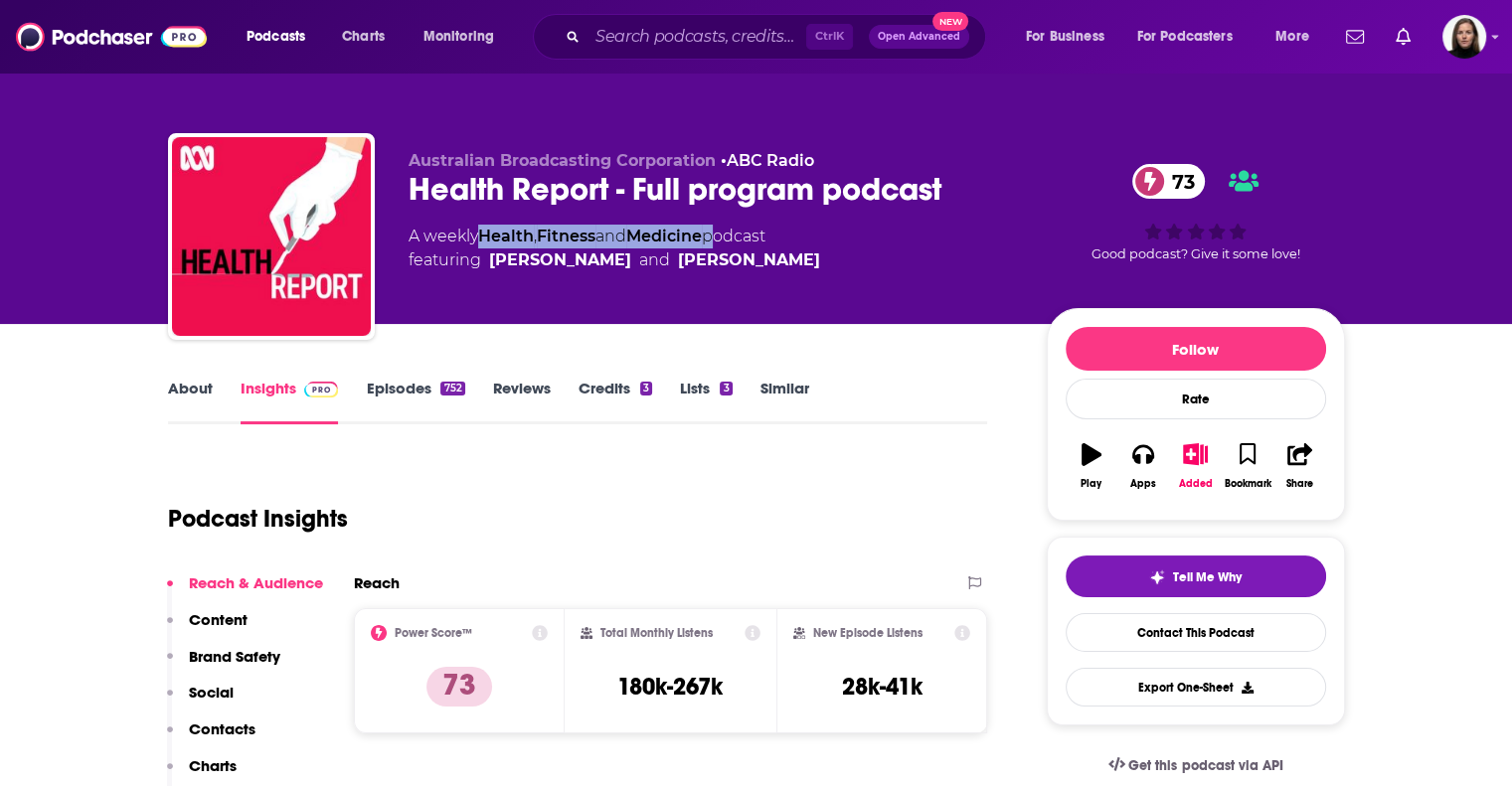 drag, startPoint x: 480, startPoint y: 219, endPoint x: 720, endPoint y: 220, distance: 240.00208 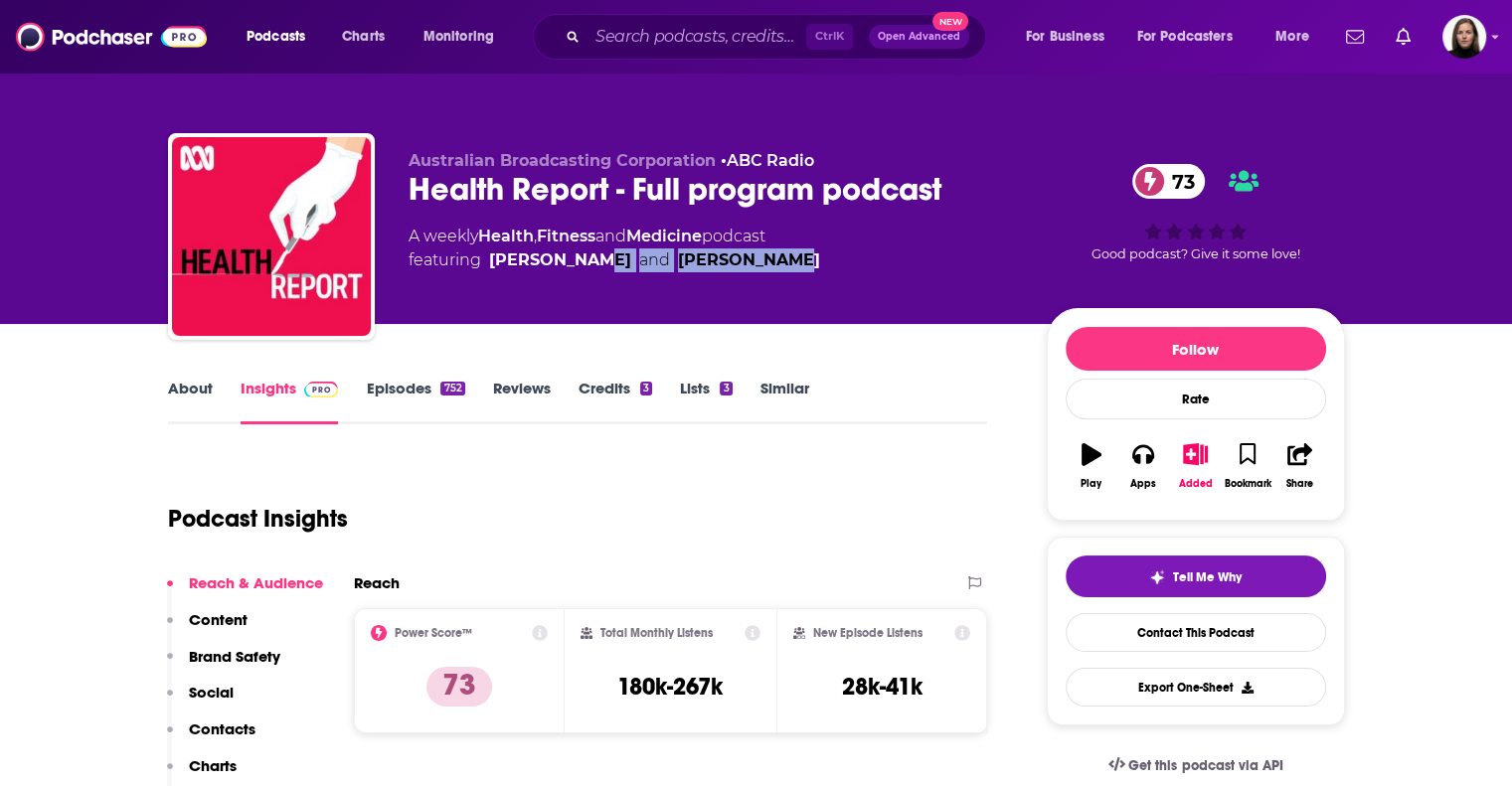 drag, startPoint x: 799, startPoint y: 259, endPoint x: 604, endPoint y: 267, distance: 195.164 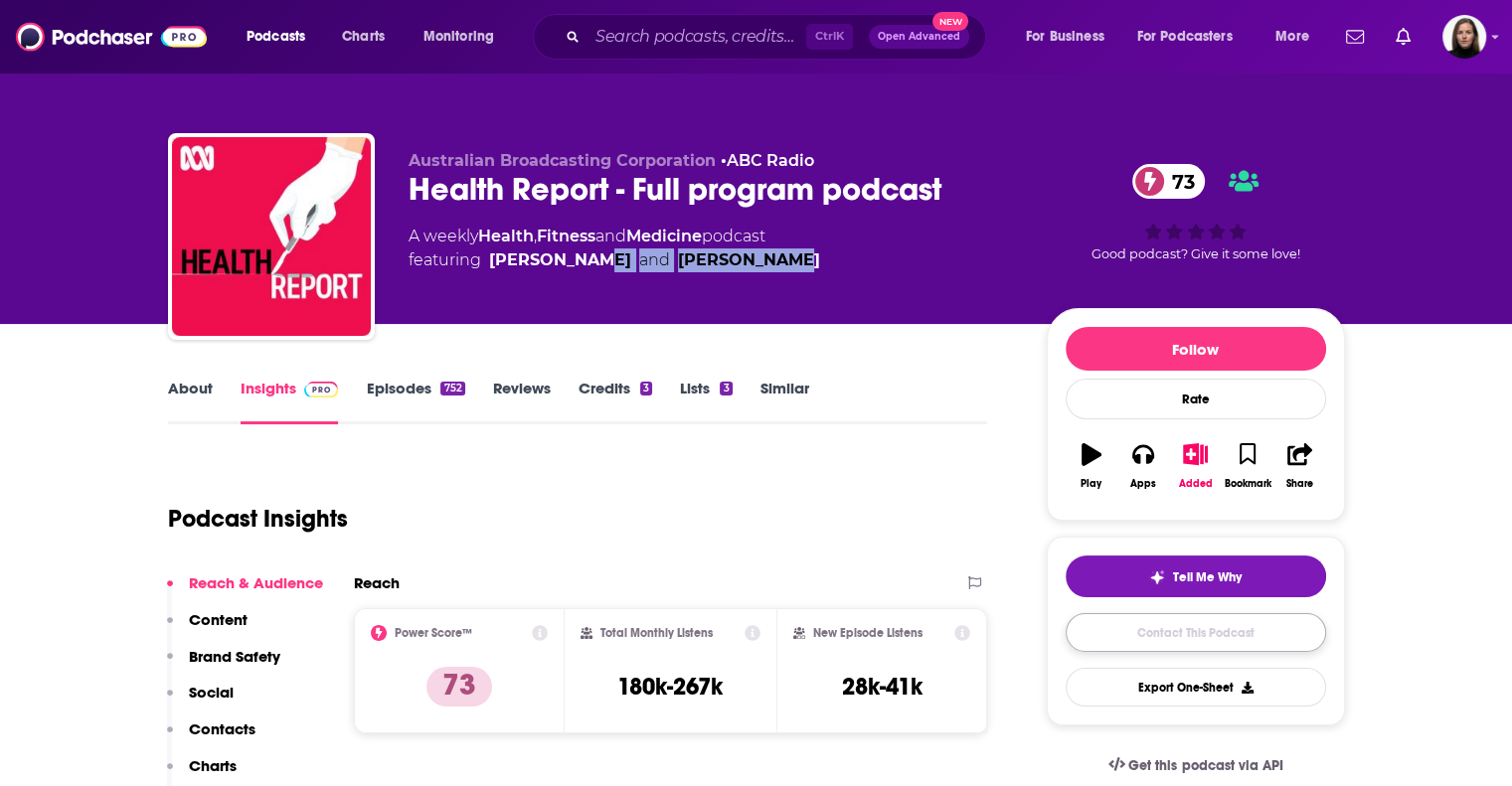 click on "Contact This Podcast" at bounding box center [1196, 632] 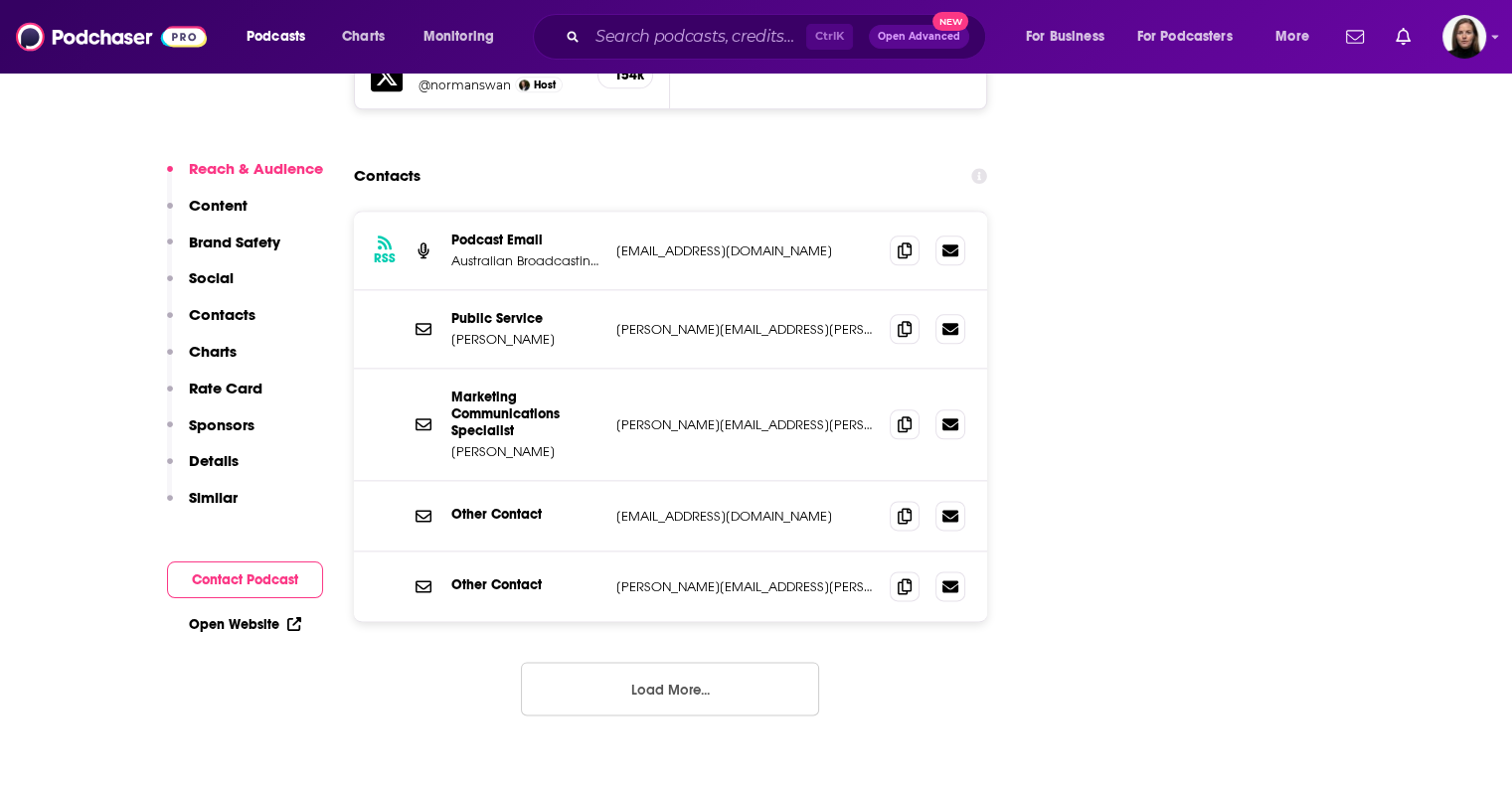 scroll, scrollTop: 2281, scrollLeft: 0, axis: vertical 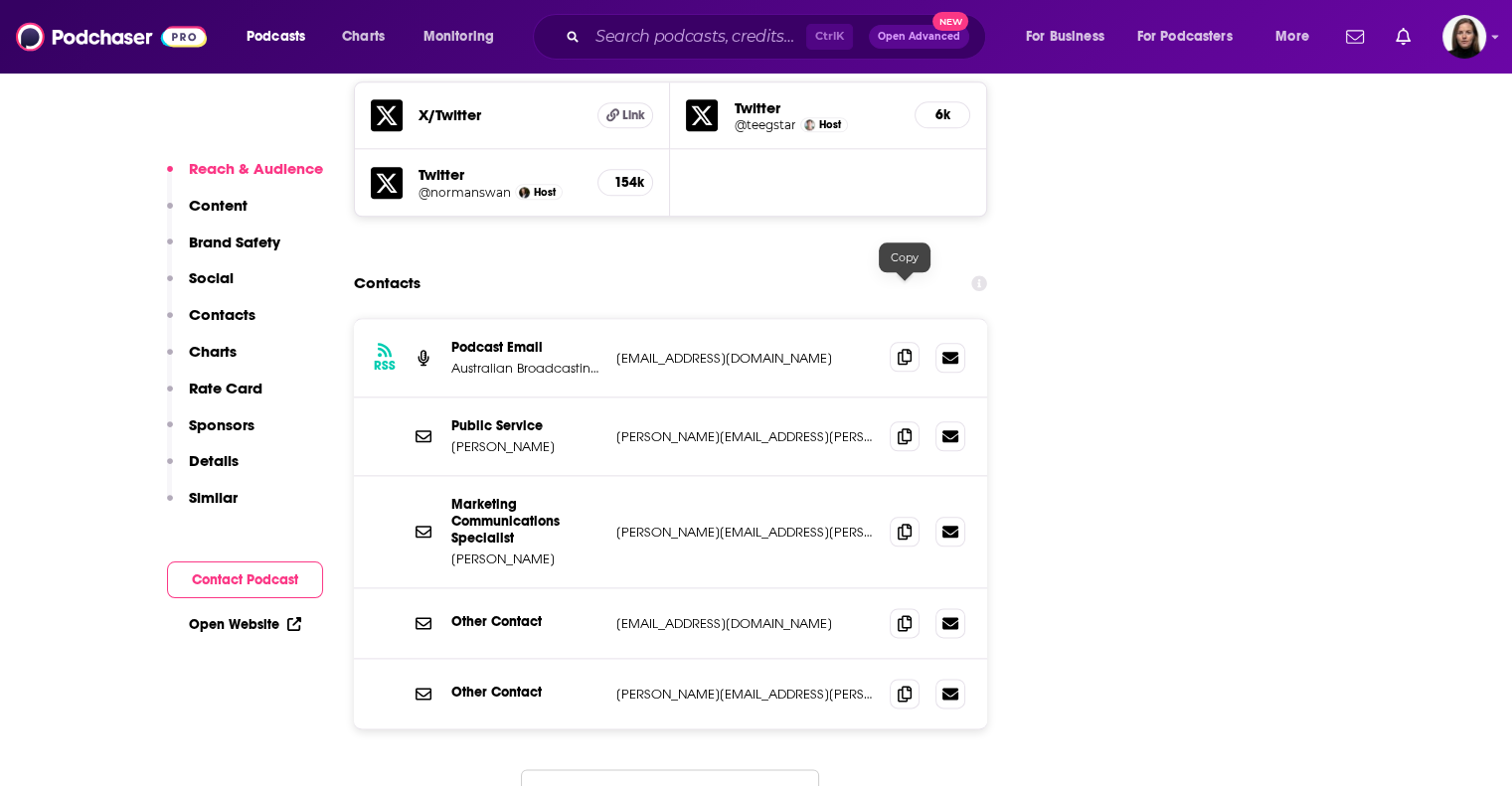 click 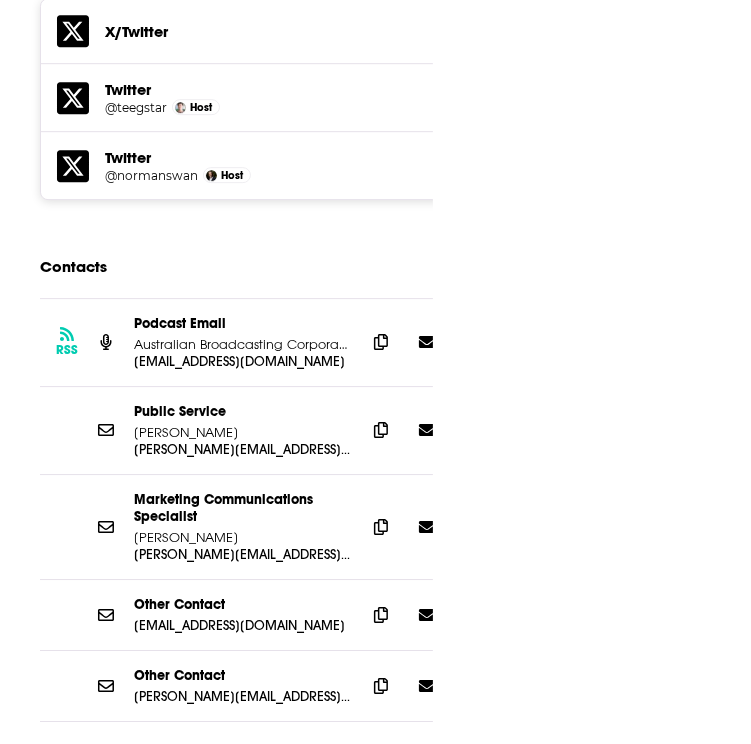 scroll, scrollTop: 3000, scrollLeft: 0, axis: vertical 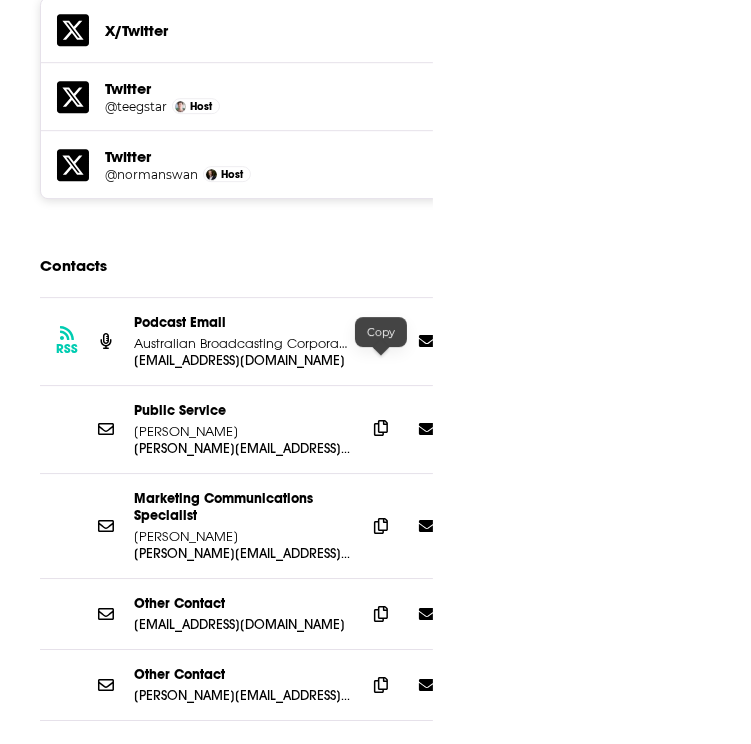 click at bounding box center (381, 428) 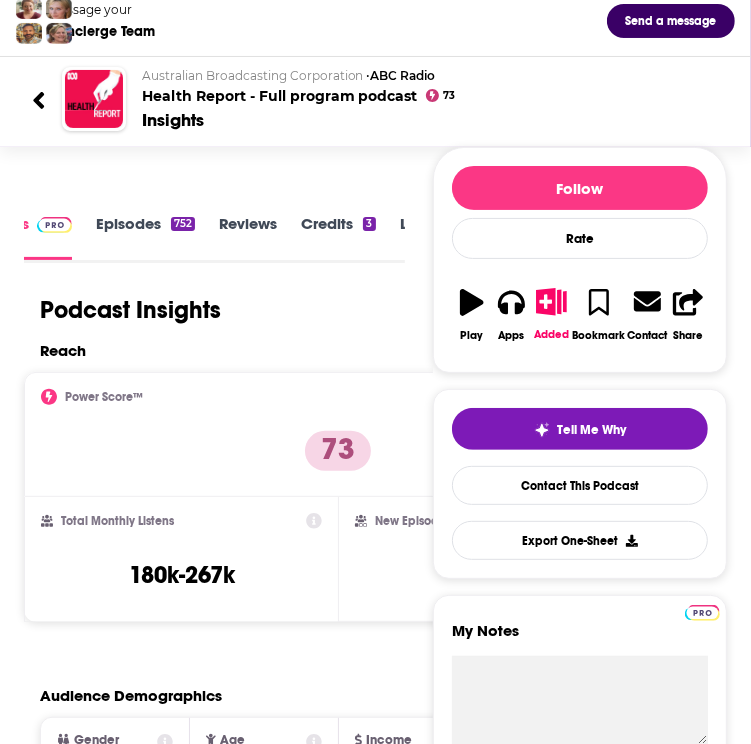 scroll, scrollTop: 0, scrollLeft: 0, axis: both 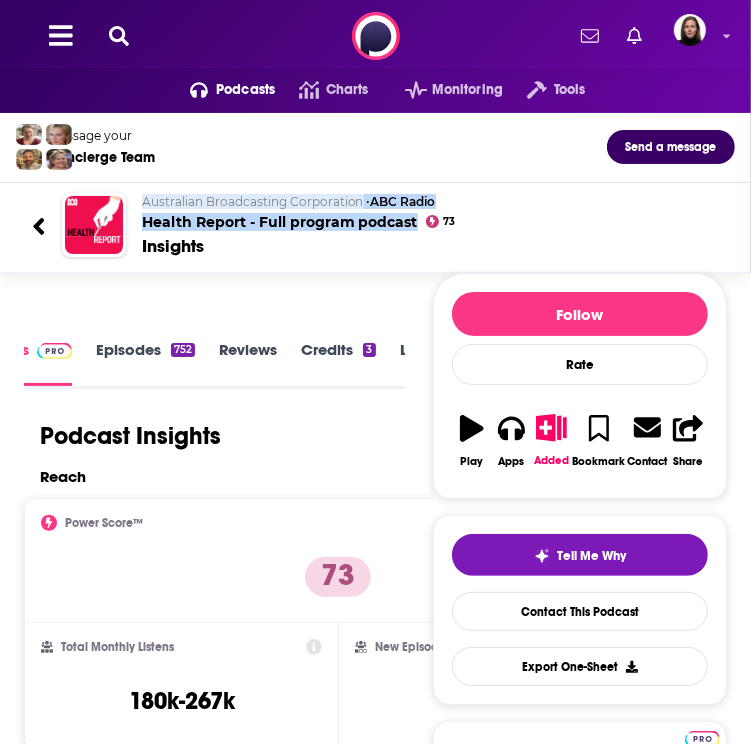 drag, startPoint x: 140, startPoint y: 196, endPoint x: 414, endPoint y: 223, distance: 275.3271 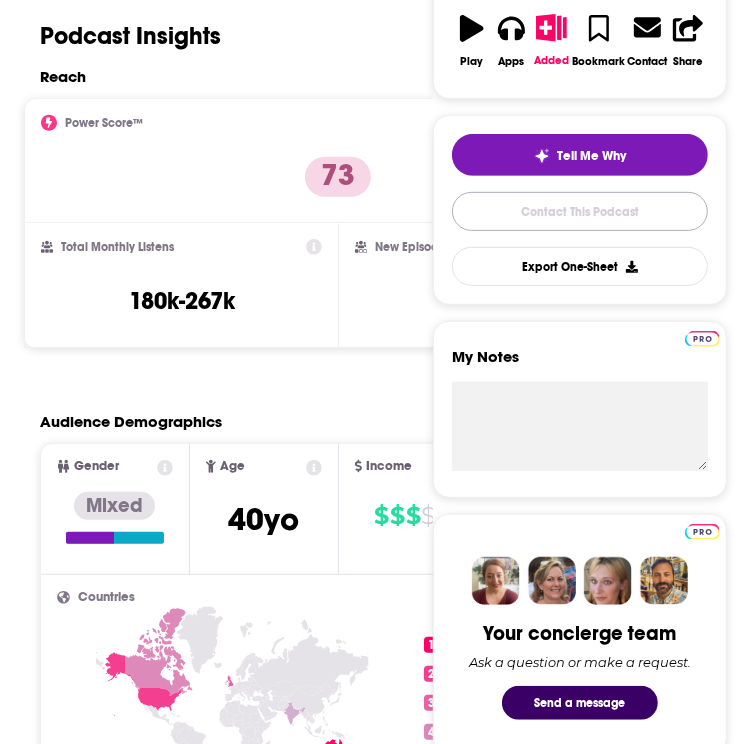 drag, startPoint x: 578, startPoint y: 205, endPoint x: 556, endPoint y: 238, distance: 39.661064 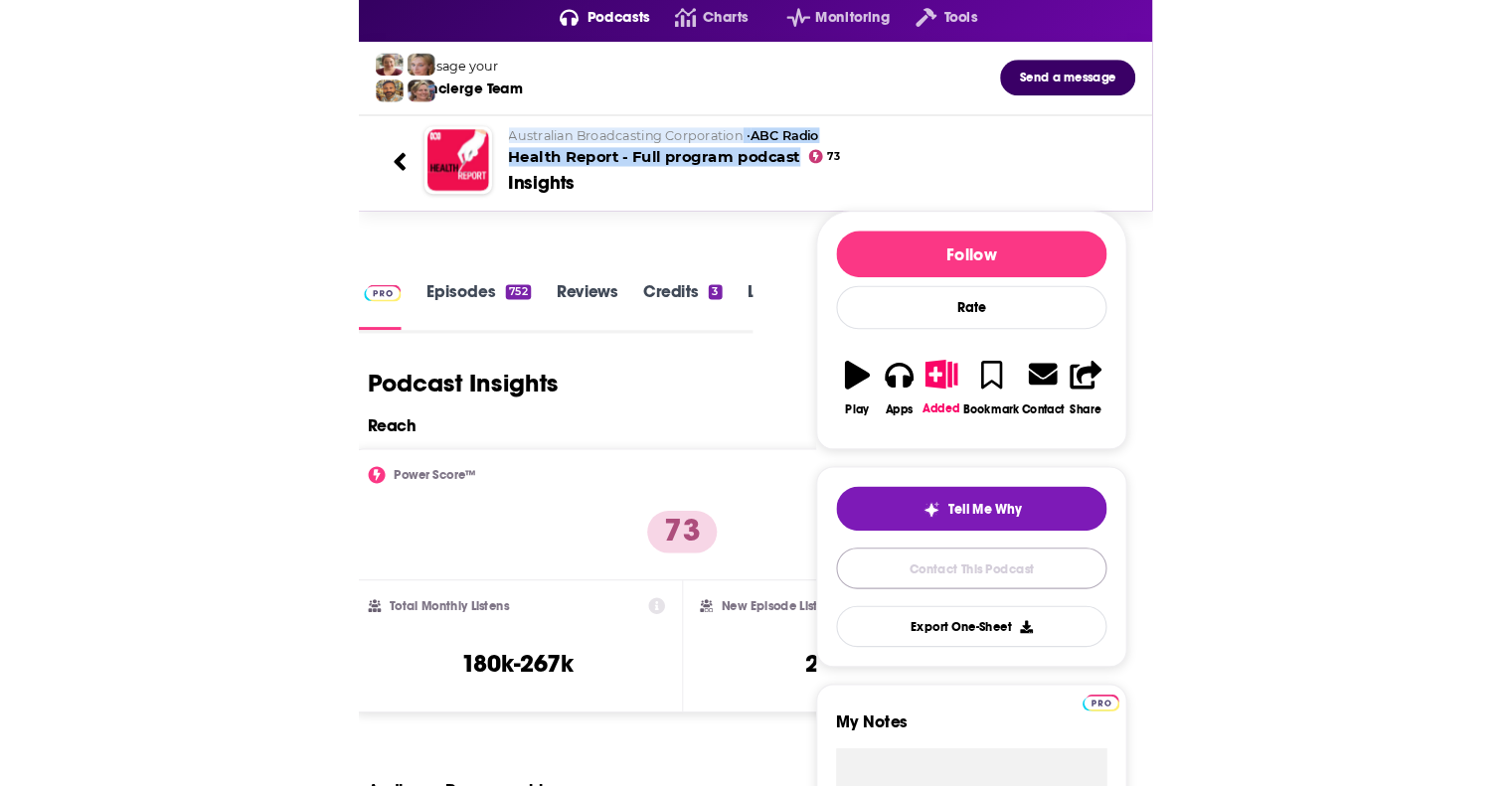 scroll, scrollTop: 0, scrollLeft: 0, axis: both 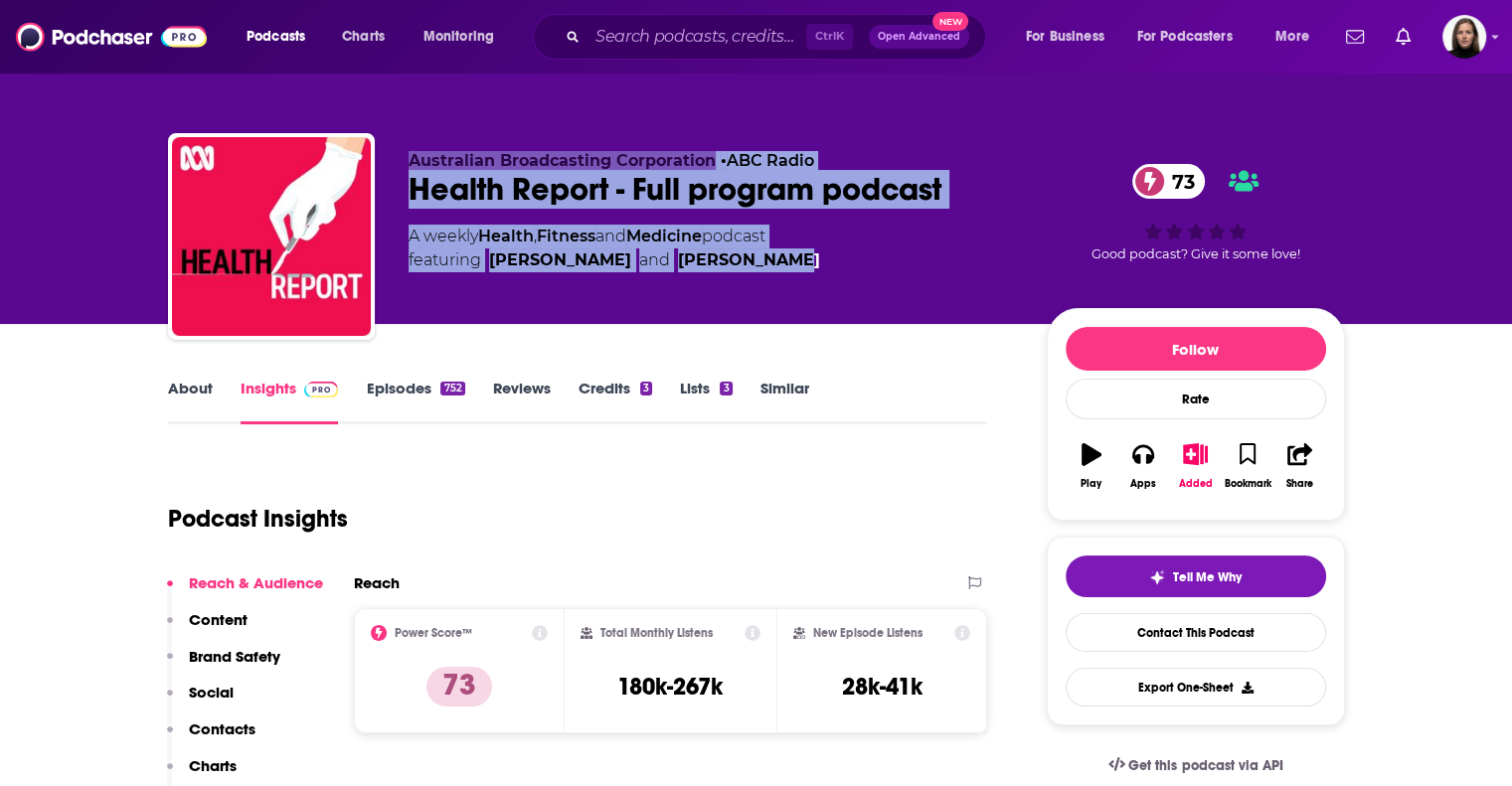 drag, startPoint x: 403, startPoint y: 143, endPoint x: 789, endPoint y: 264, distance: 404.5207 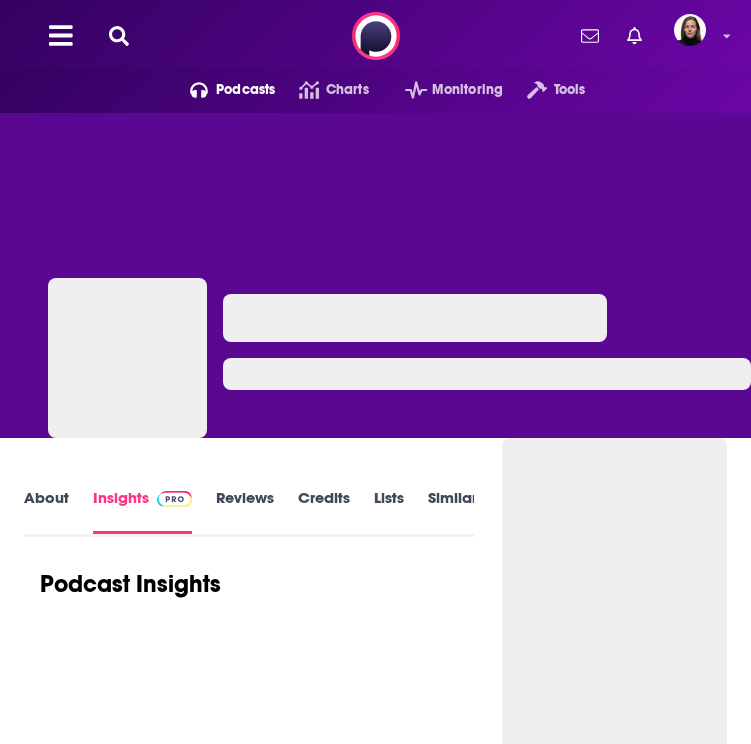 scroll, scrollTop: 0, scrollLeft: 0, axis: both 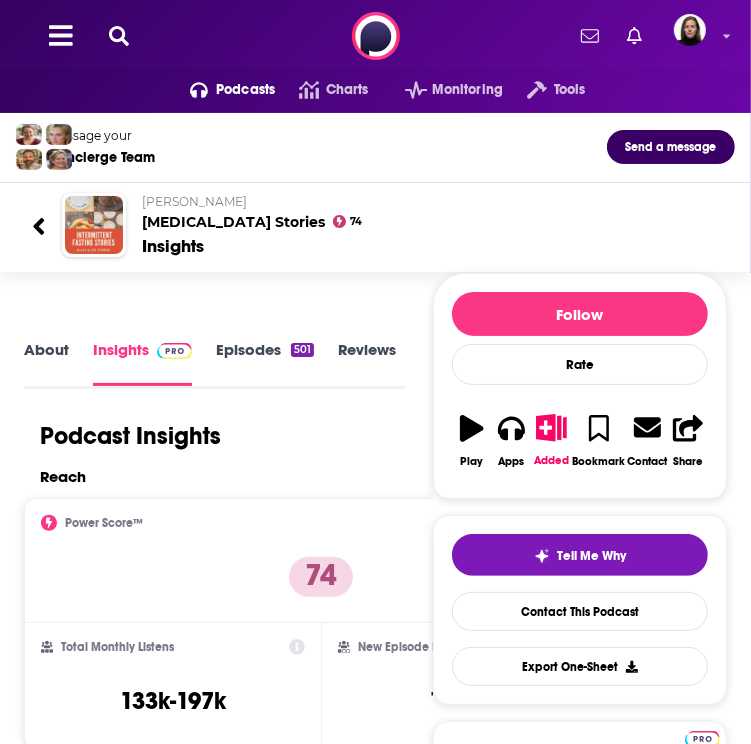 click on "About Insights Episodes 501 Reviews 1 Credits 6 Lists 3 Similar Podcast Insights Reach & Audience Content Brand Safety Social Contacts Charts Rate Card Sponsors Details Similar Contact Podcast Open Website  Reach Power Score™ 74 Total Monthly Listens 133k-197k New Episode Listens 18k-27k Export One-Sheet Audience Demographics Gender [DEMOGRAPHIC_DATA] Age [DEMOGRAPHIC_DATA] yo Income $ $ $ $ $ Parental Status Mixed Countries 1 [GEOGRAPHIC_DATA] 2 [GEOGRAPHIC_DATA] 3 [GEOGRAPHIC_DATA] 4 [GEOGRAPHIC_DATA] 5 [GEOGRAPHIC_DATA] Top Cities [US_STATE][GEOGRAPHIC_DATA], [GEOGRAPHIC_DATA] , [GEOGRAPHIC_DATA] , [GEOGRAPHIC_DATA] , [GEOGRAPHIC_DATA] , [GEOGRAPHIC_DATA], [GEOGRAPHIC_DATA] , [US_STATE], [GEOGRAPHIC_DATA] Interests Soccer , Nutrition/Weight loss , Sport , Restaurants, Food & Grocery , Fitness & Yoga , Healthy Lifestyle Jobs Principals/Owners , Managers , Nurses , Teachers , CEOs/Managing Directors , Directors Ethnicities White / Caucasian , [DEMOGRAPHIC_DATA] , [DEMOGRAPHIC_DATA] , Asian Show More Content Political Skew Neutral/Mixed Brand Safety & Suitability Adult Graphic Profanity Drugs Weapons Criminal Political Inflammatory 0 15 30 45 60 75 100 Safety Summary Profanity 25" at bounding box center [375, 4560] 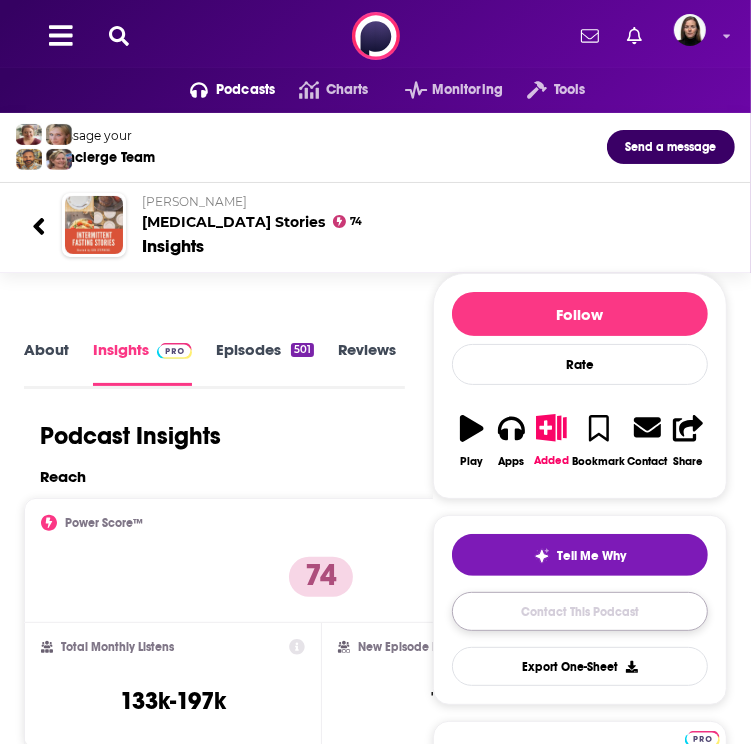 click on "Contact This Podcast" at bounding box center [580, 611] 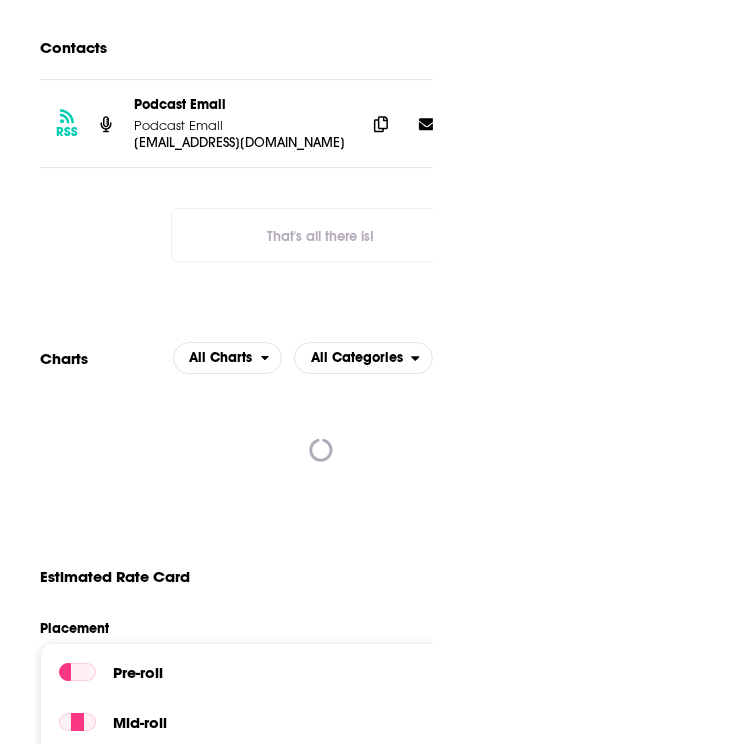 scroll, scrollTop: 0, scrollLeft: 32, axis: horizontal 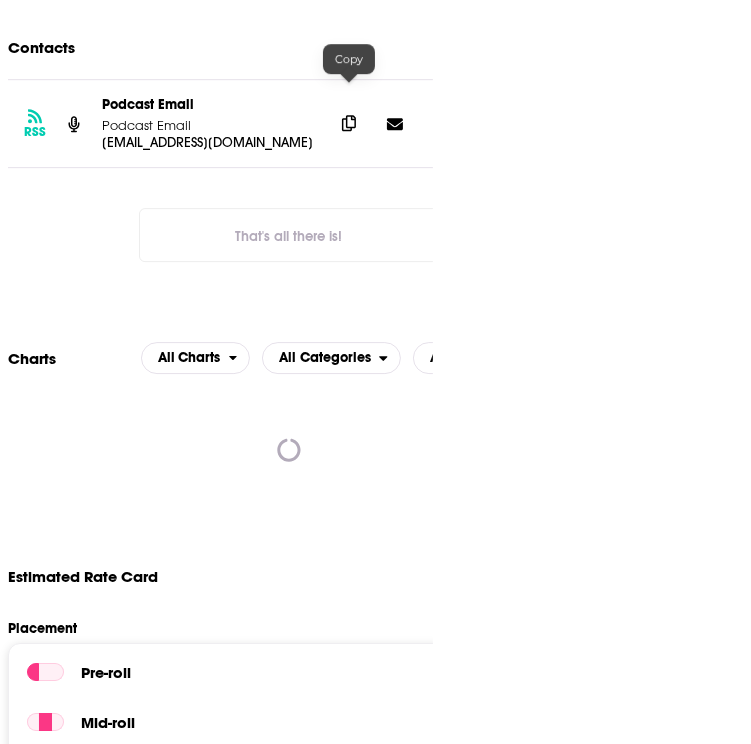 click 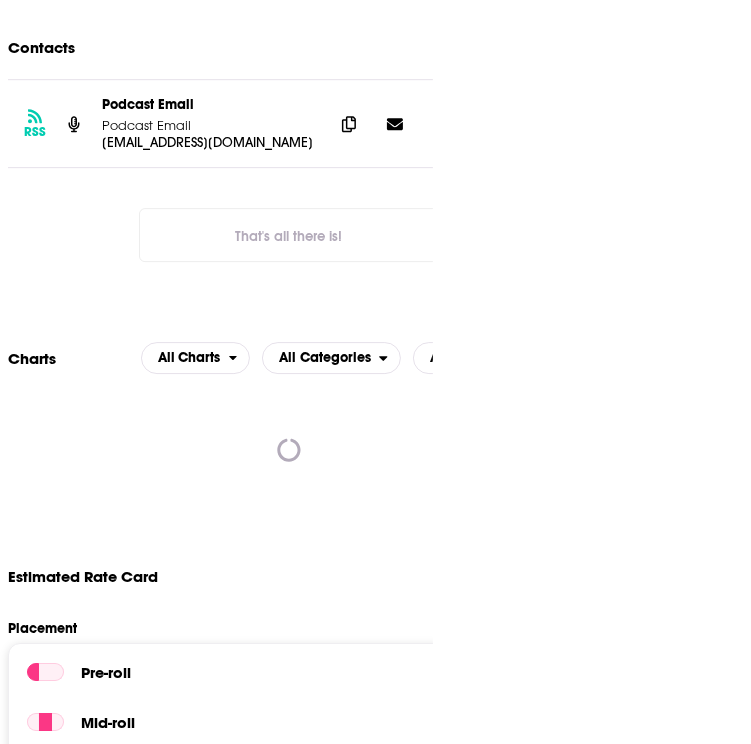 click on "Follow Rate Play Apps Added Bookmark Contact Share Tell Me Why Contact This Podcast Export One-Sheet Get this podcast via API My Notes Your concierge team Ask a question or make a request. Send a message Share This Podcast Recommendation sent [URL][DOMAIN_NAME] Copy Link Followers 5 +3" at bounding box center [580, 1492] 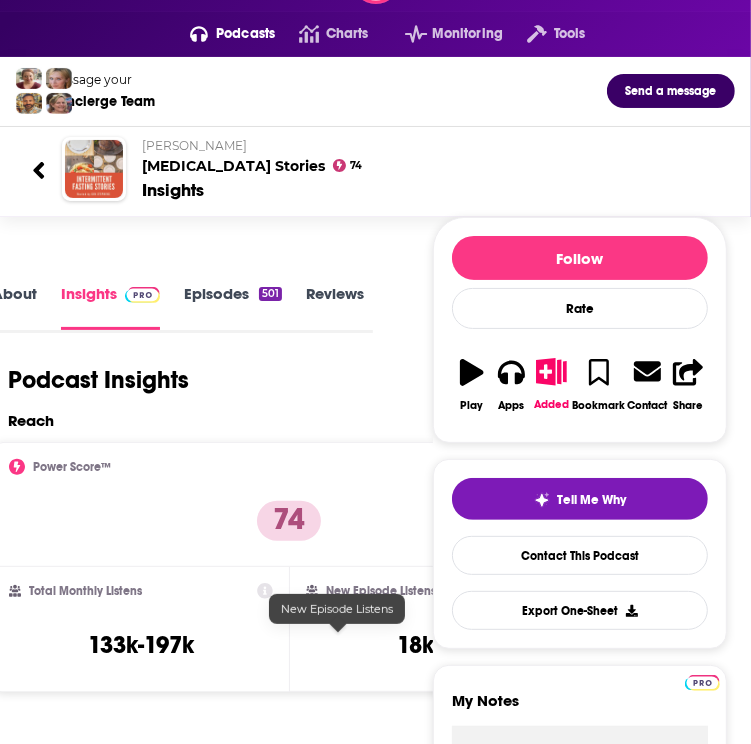 scroll, scrollTop: 0, scrollLeft: 0, axis: both 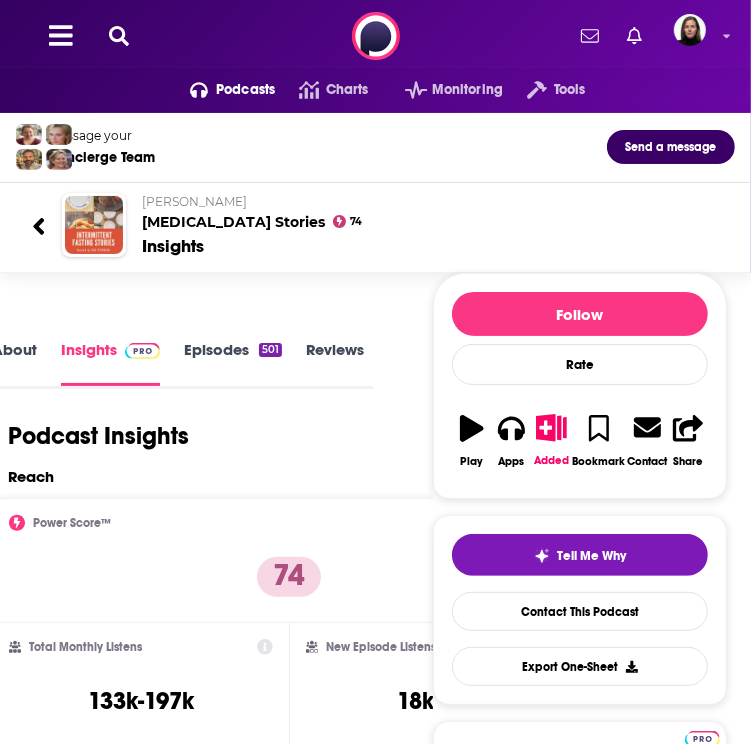 drag, startPoint x: 162, startPoint y: 219, endPoint x: 344, endPoint y: 227, distance: 182.17574 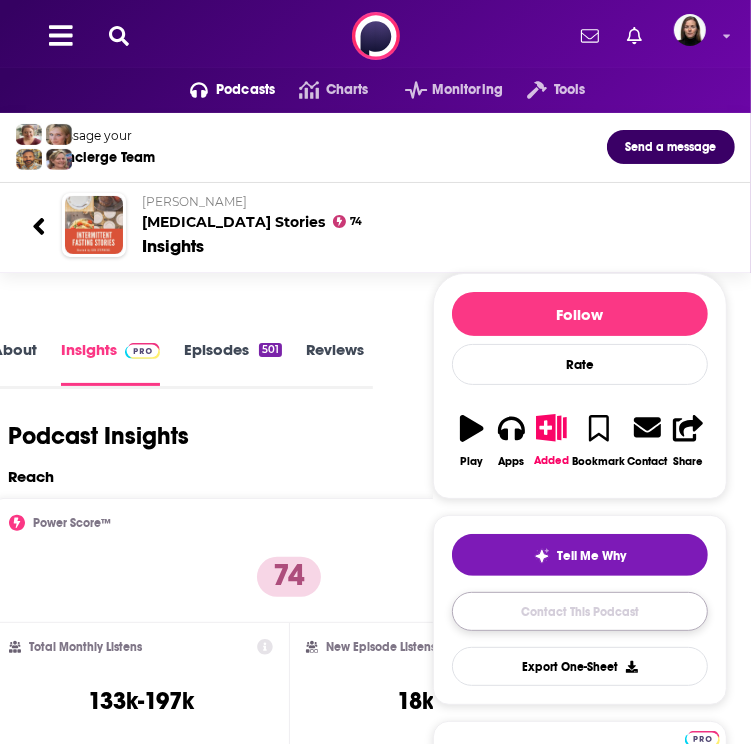 click on "Contact This Podcast" at bounding box center [580, 611] 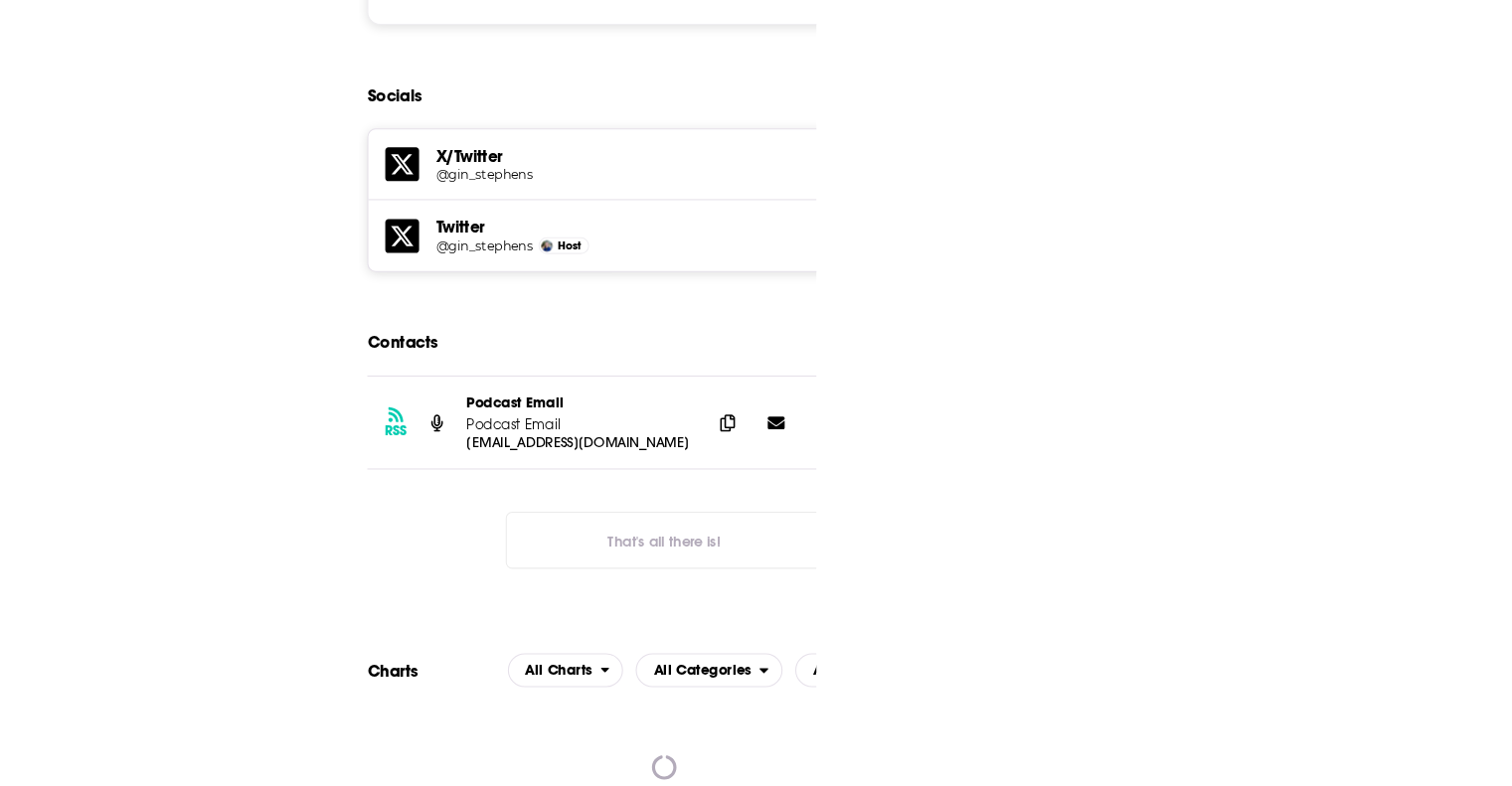 scroll, scrollTop: 2735, scrollLeft: 0, axis: vertical 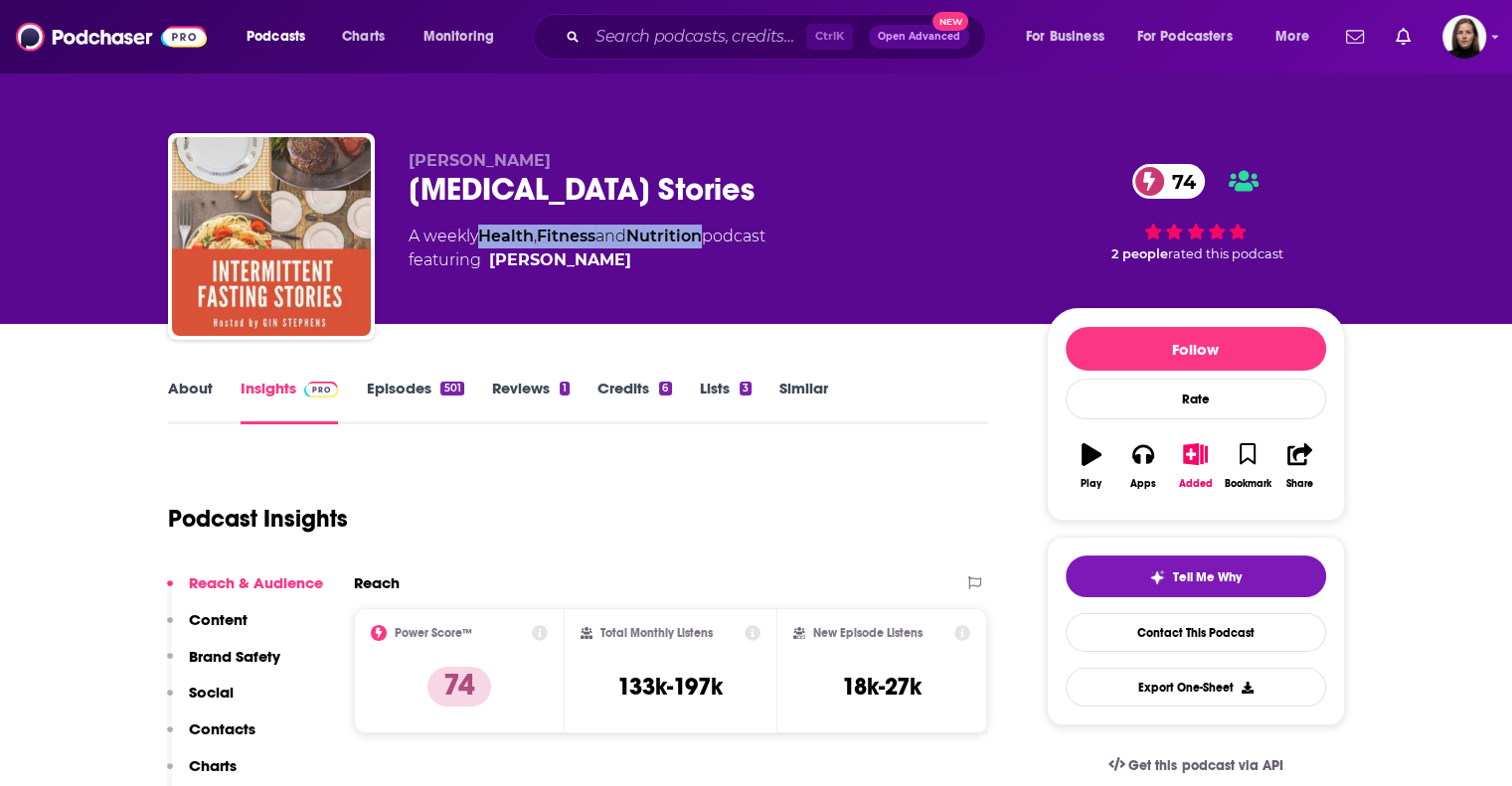 drag, startPoint x: 476, startPoint y: 220, endPoint x: 715, endPoint y: 231, distance: 239.253 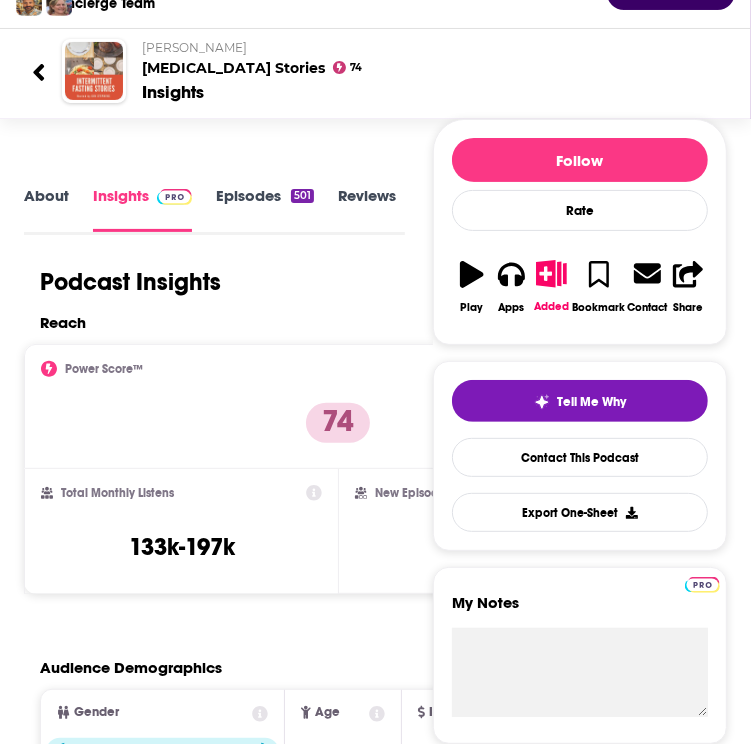 scroll, scrollTop: 400, scrollLeft: 0, axis: vertical 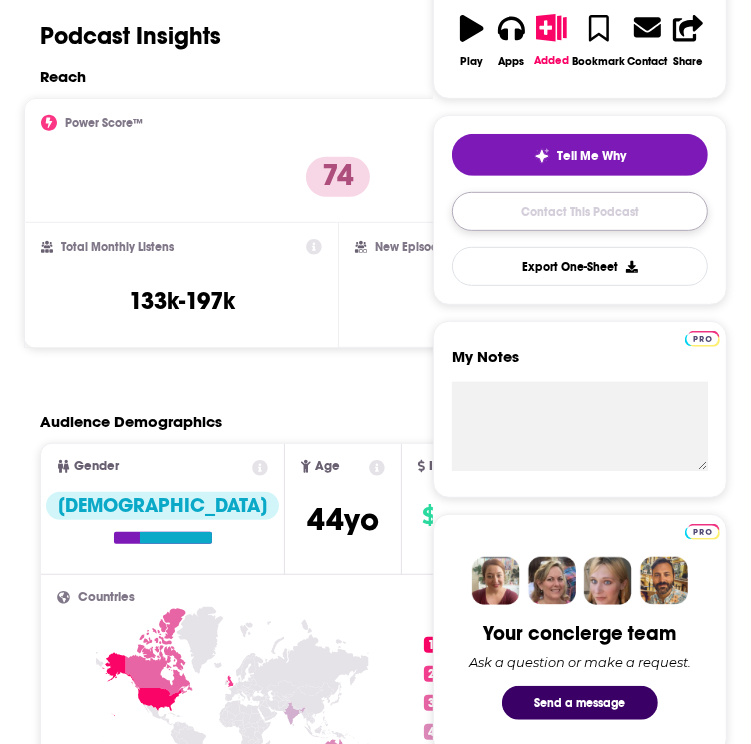 click on "Contact This Podcast" at bounding box center [580, 211] 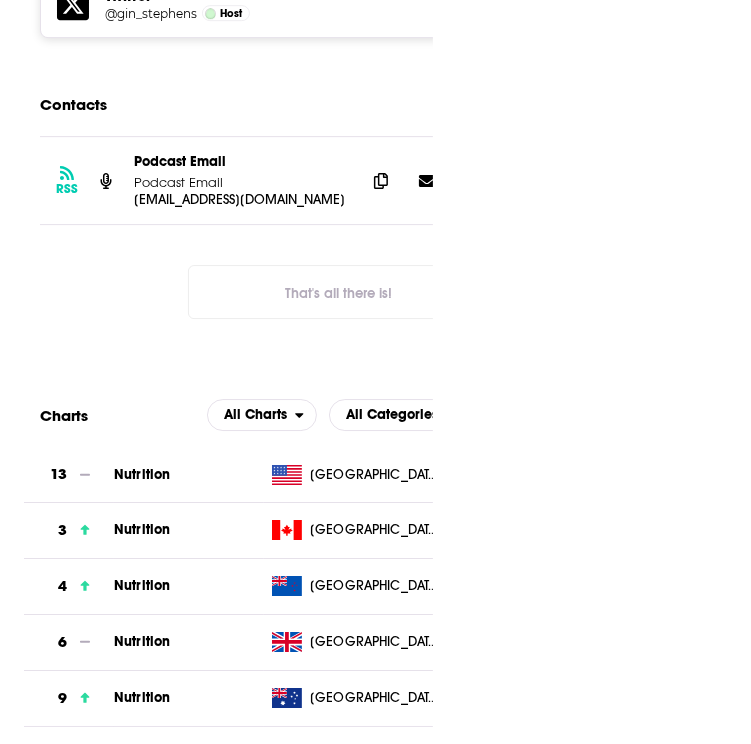 scroll, scrollTop: 0, scrollLeft: 32, axis: horizontal 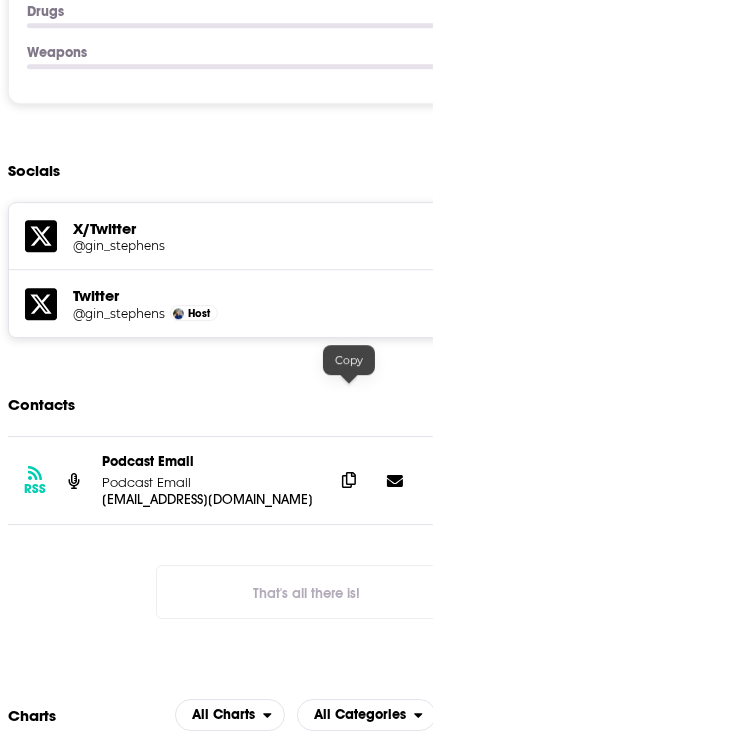 click 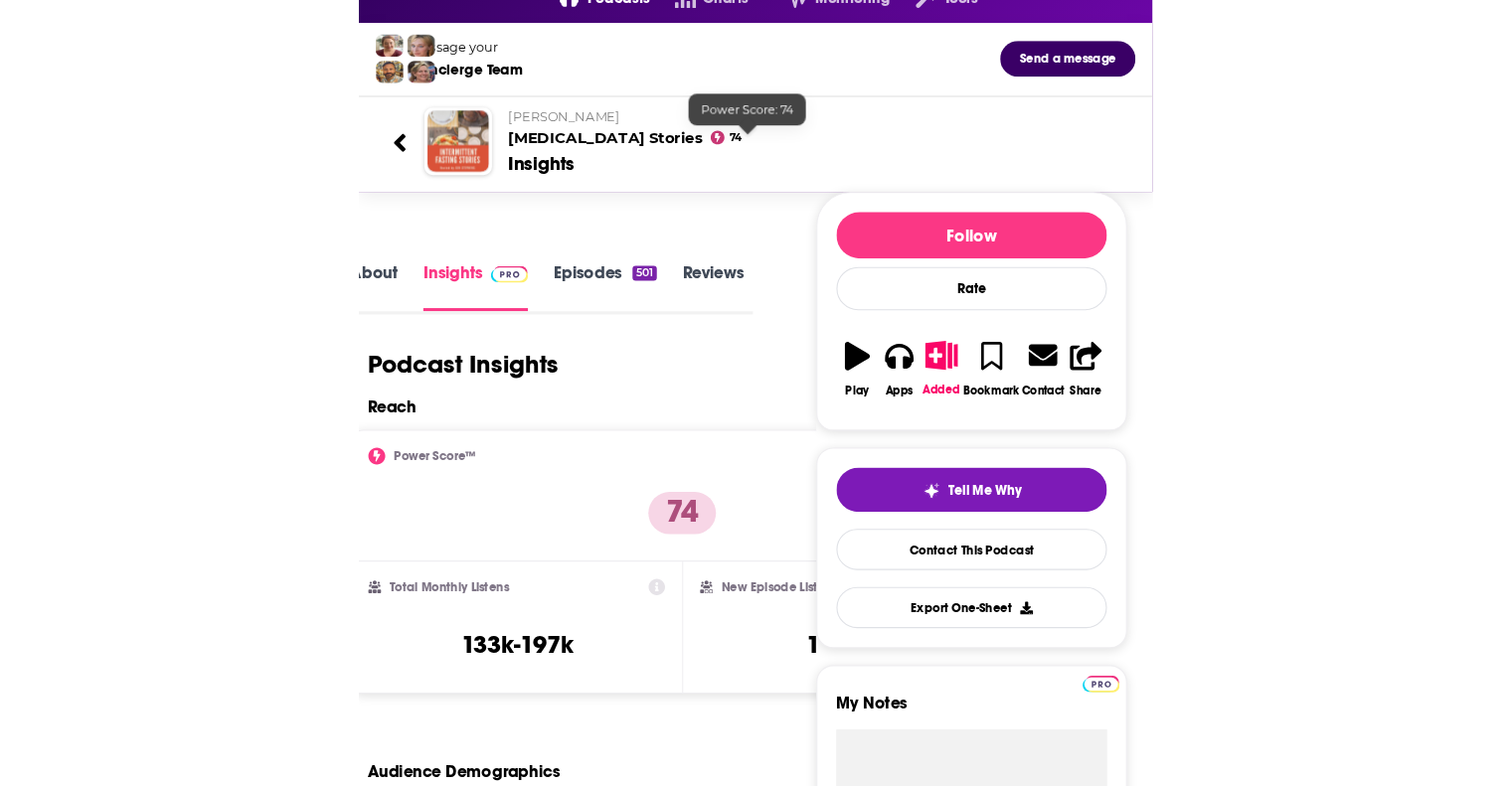 scroll, scrollTop: 0, scrollLeft: 0, axis: both 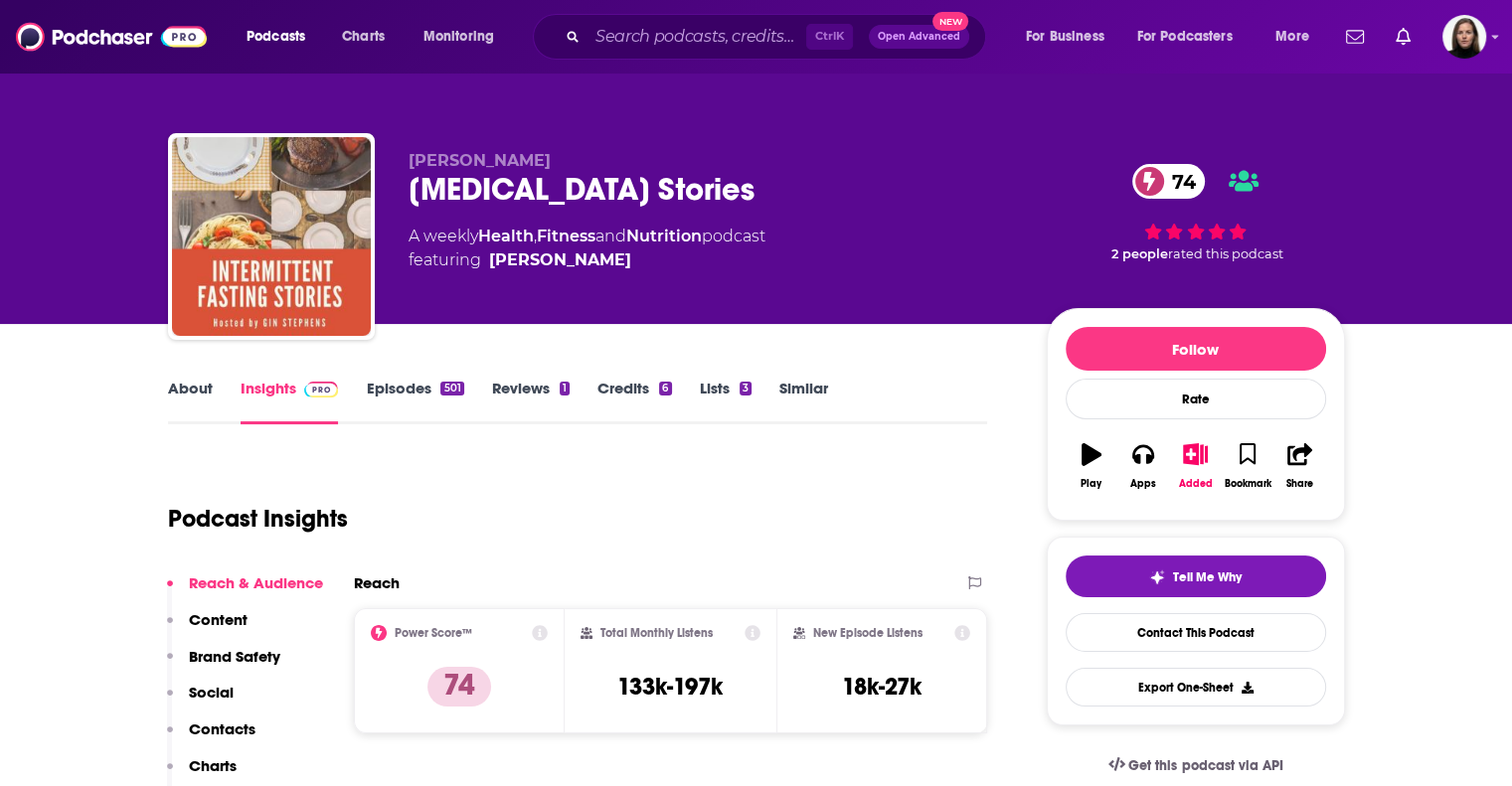 drag, startPoint x: 642, startPoint y: 265, endPoint x: 380, endPoint y: 128, distance: 295.6569 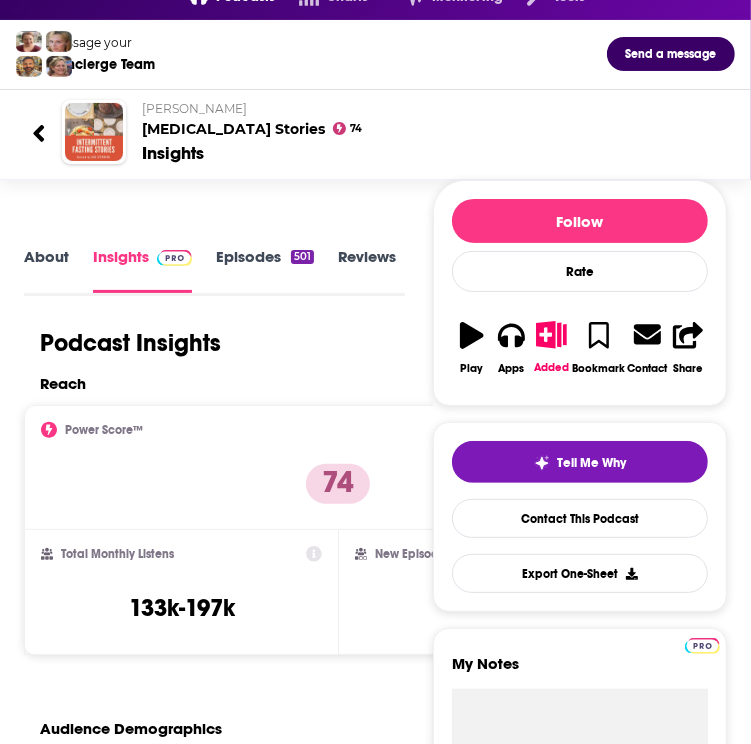 scroll, scrollTop: 200, scrollLeft: 0, axis: vertical 